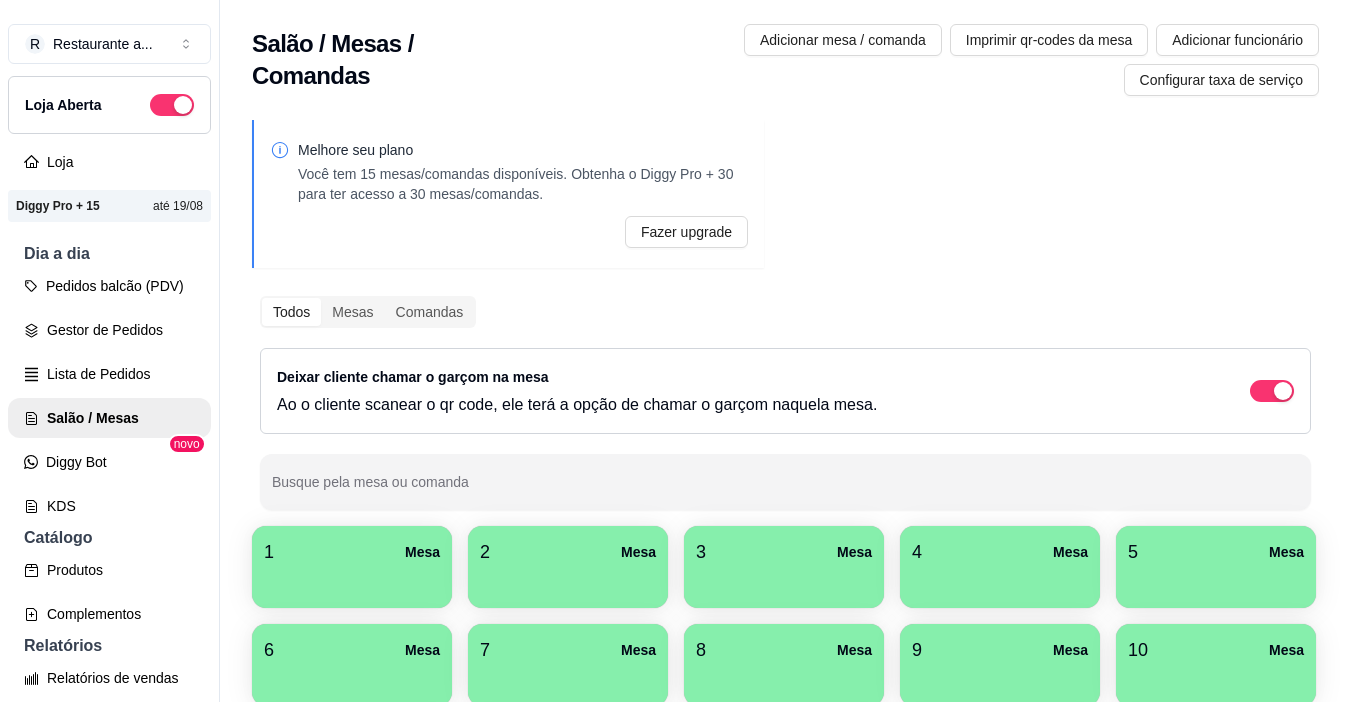 scroll, scrollTop: 0, scrollLeft: 0, axis: both 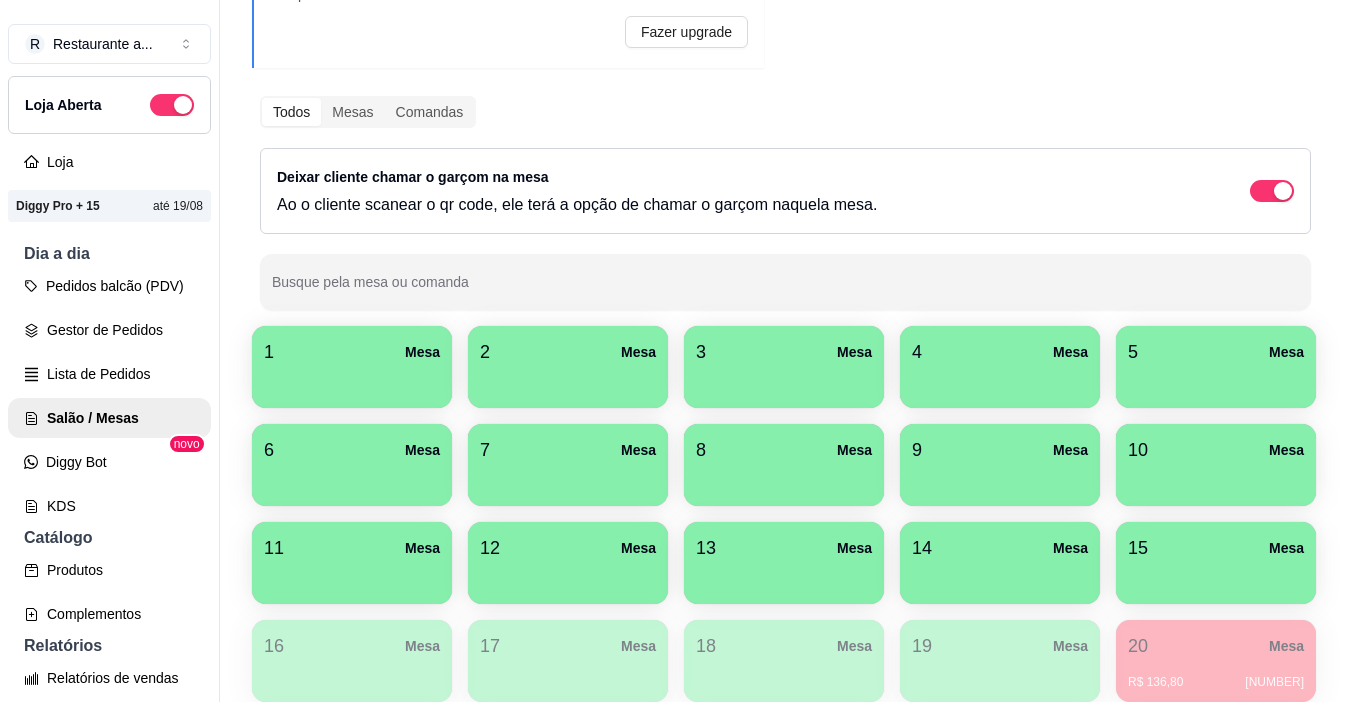 click at bounding box center [1000, 381] 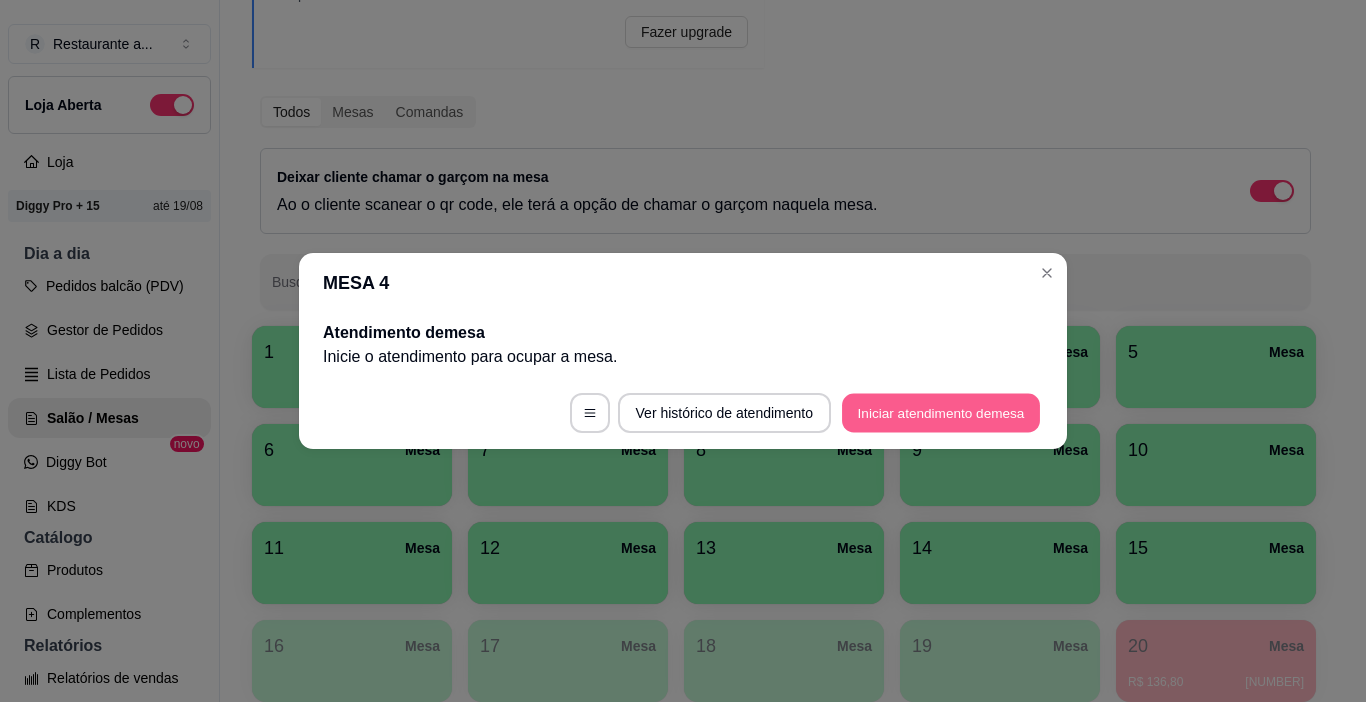 click on "Iniciar atendimento de  mesa" at bounding box center (941, 413) 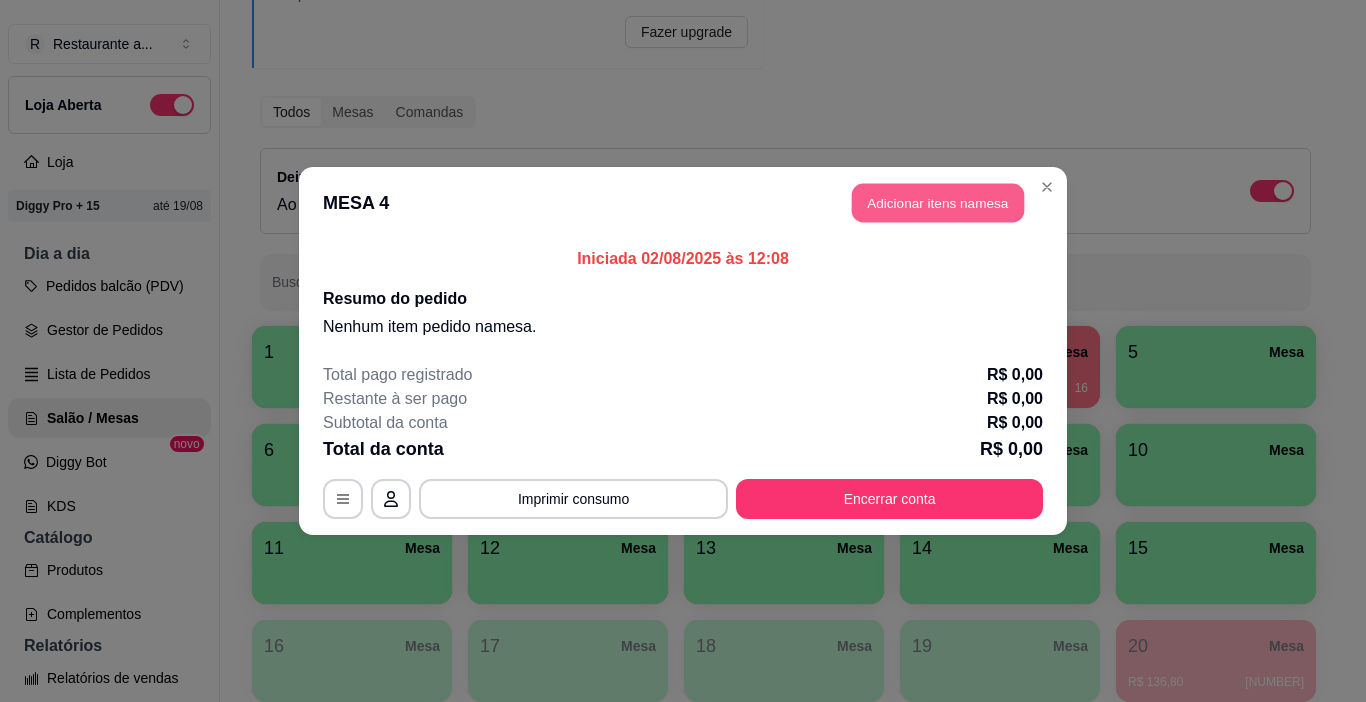 click on "Adicionar itens na  mesa" at bounding box center [938, 203] 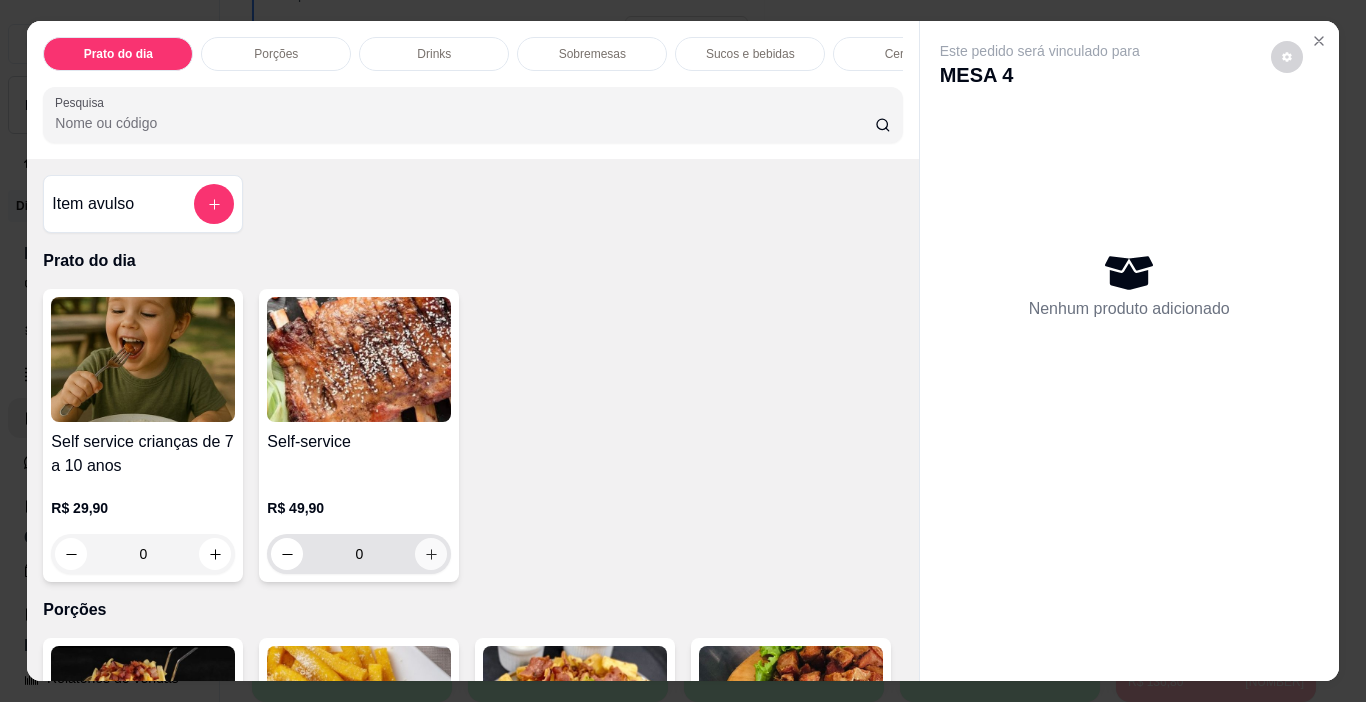 click 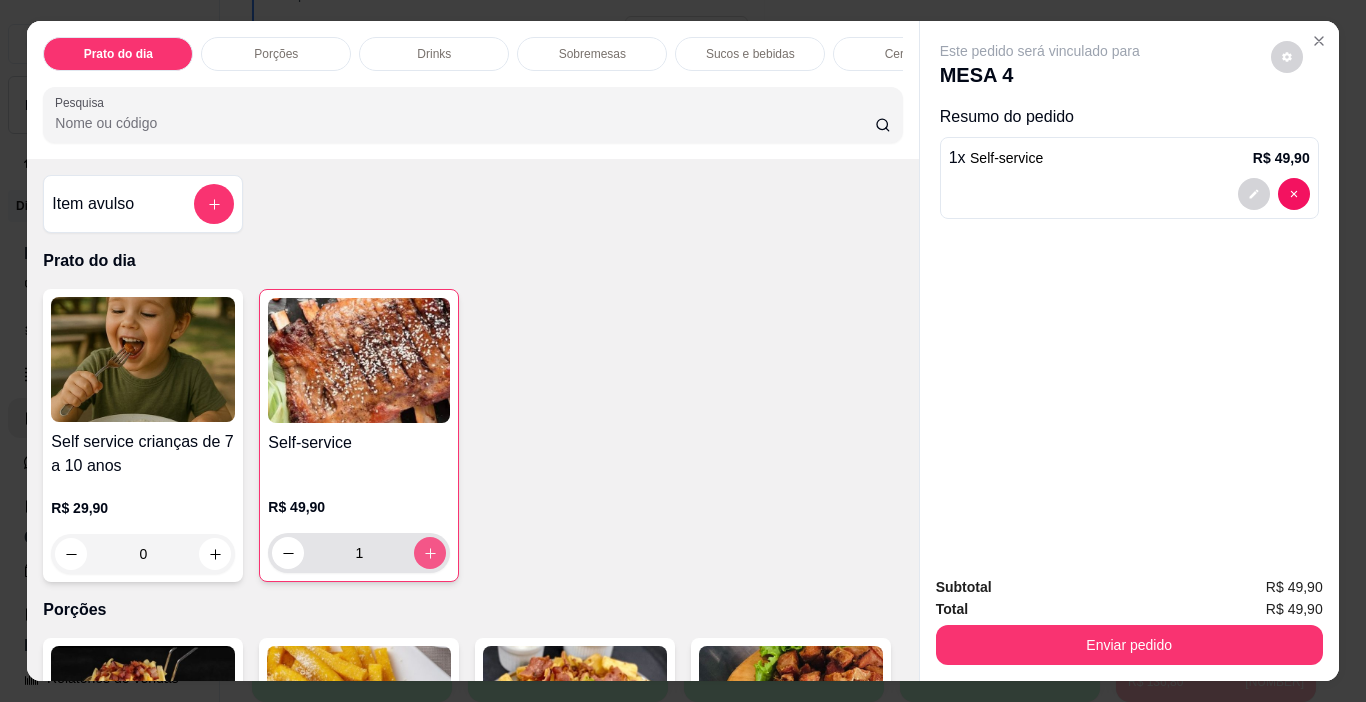 click 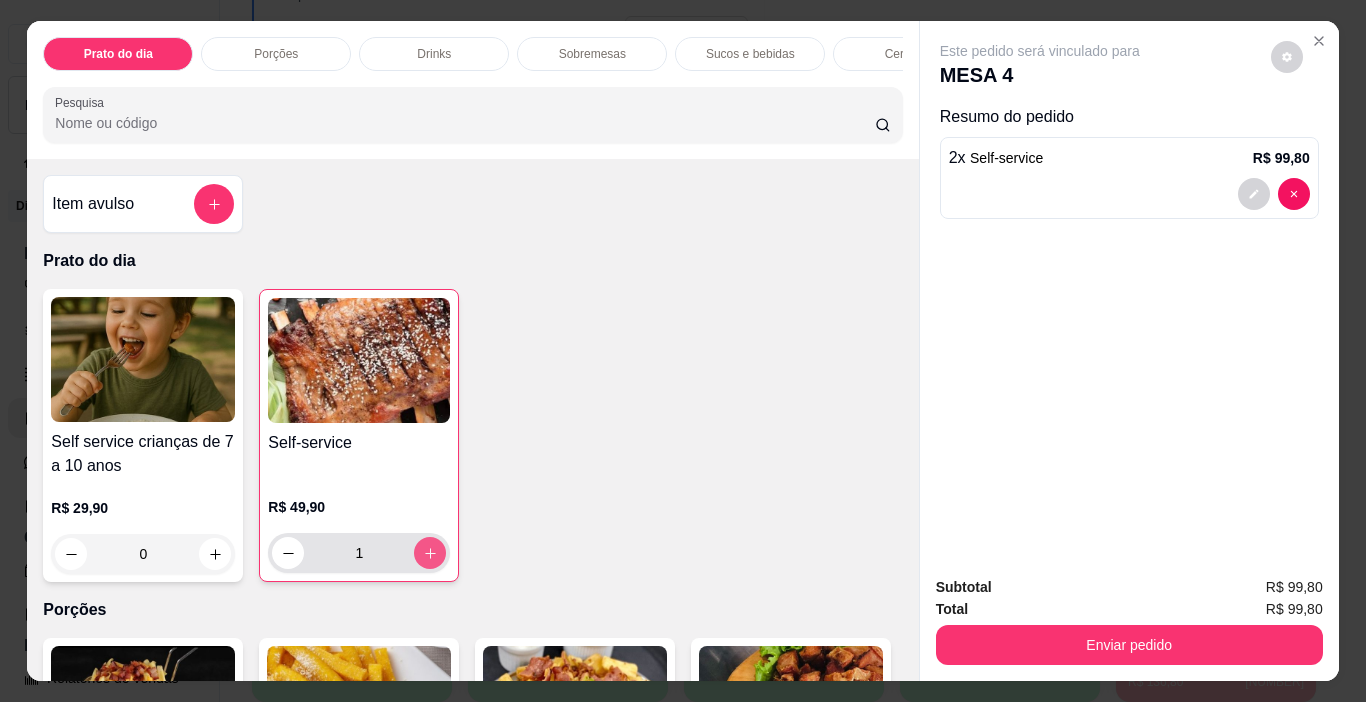 type on "2" 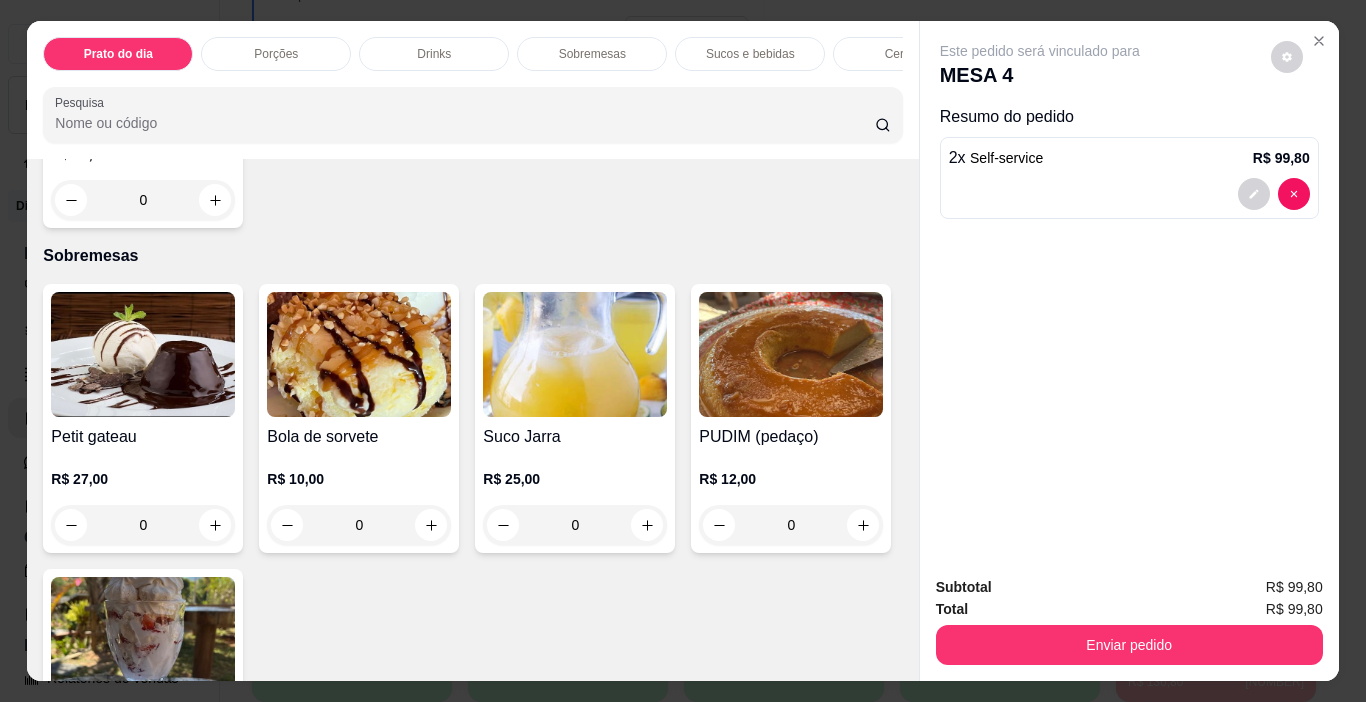scroll, scrollTop: 1700, scrollLeft: 0, axis: vertical 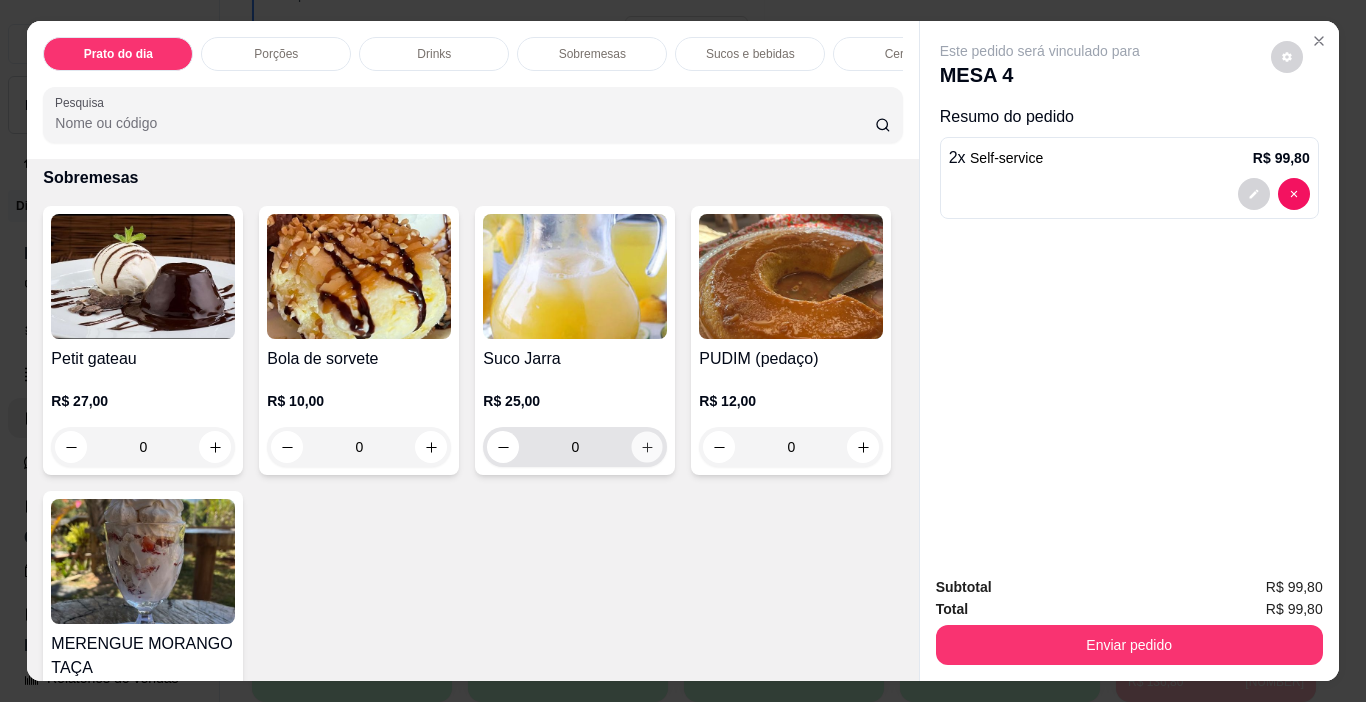 click 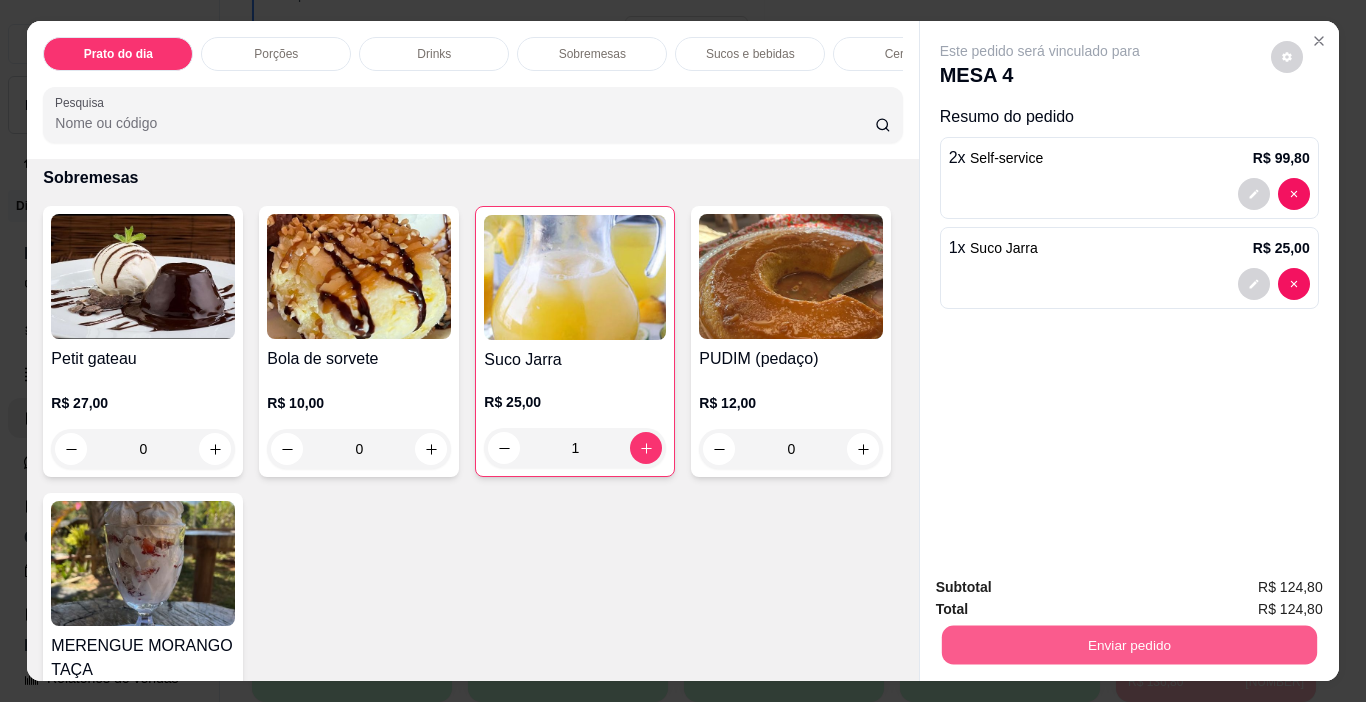 click on "Enviar pedido" at bounding box center [1128, 645] 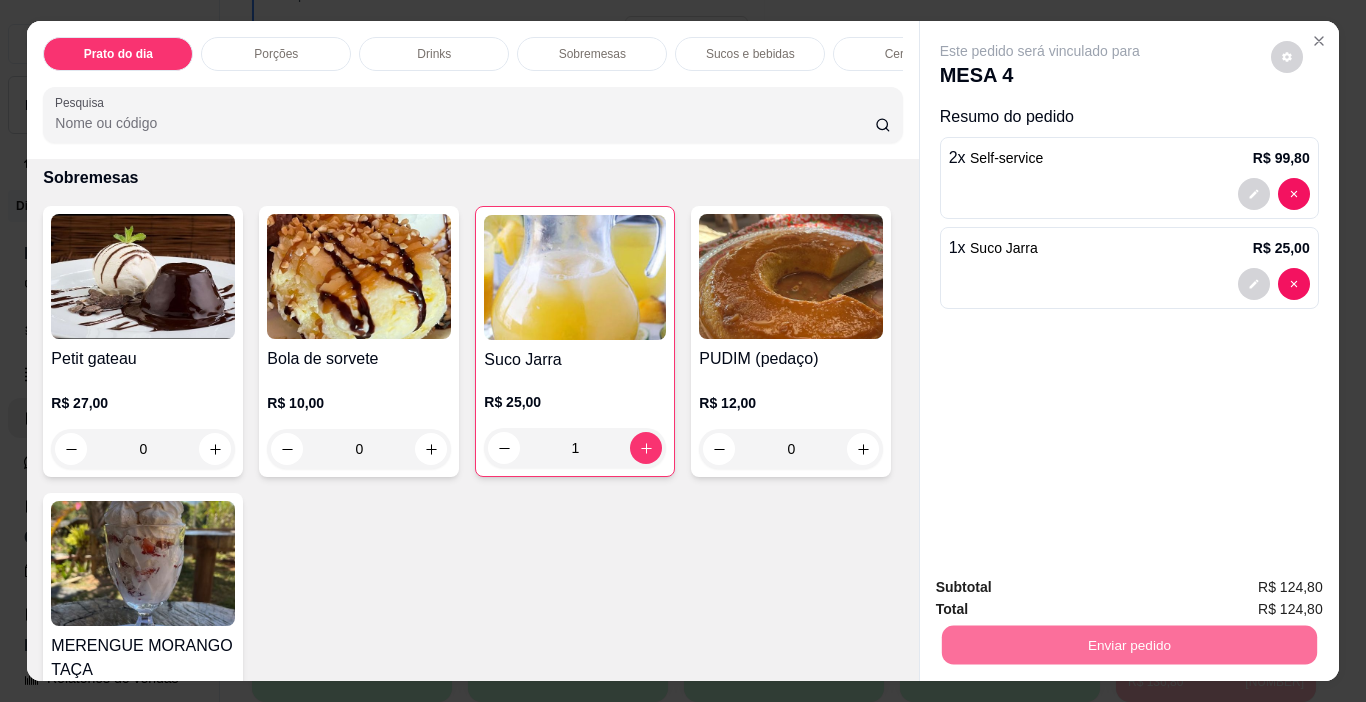 click on "Sim, quero registrar" at bounding box center [1253, 587] 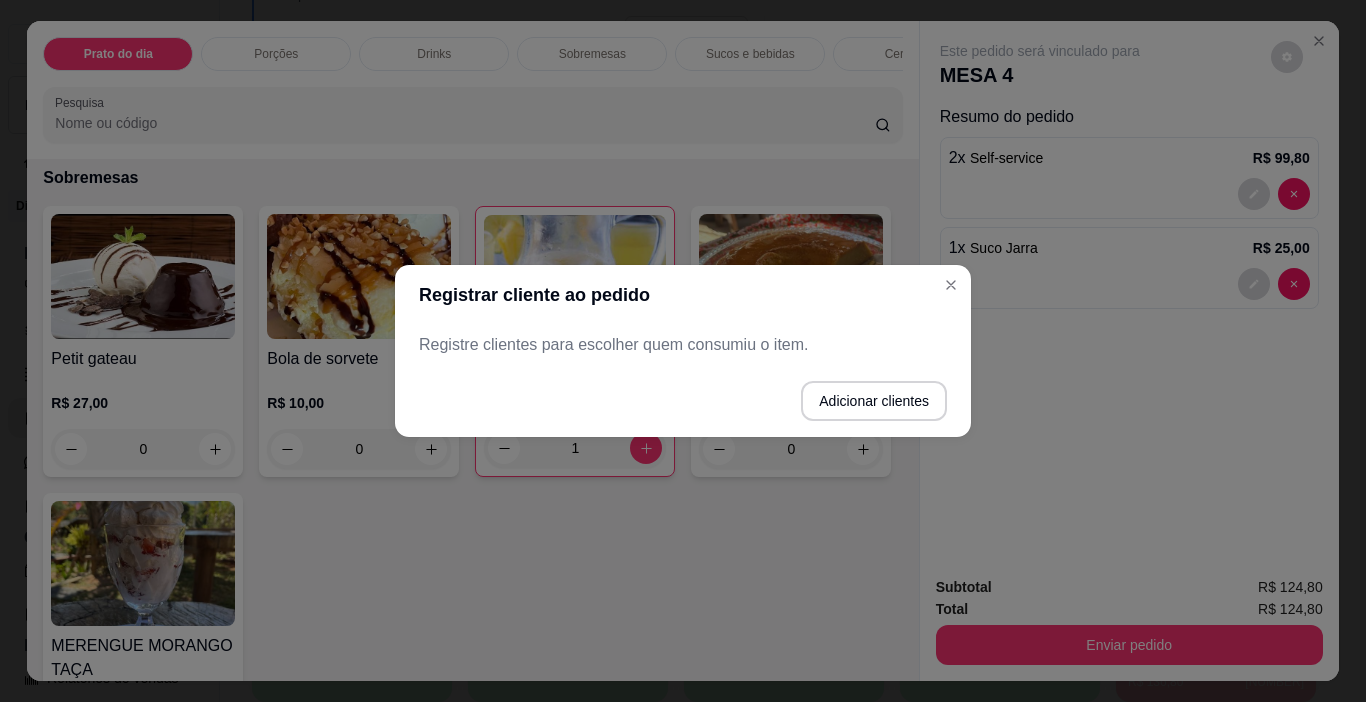 click on "Registre clientes para escolher quem consumiu o item." at bounding box center (683, 345) 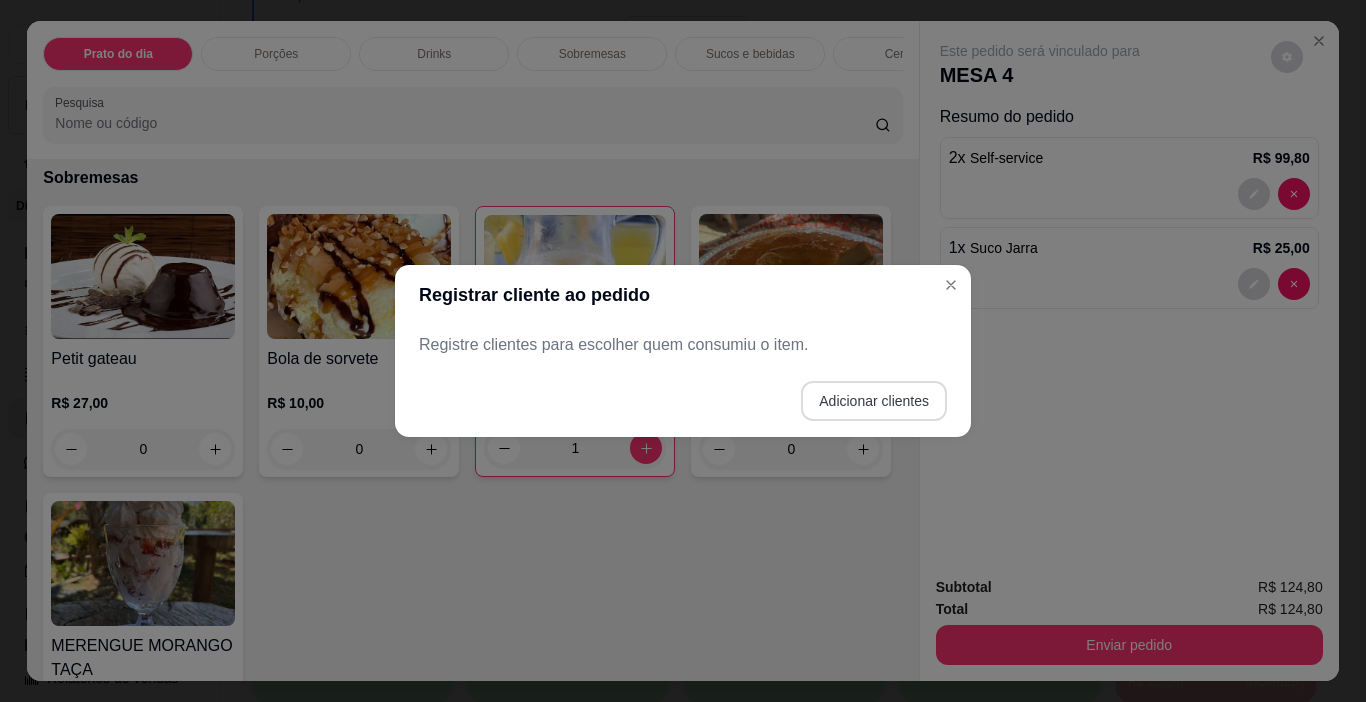 click on "Adicionar clientes" at bounding box center [874, 401] 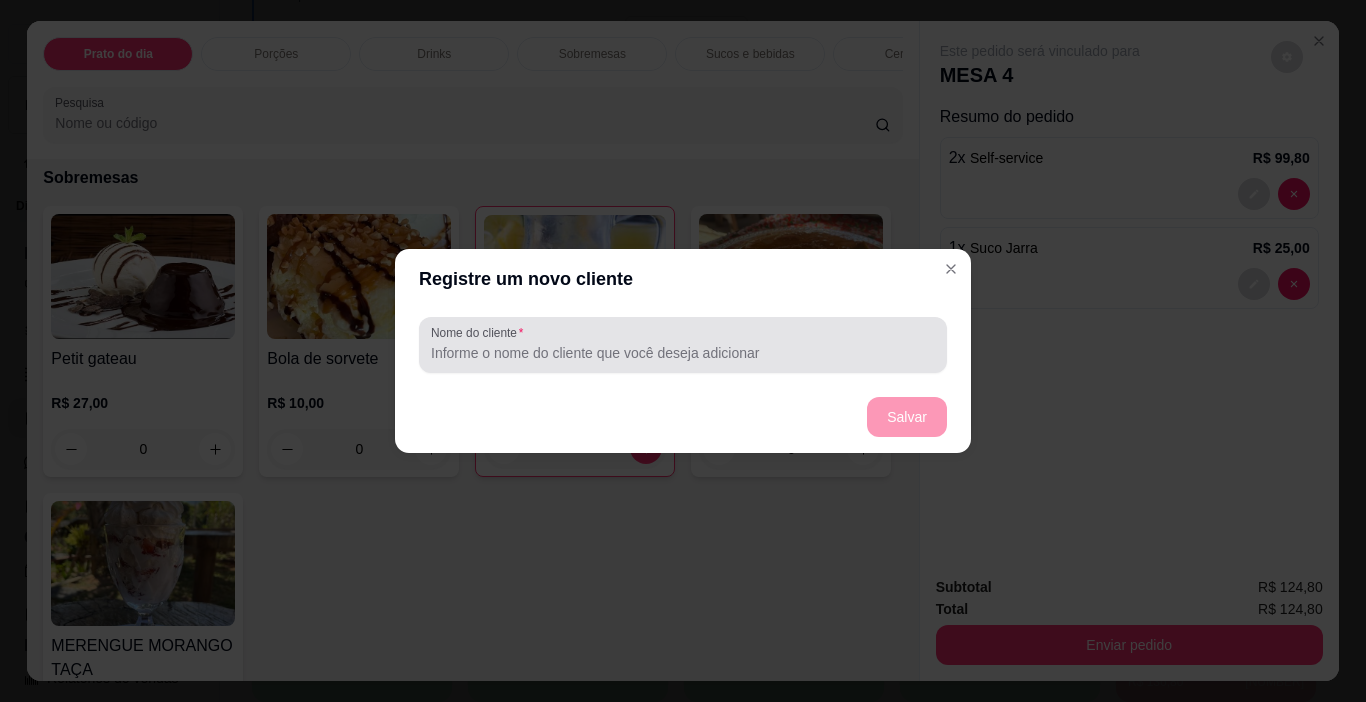 click on "Nome do cliente" at bounding box center [683, 353] 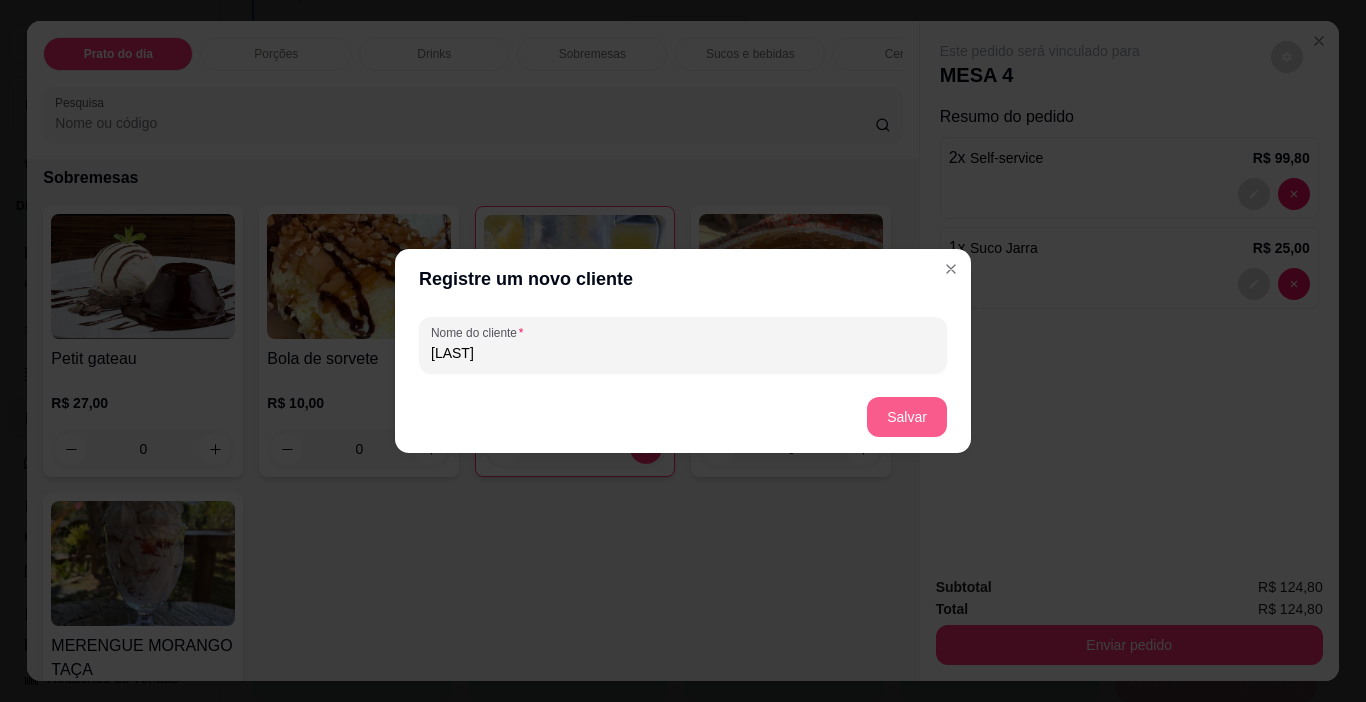 type on "[FIRST]" 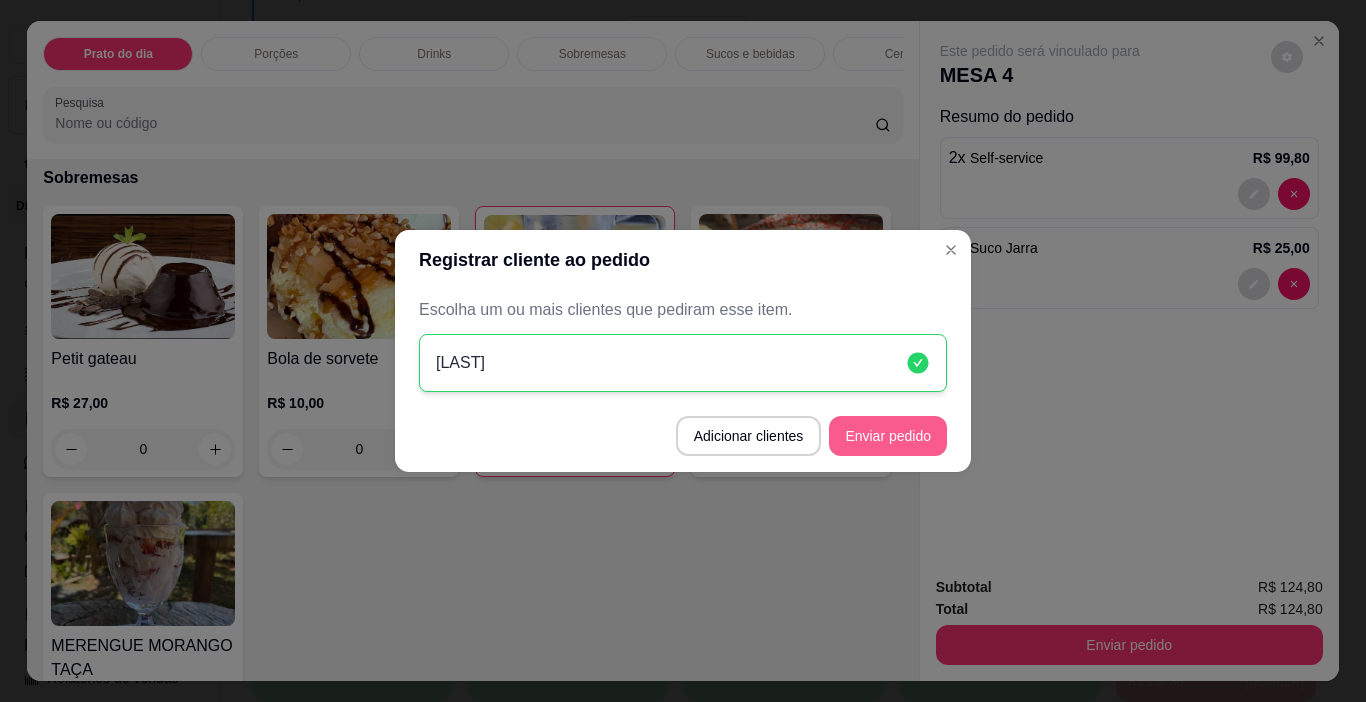 click on "Enviar pedido" at bounding box center [888, 436] 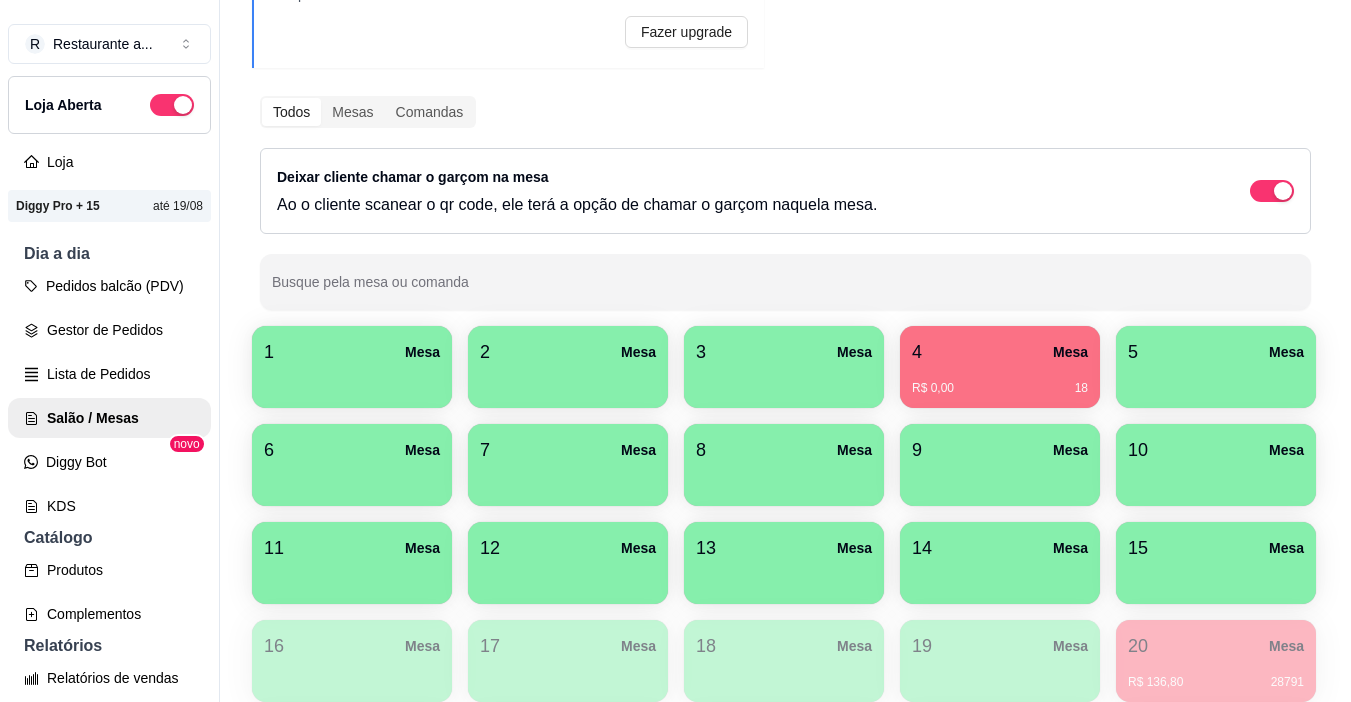 click at bounding box center [352, 381] 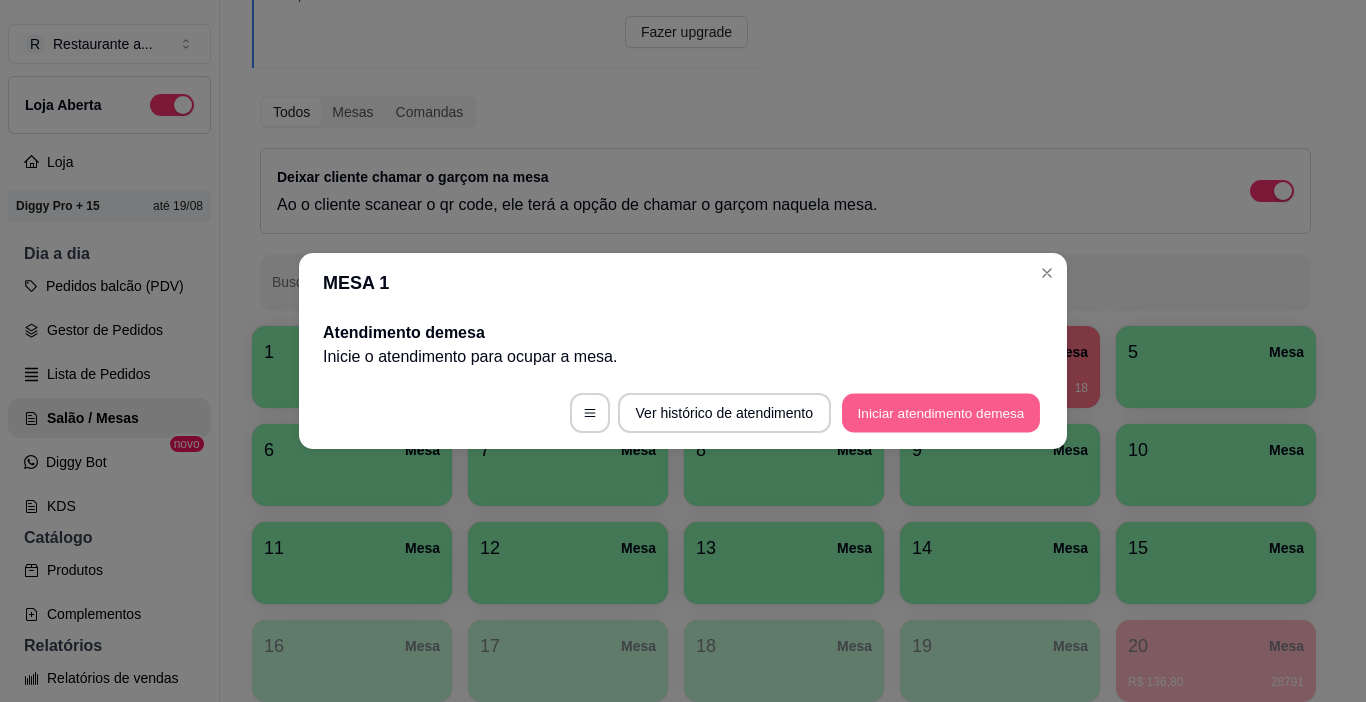 click on "Iniciar atendimento de  mesa" at bounding box center (941, 413) 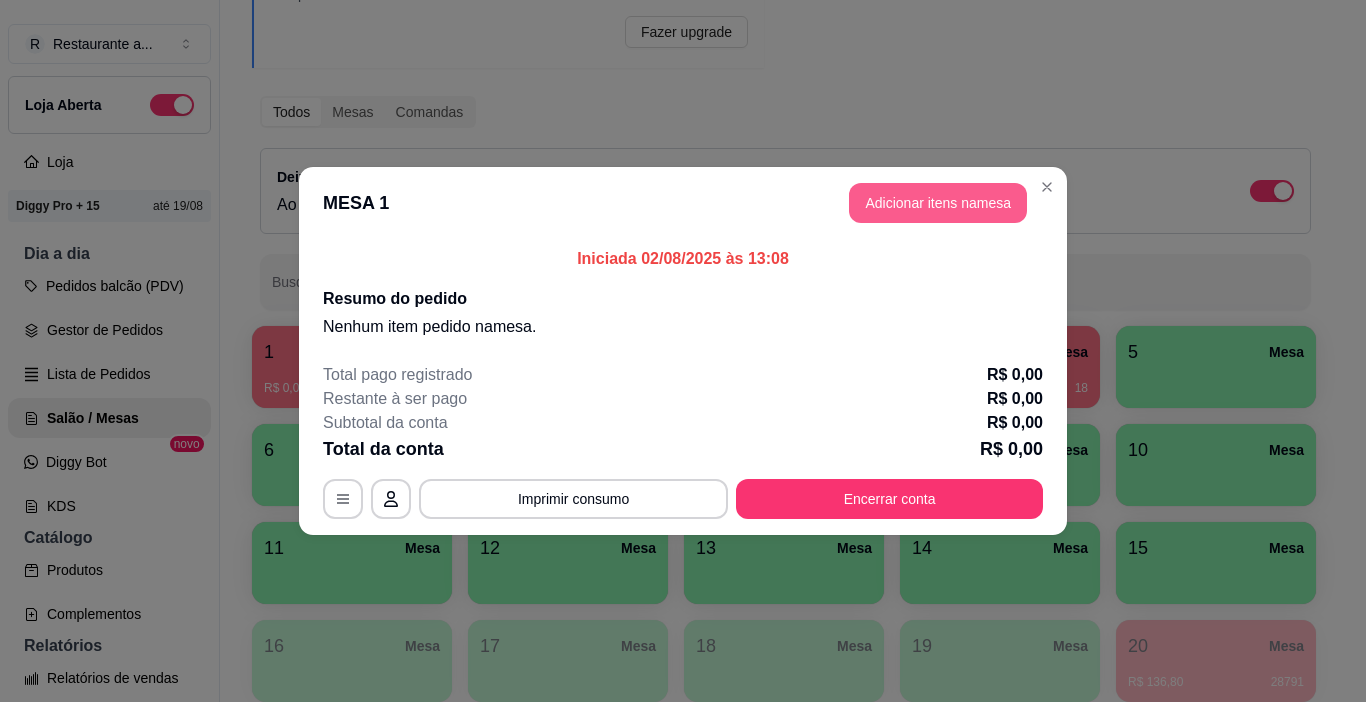 click on "Adicionar itens na  mesa" at bounding box center [938, 203] 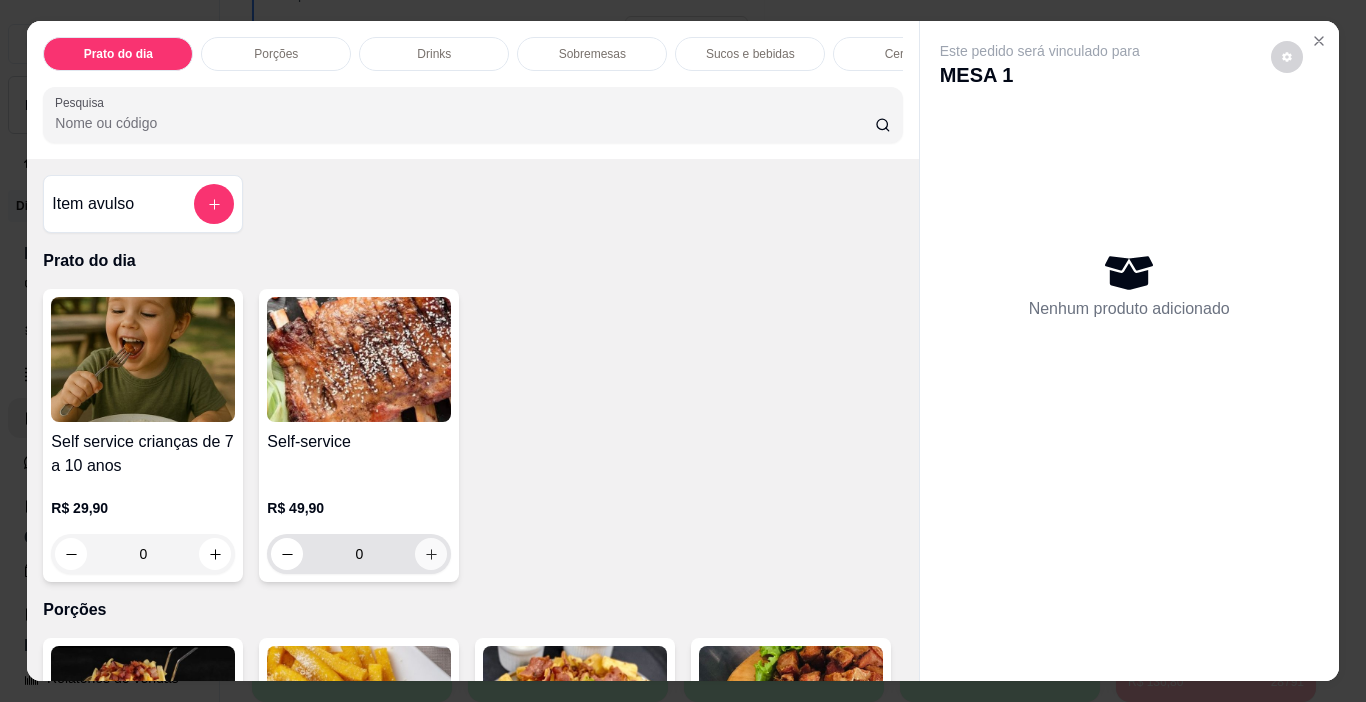 click 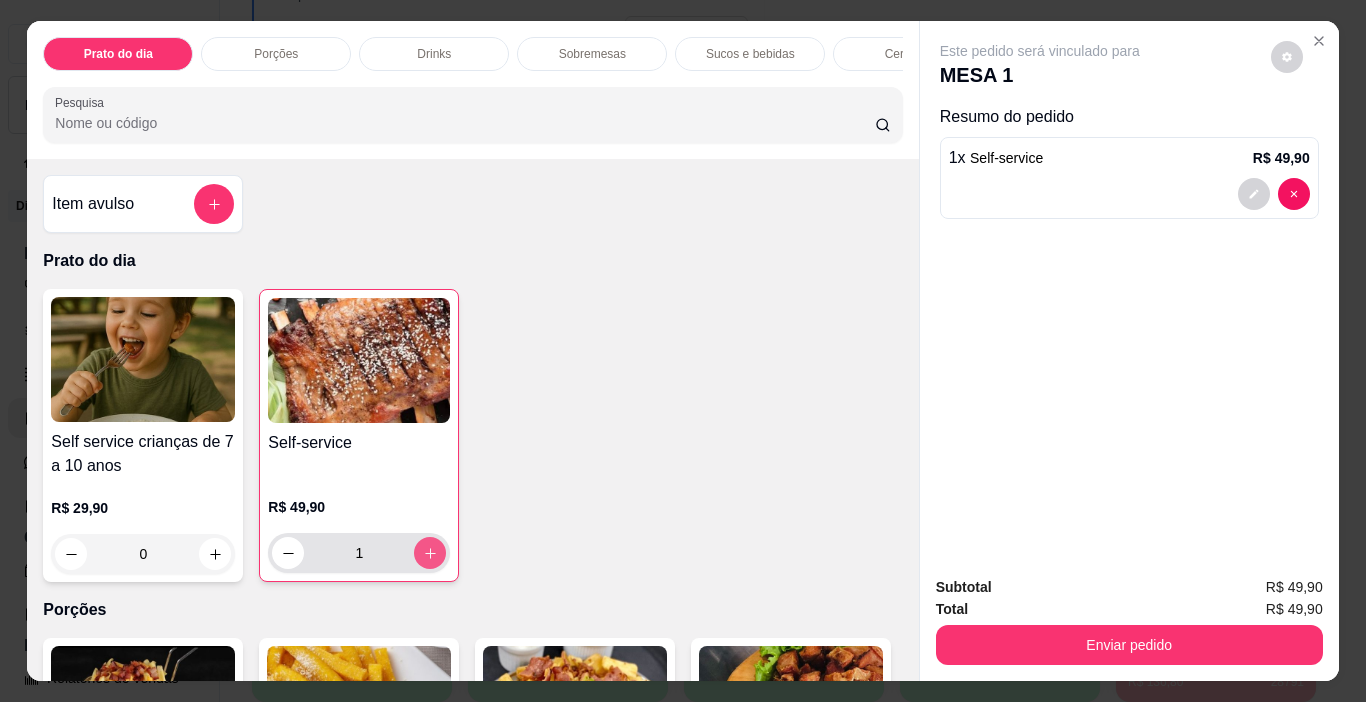 click 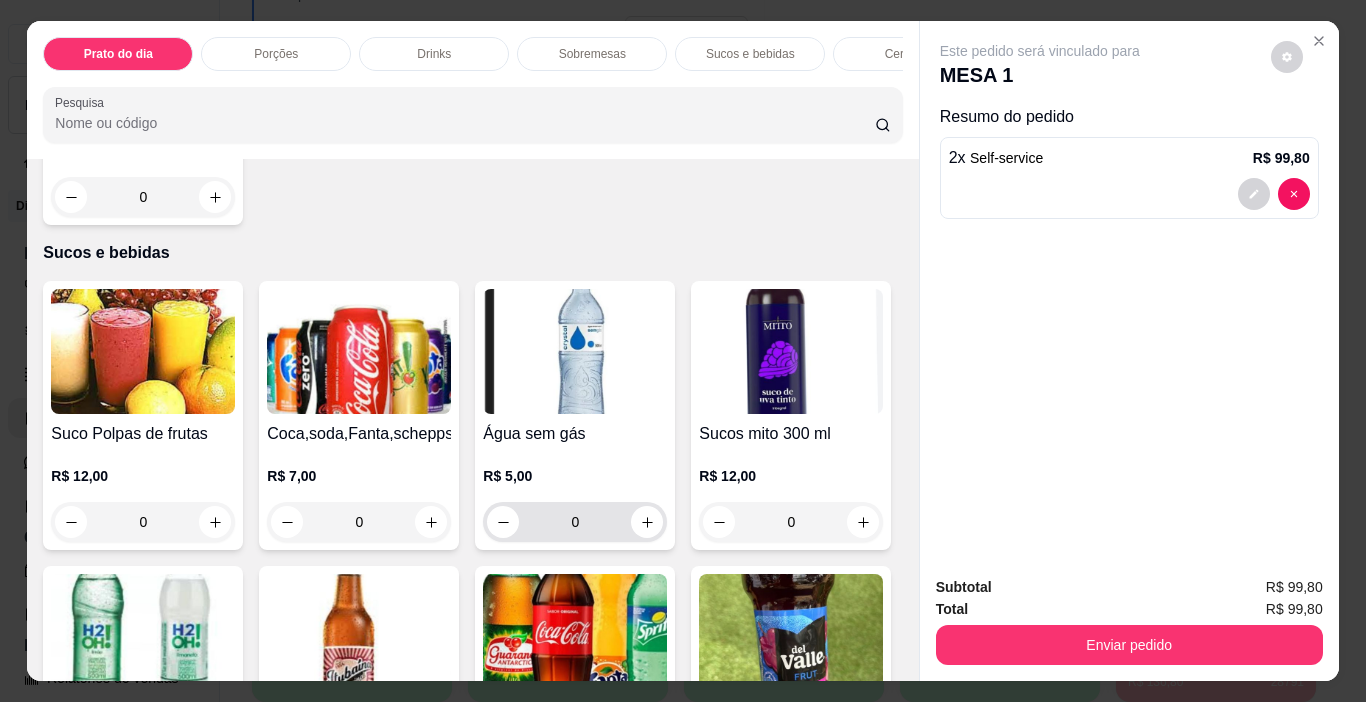 scroll, scrollTop: 2359, scrollLeft: 0, axis: vertical 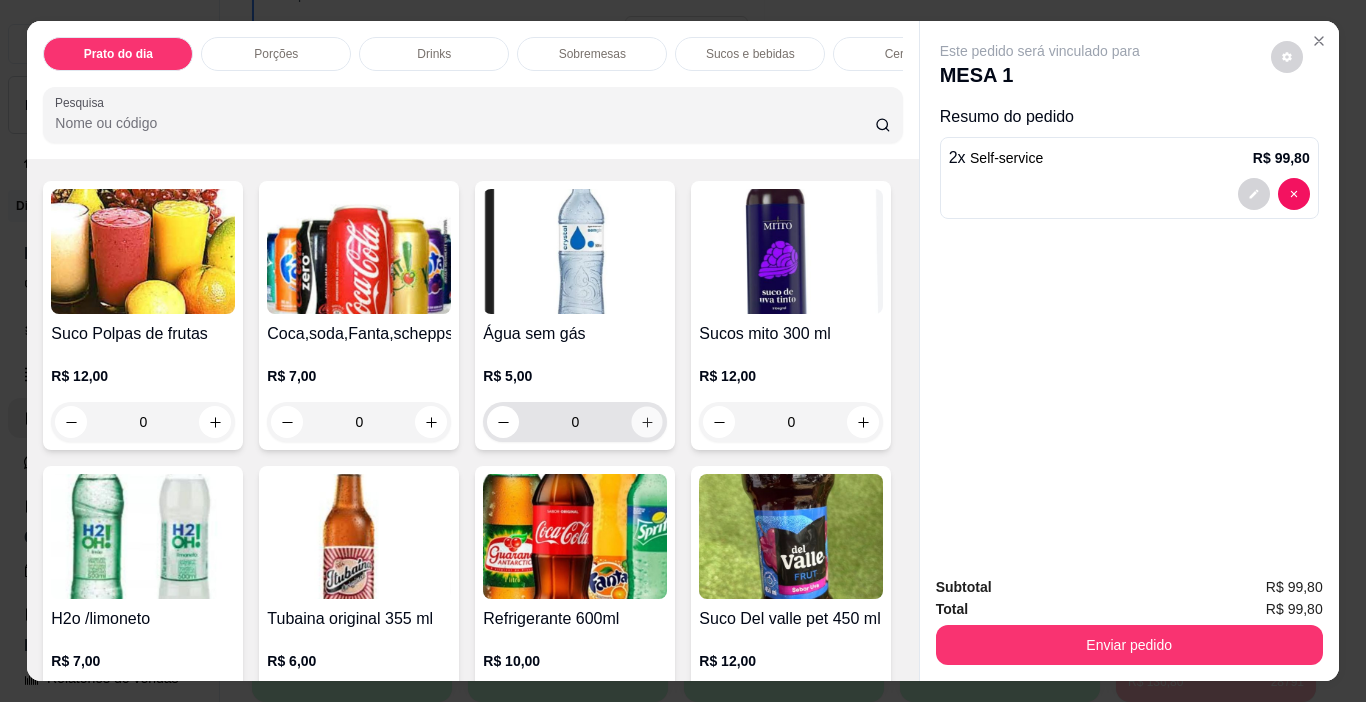 click 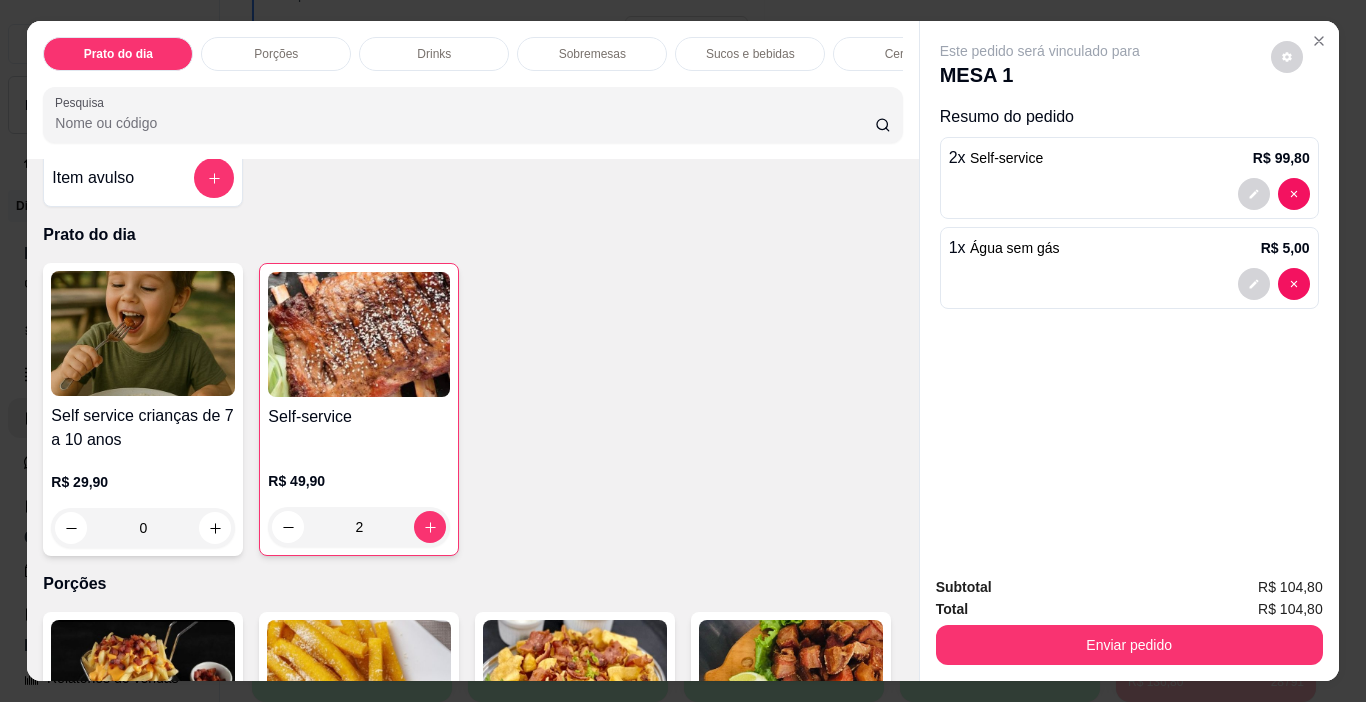 scroll, scrollTop: 0, scrollLeft: 0, axis: both 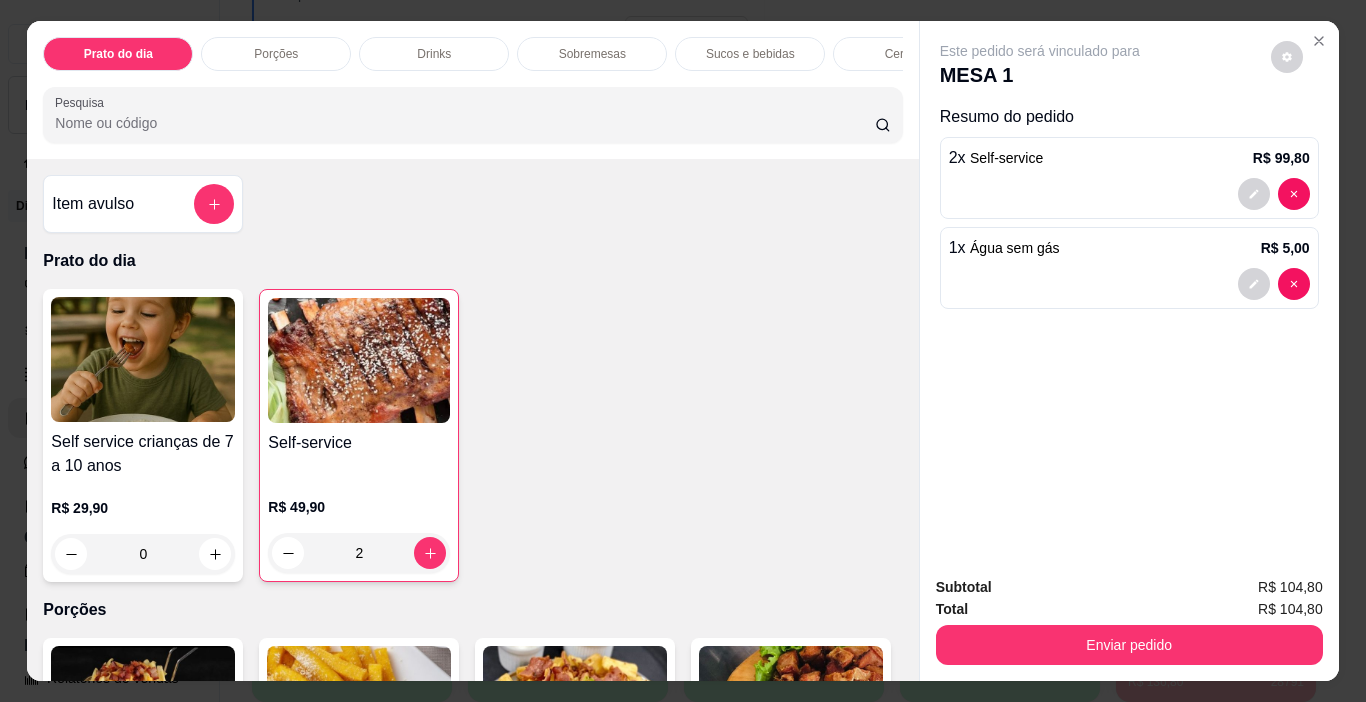 click on "Cervejas" at bounding box center (908, 54) 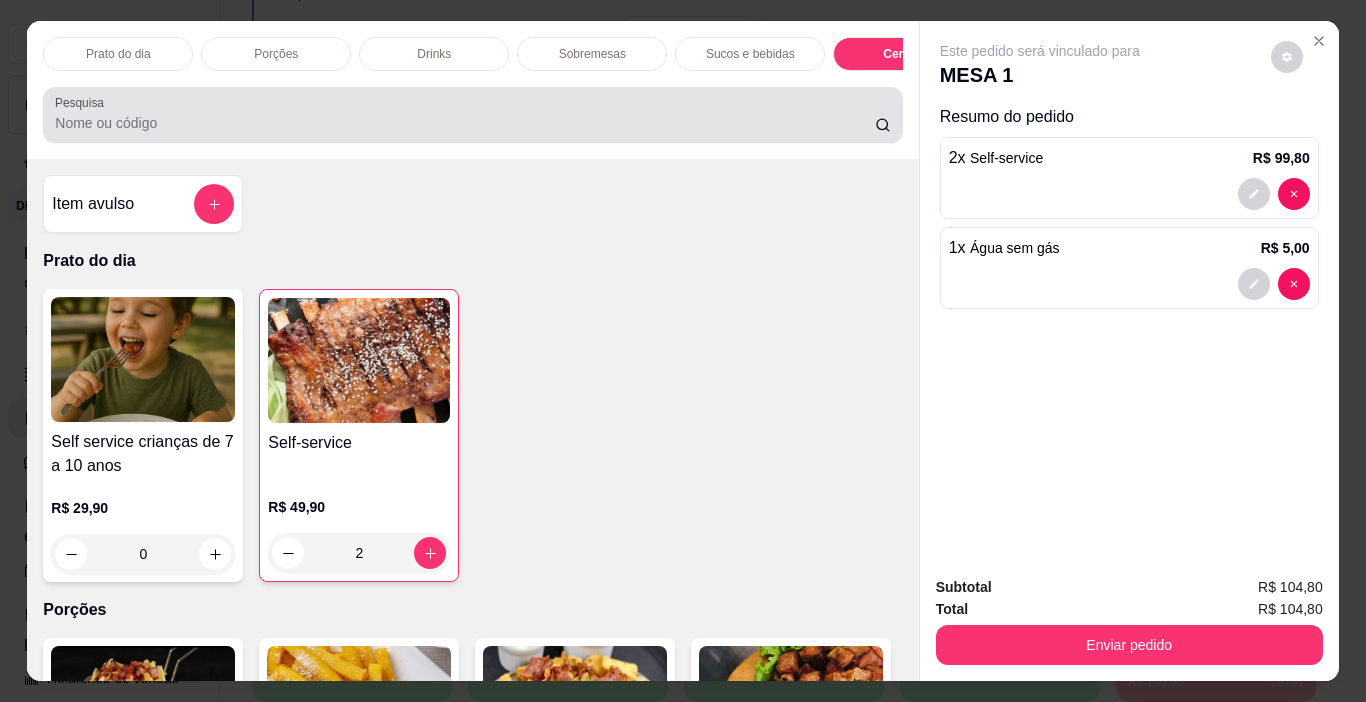 scroll, scrollTop: 3784, scrollLeft: 0, axis: vertical 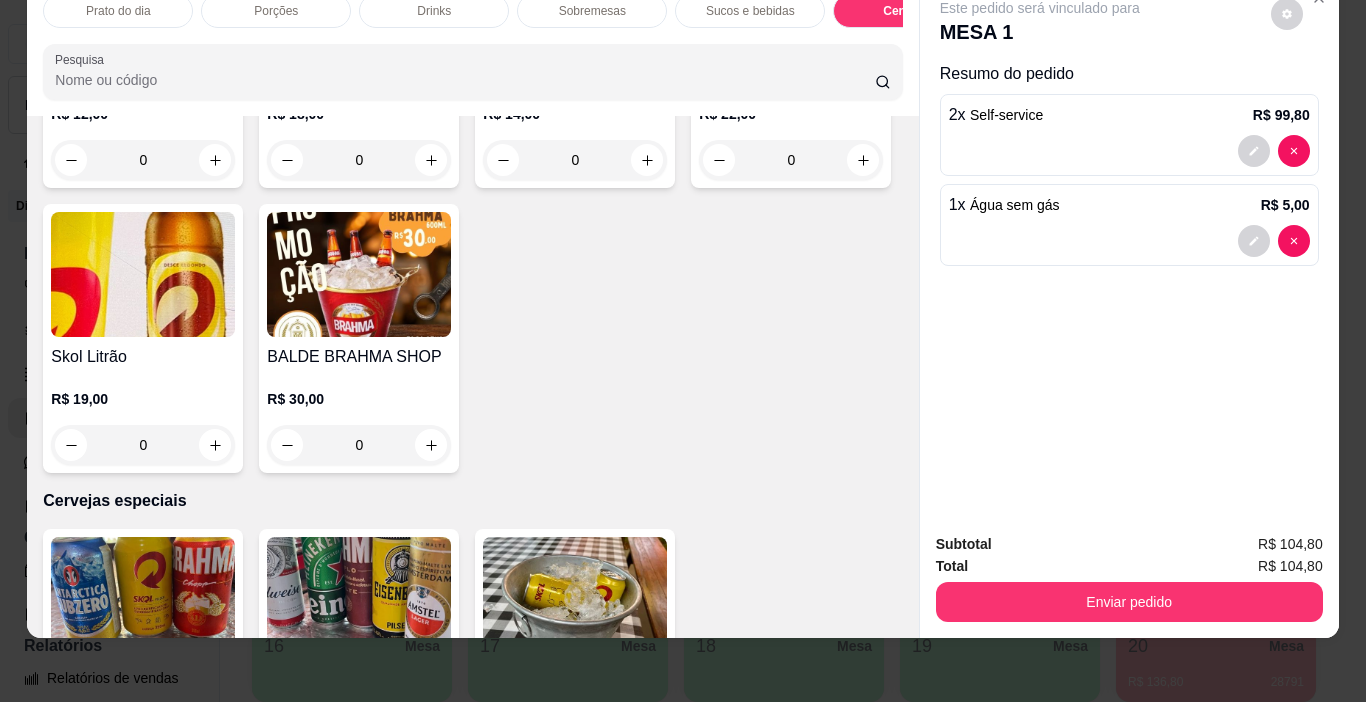 click at bounding box center [359, -35] 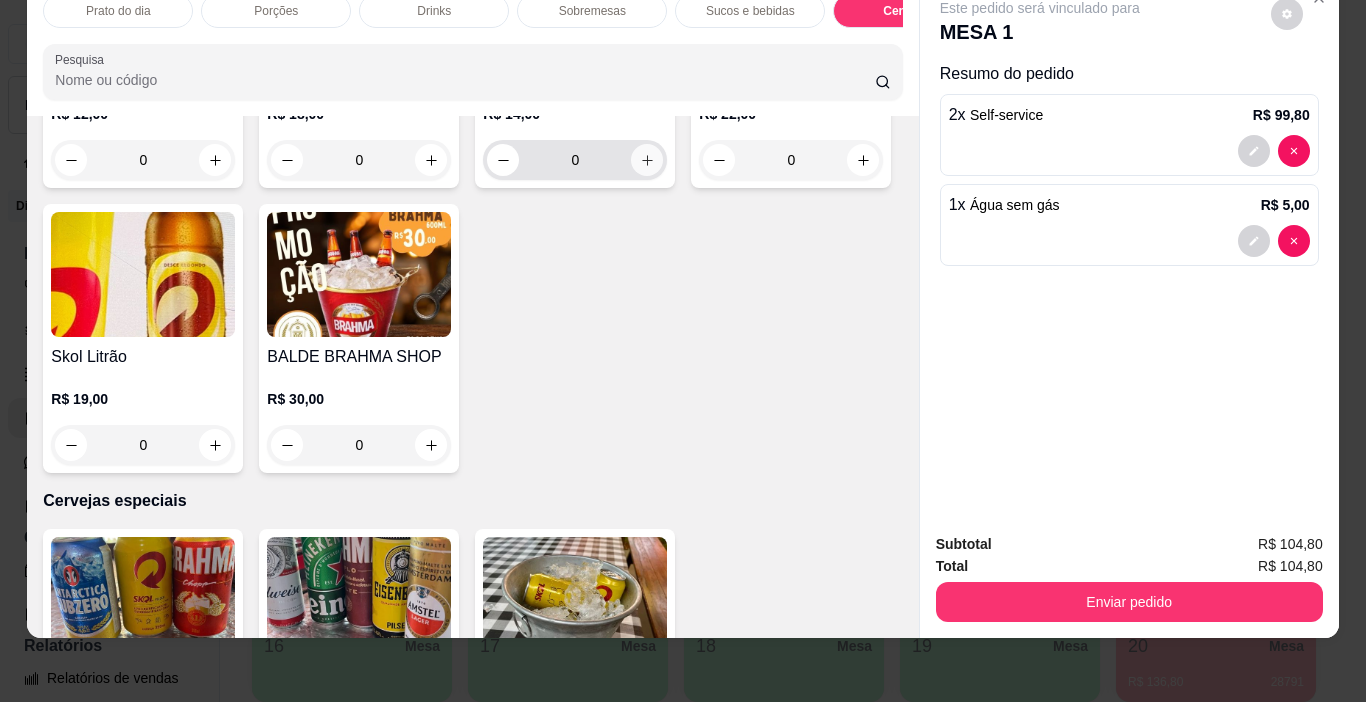 click 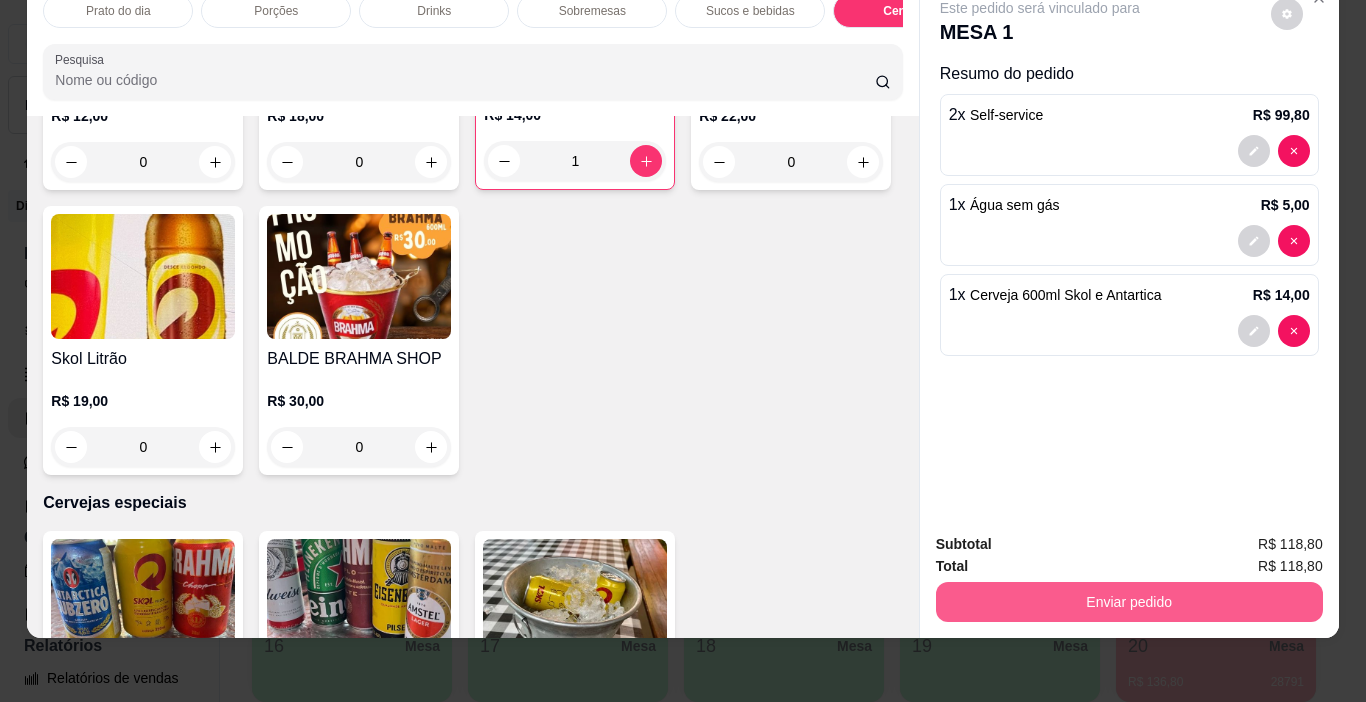 click on "Enviar pedido" at bounding box center [1129, 602] 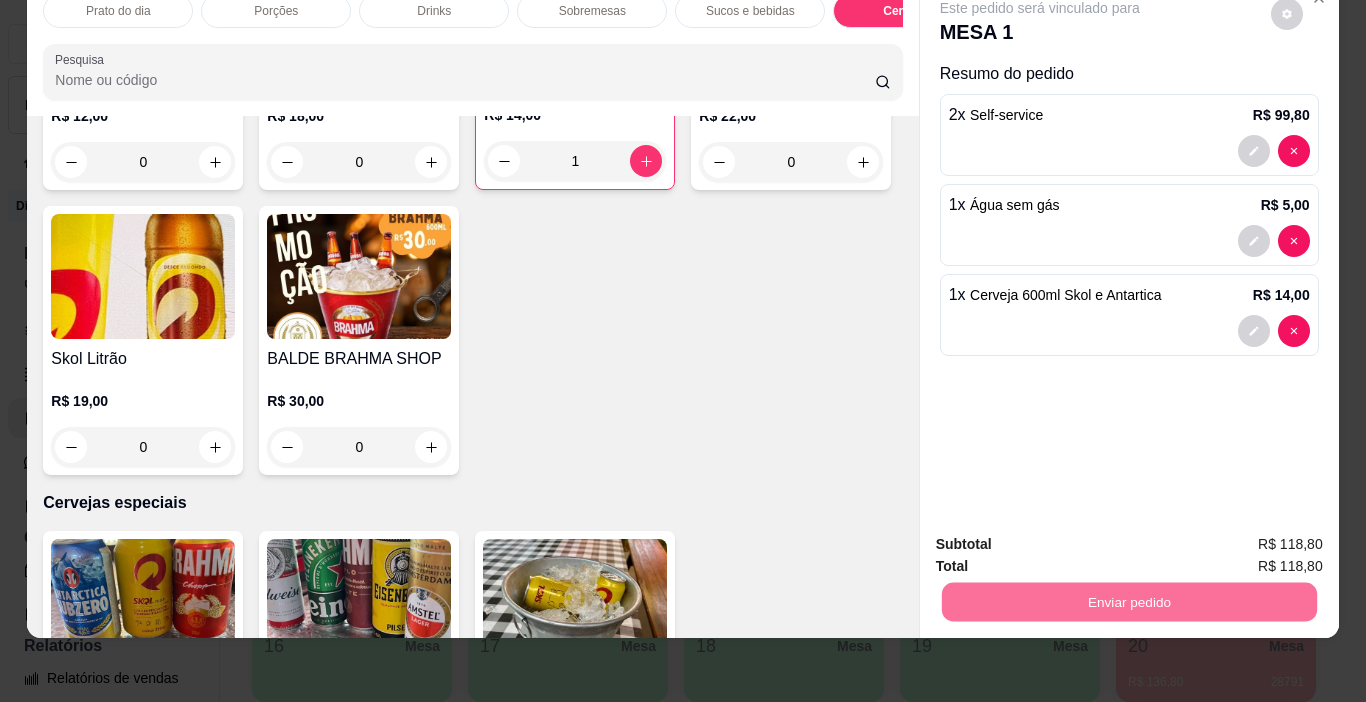 click on "Sim, quero registrar" at bounding box center [1252, 538] 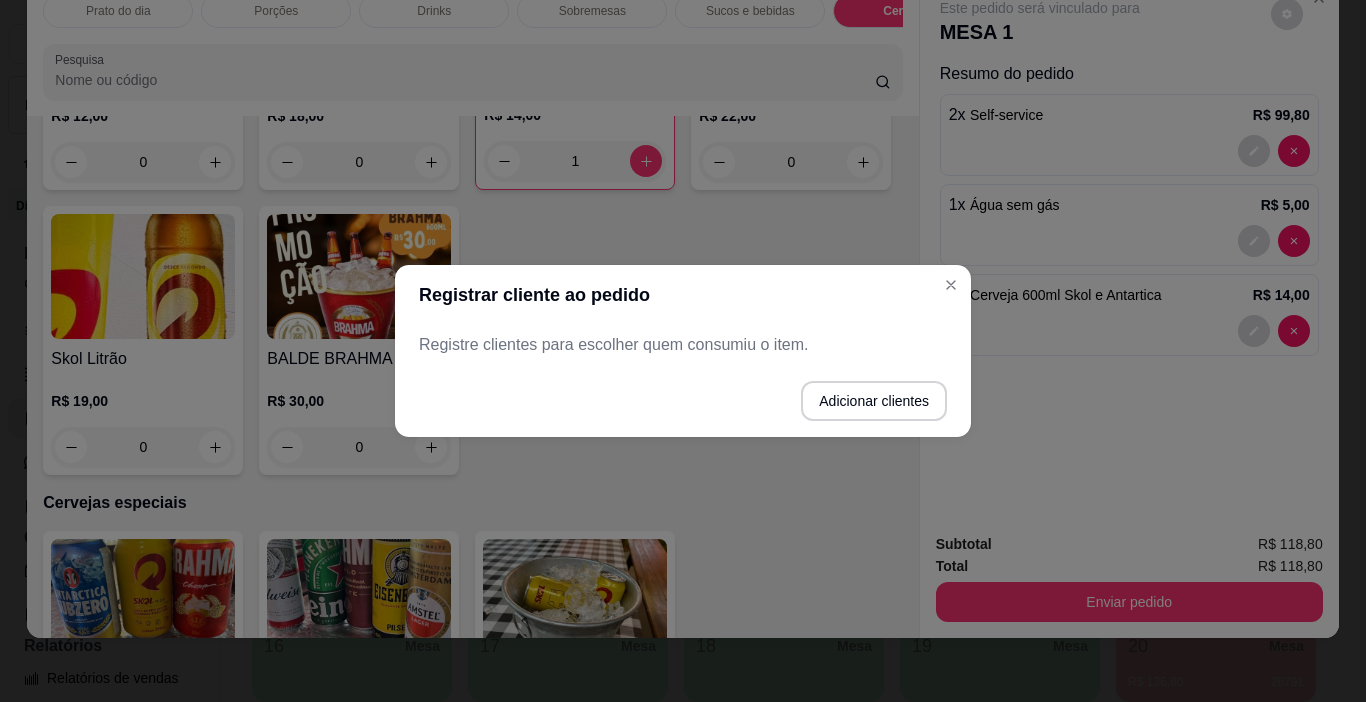 click on "Registre clientes para escolher quem consumiu o item." at bounding box center [683, 345] 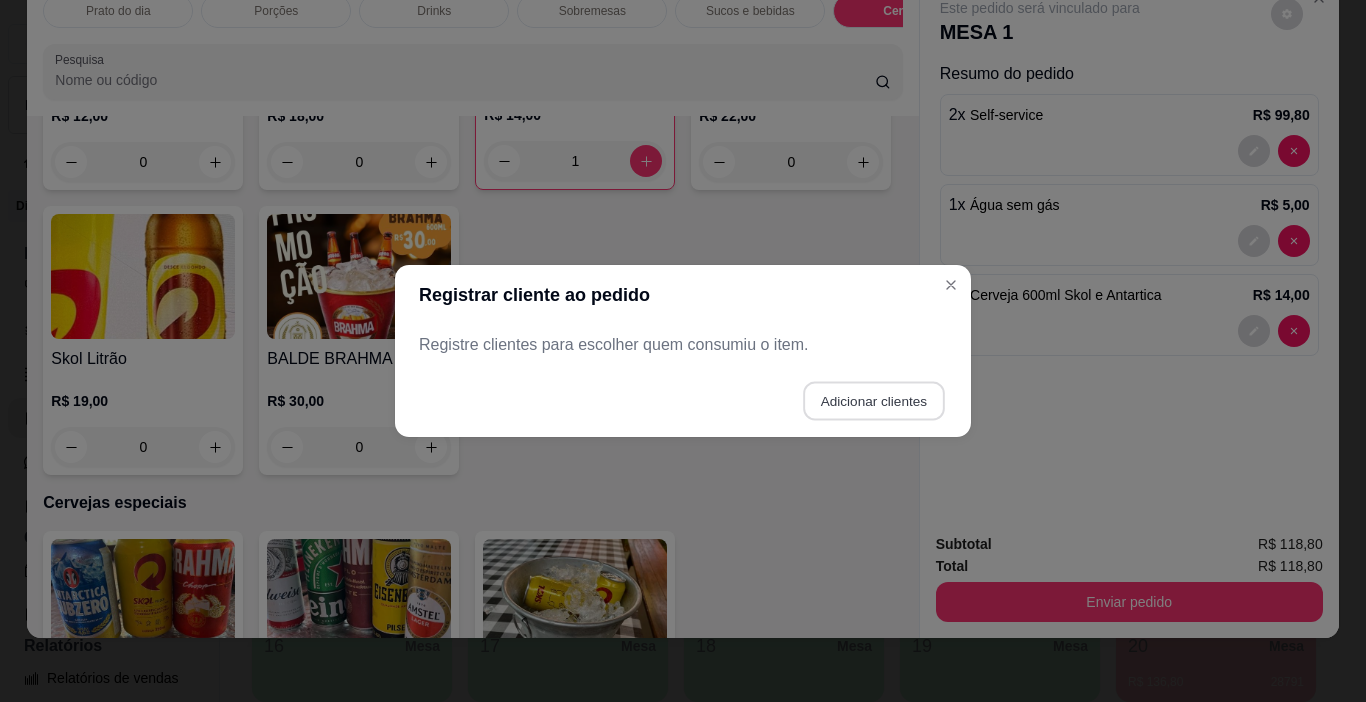 click on "Adicionar clientes" at bounding box center (873, 401) 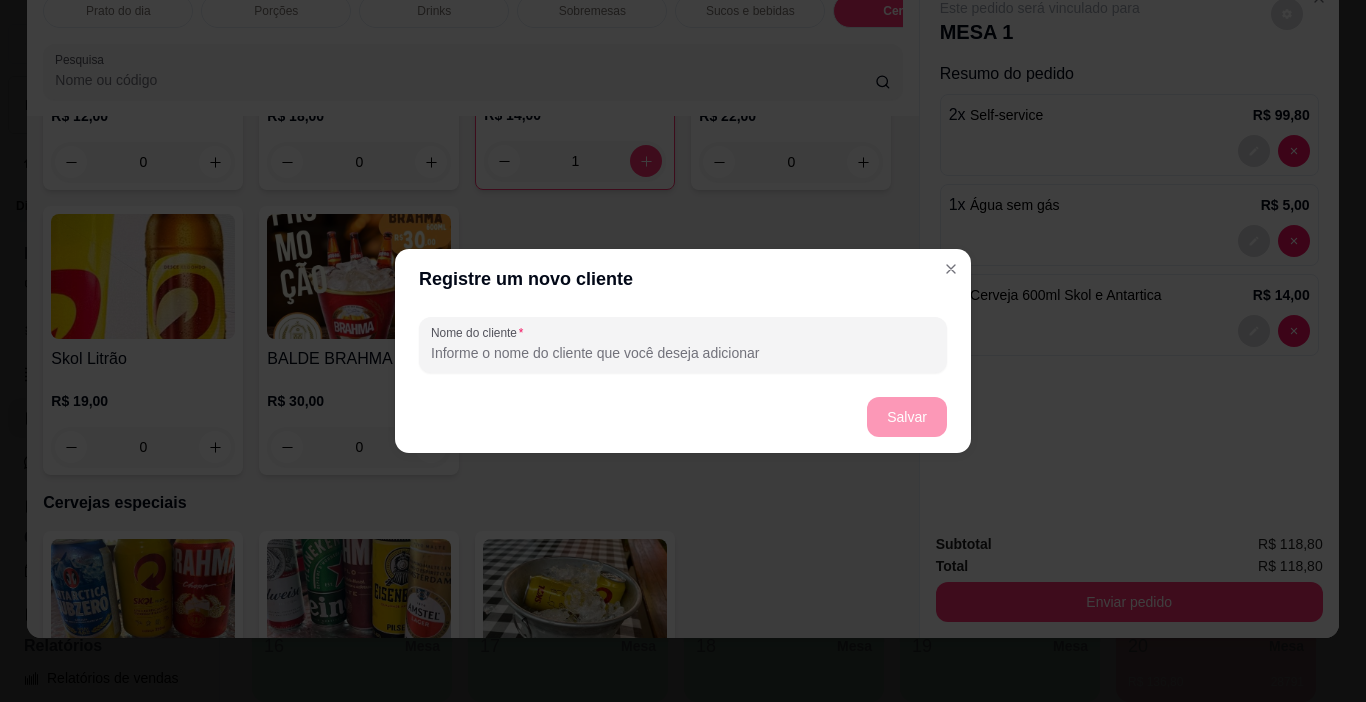 click on "Nome do cliente" at bounding box center (683, 353) 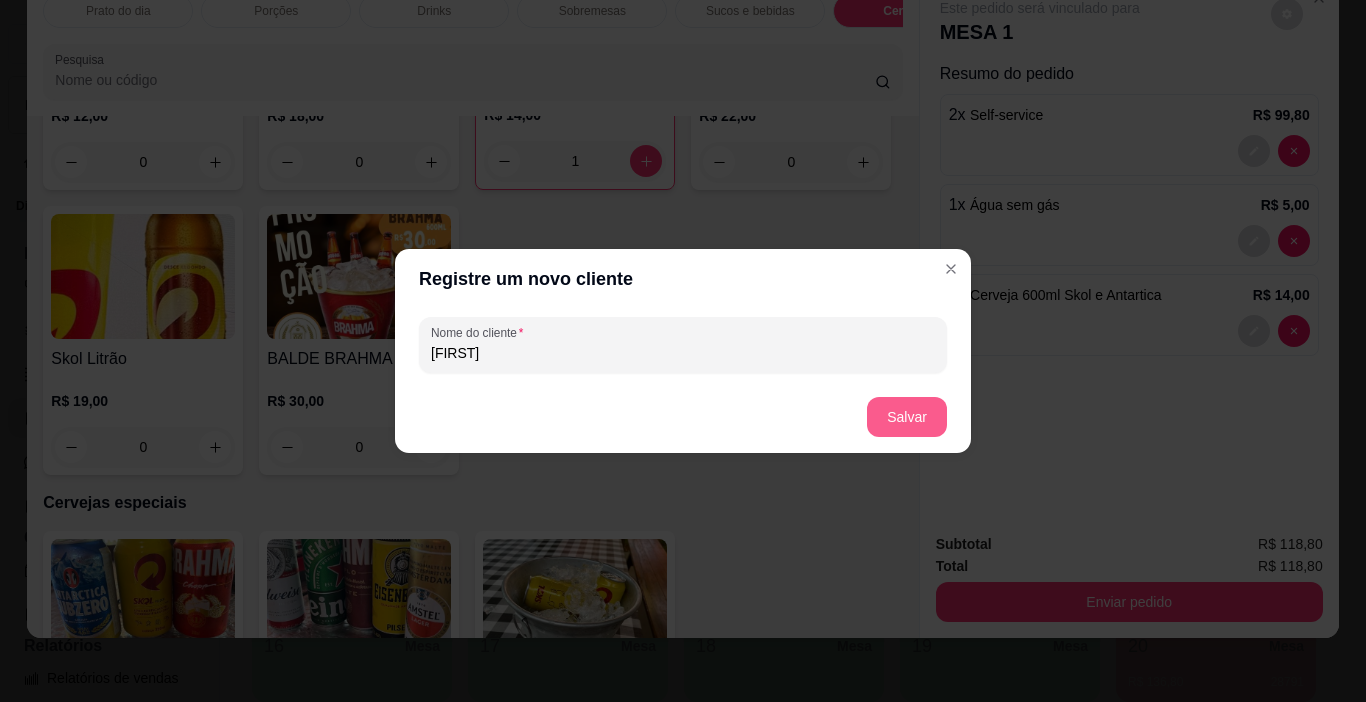 type on "MIRIAN" 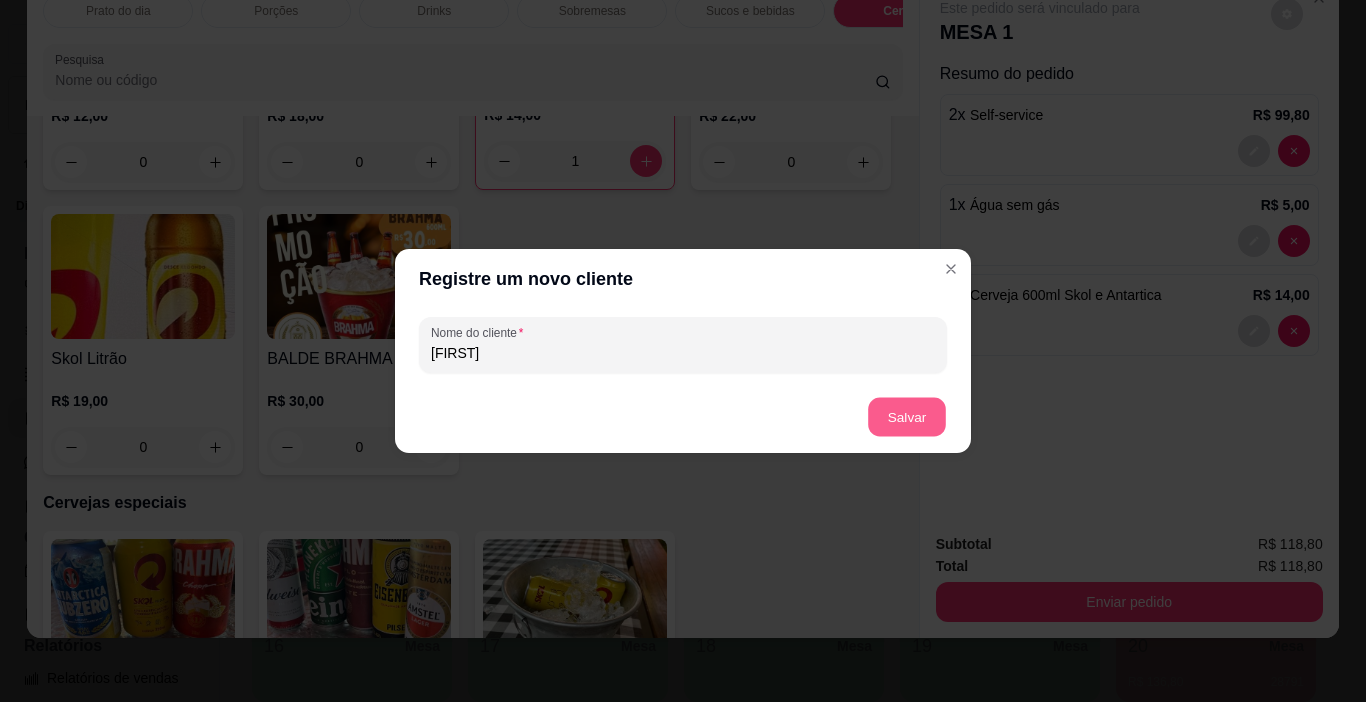 click on "Salvar" at bounding box center (907, 417) 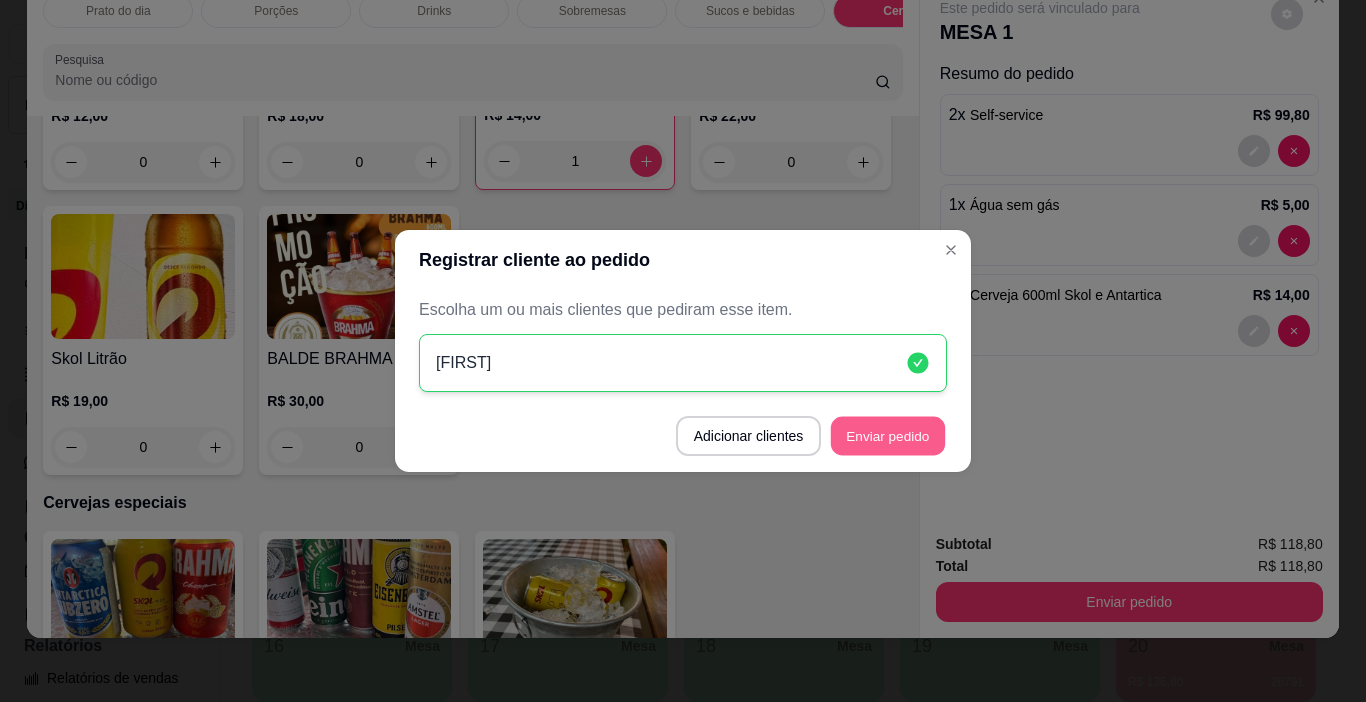 click on "Enviar pedido" at bounding box center (888, 436) 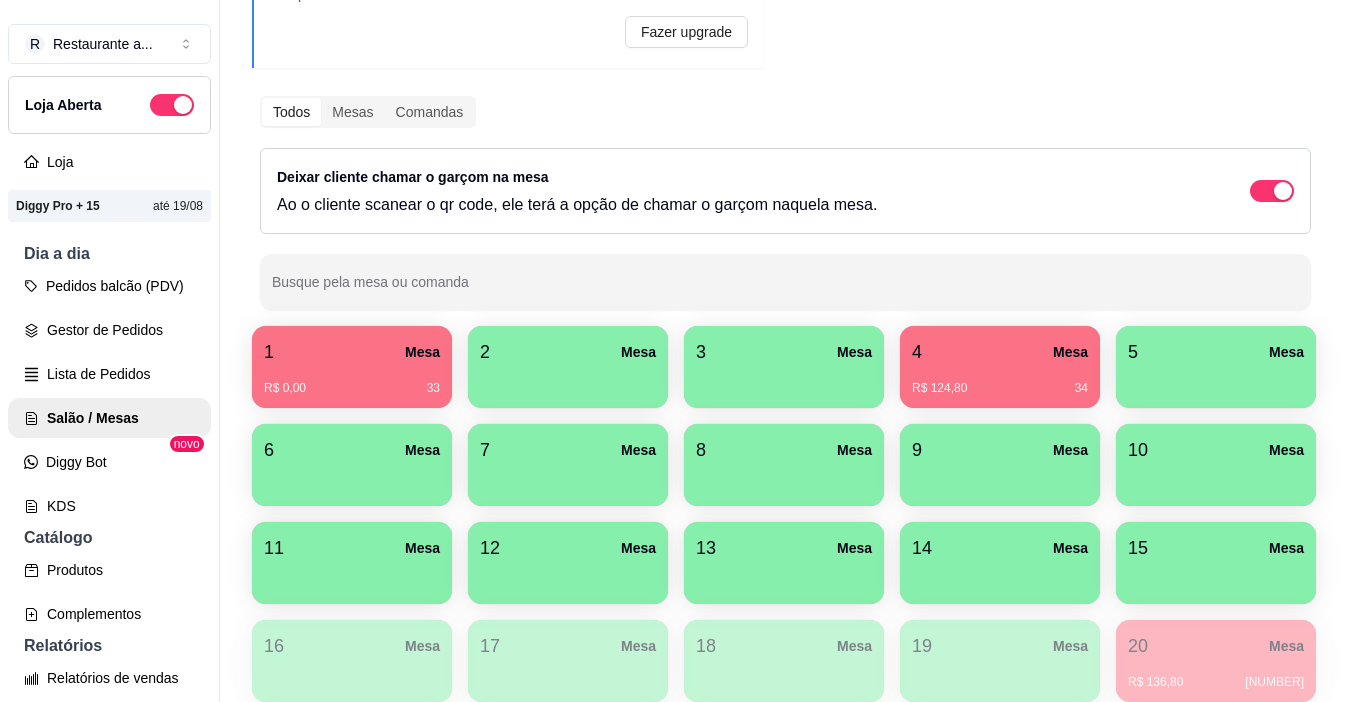 click on "4 Mesa" at bounding box center (1000, 352) 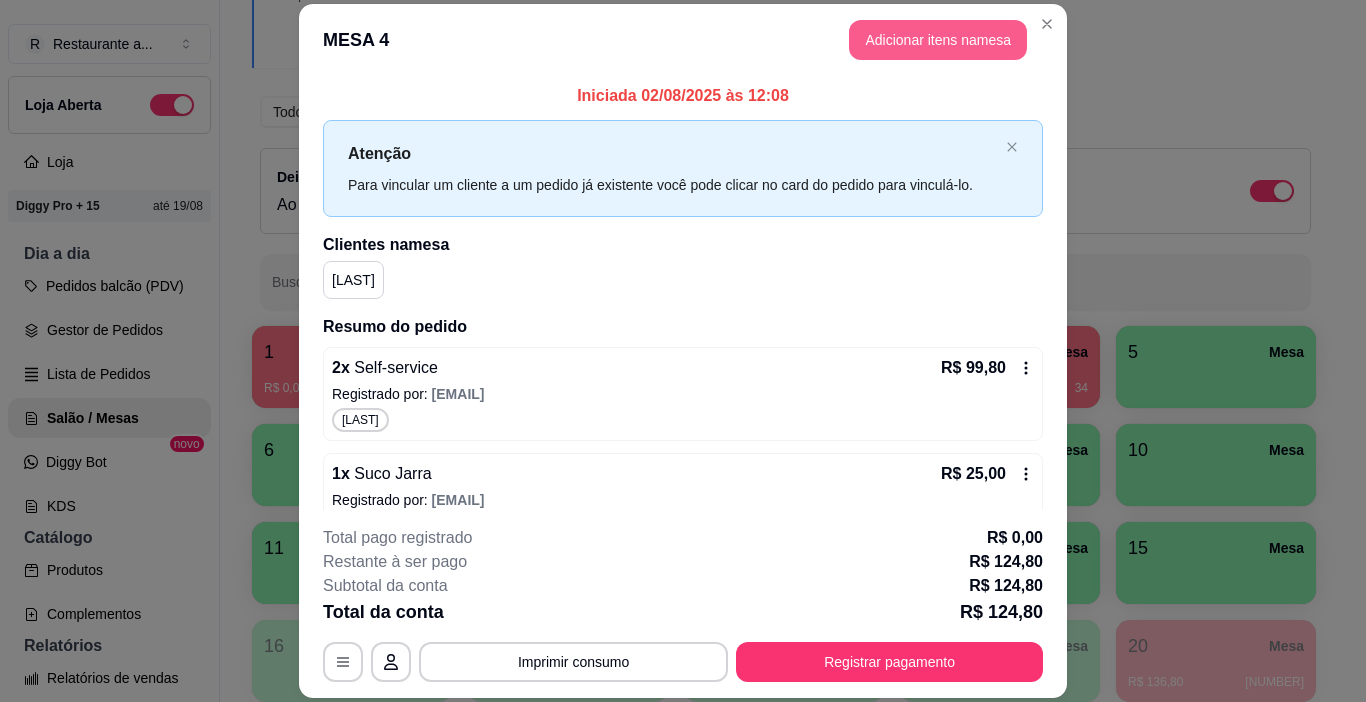 click on "Adicionar itens na  mesa" at bounding box center (938, 40) 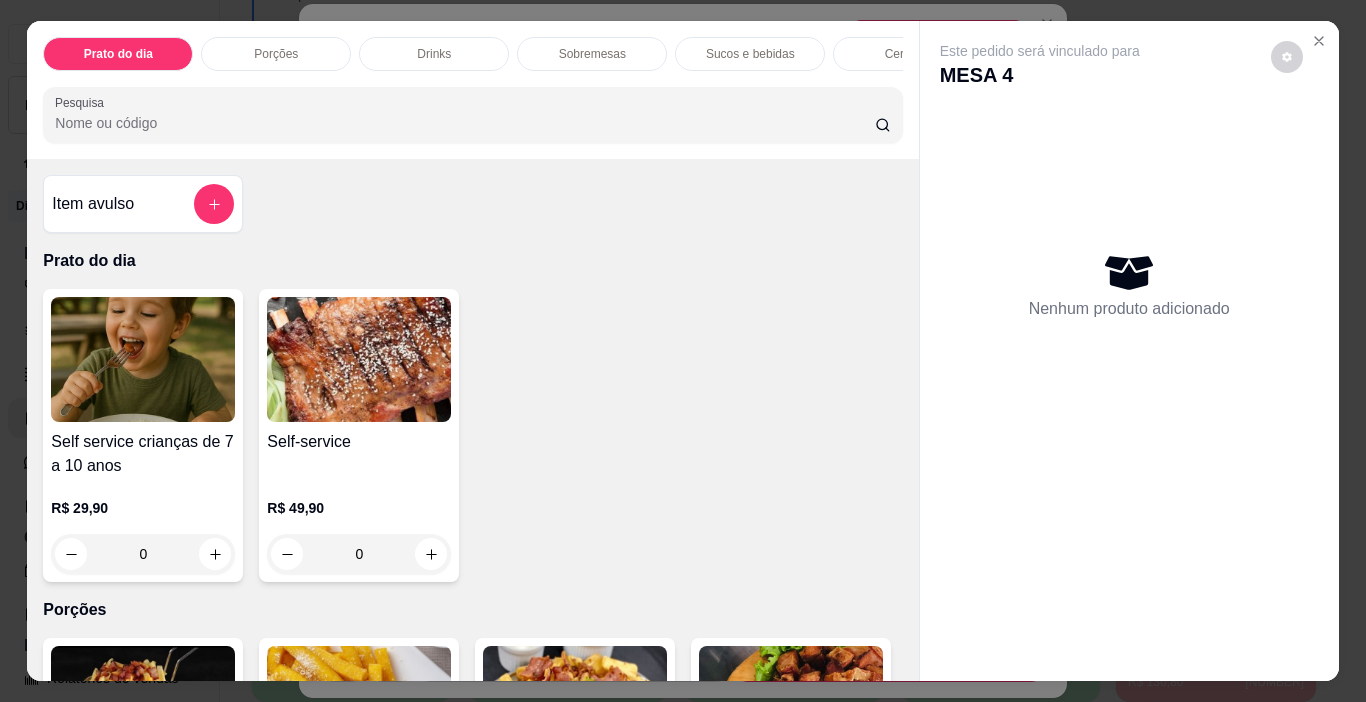 click on "Sucos e bebidas" at bounding box center [750, 54] 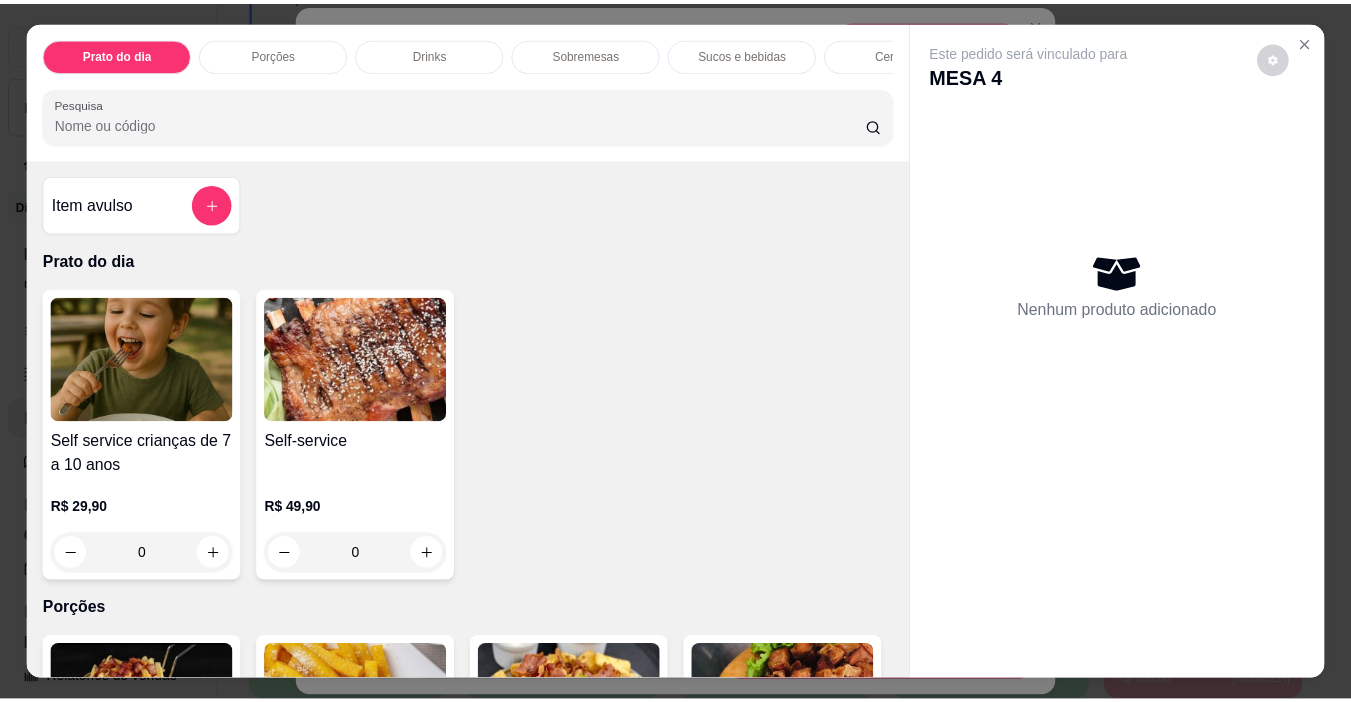 scroll, scrollTop: 50, scrollLeft: 0, axis: vertical 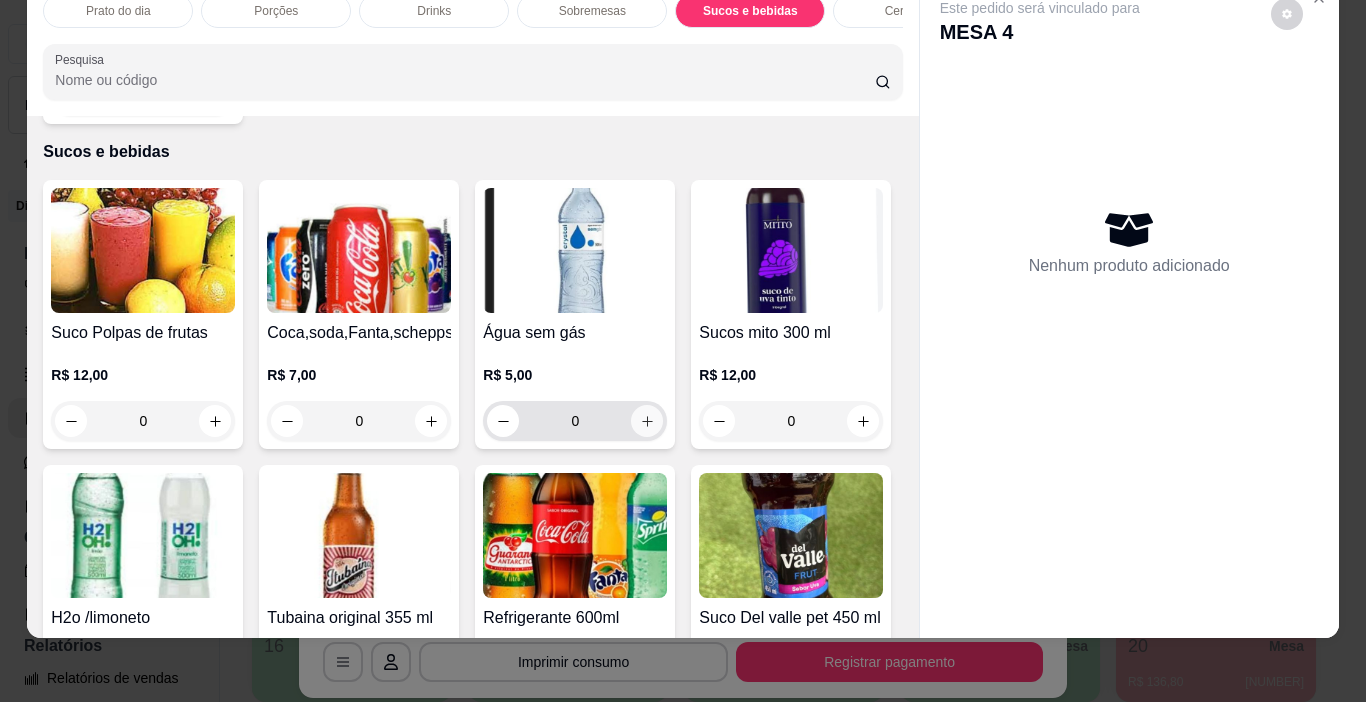 click 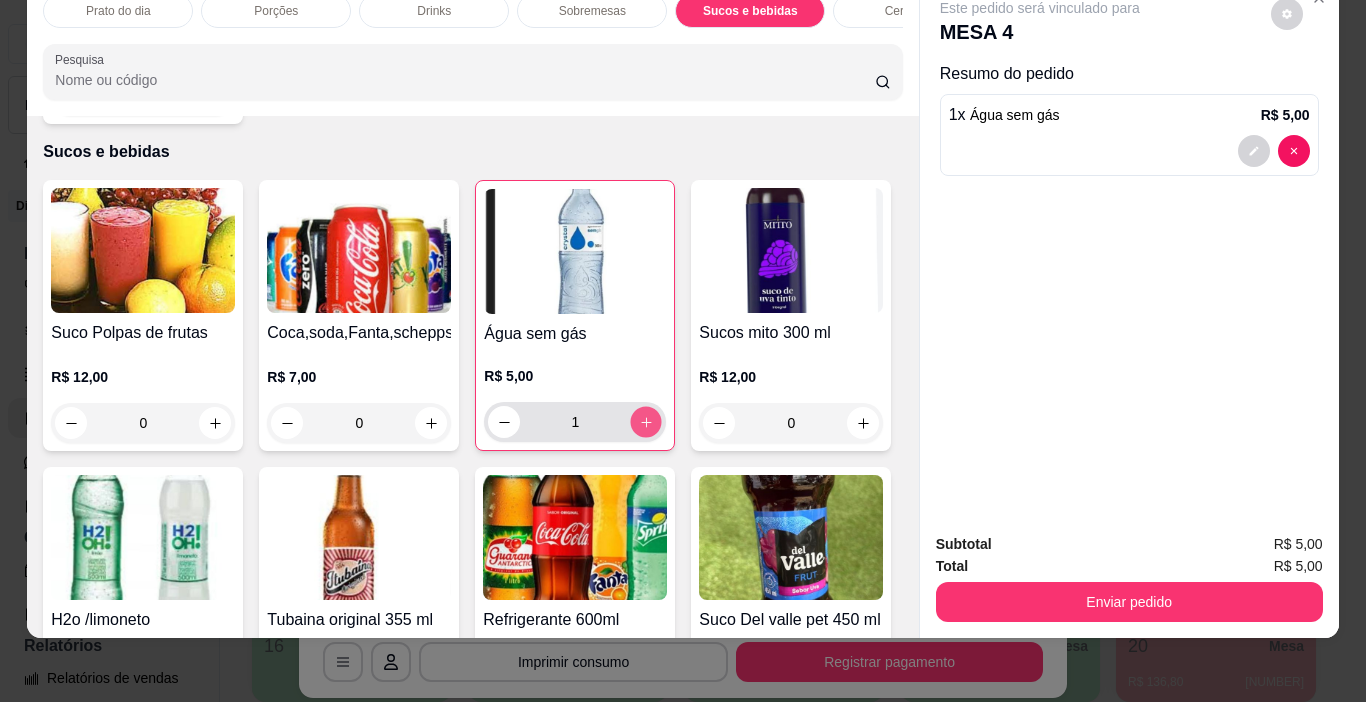 click 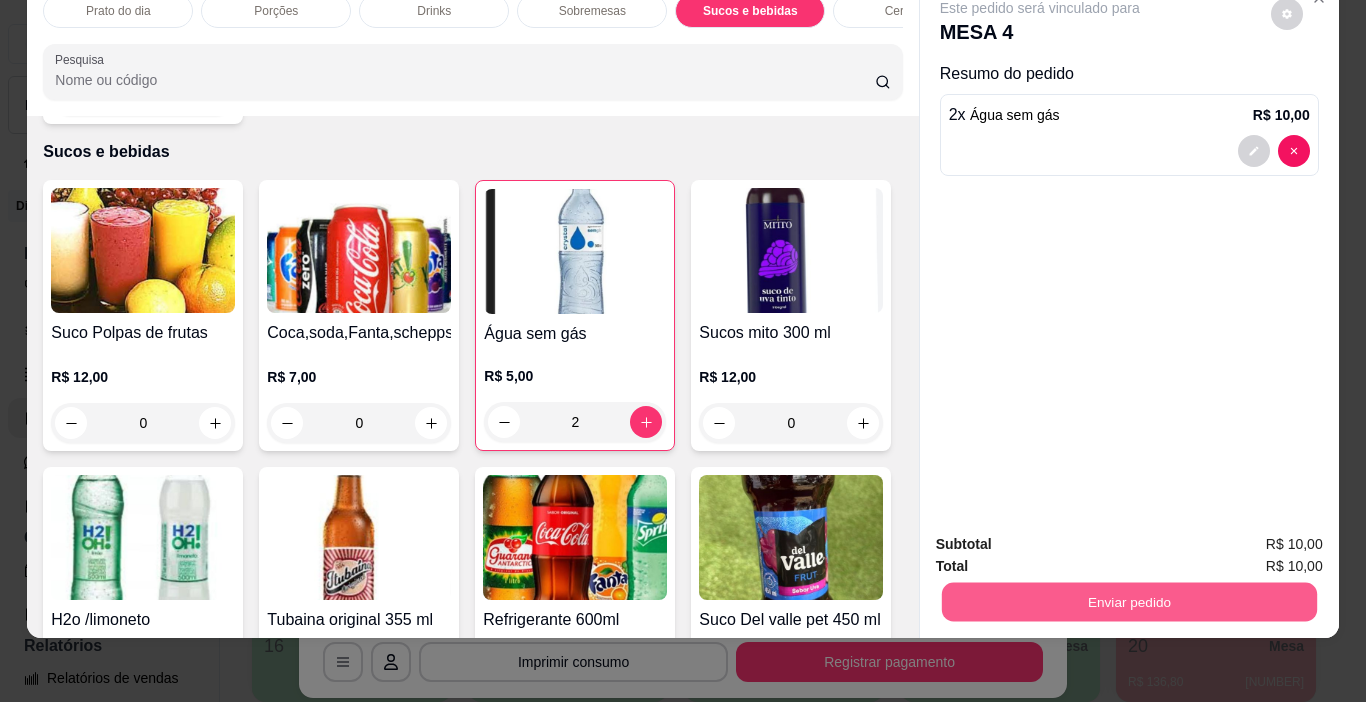click on "Enviar pedido" at bounding box center [1128, 602] 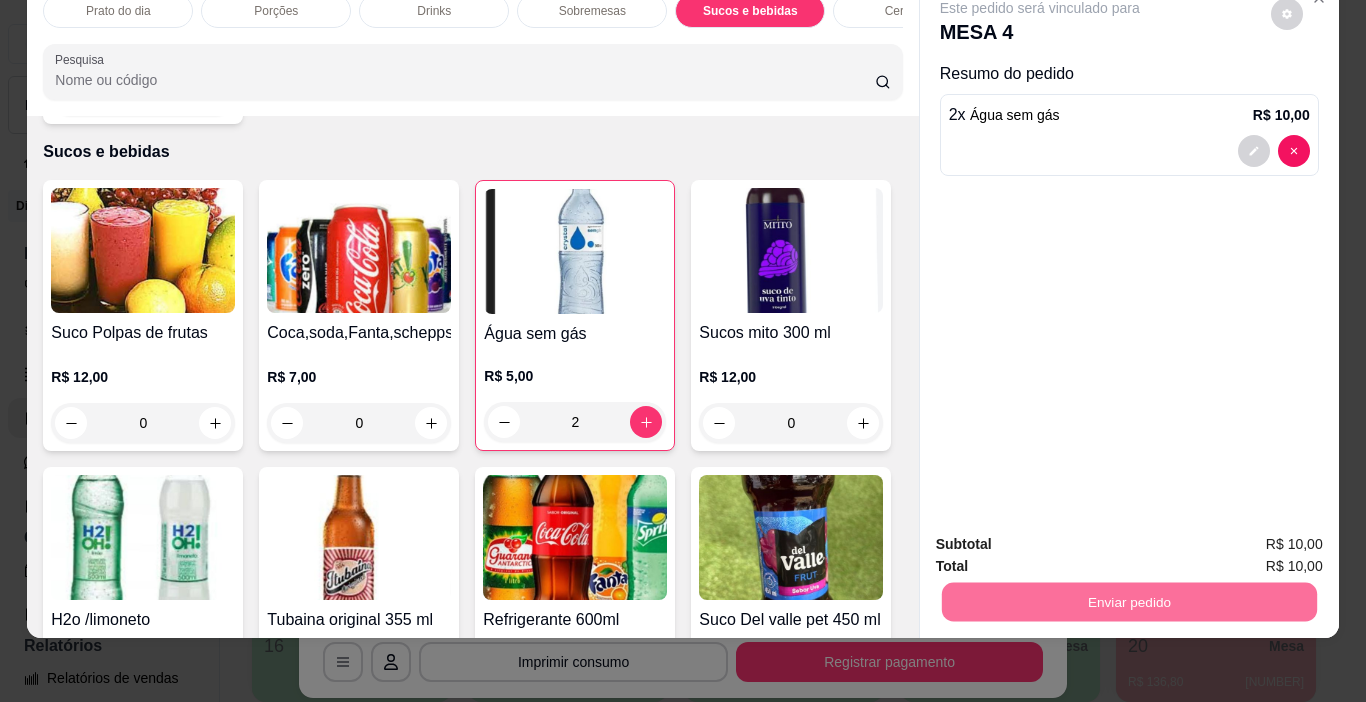 click on "Não registrar e enviar pedido" at bounding box center [1063, 538] 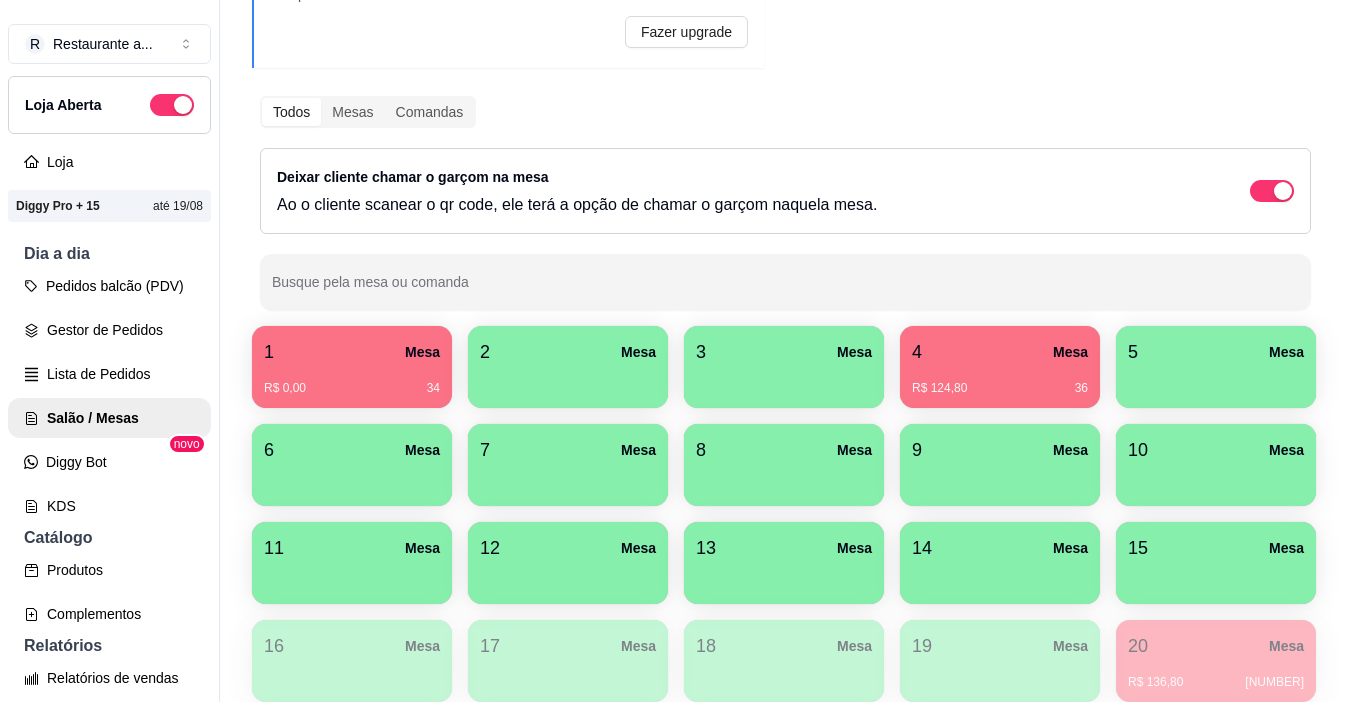type 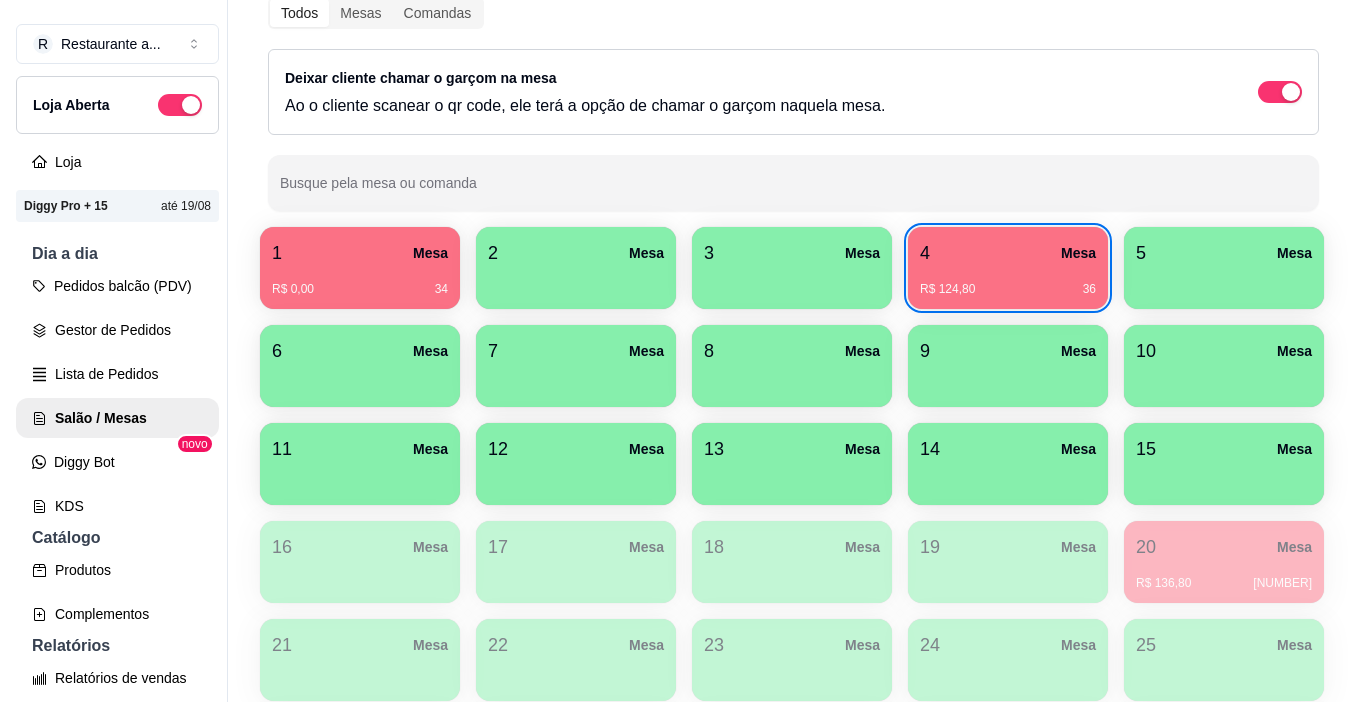 scroll, scrollTop: 300, scrollLeft: 0, axis: vertical 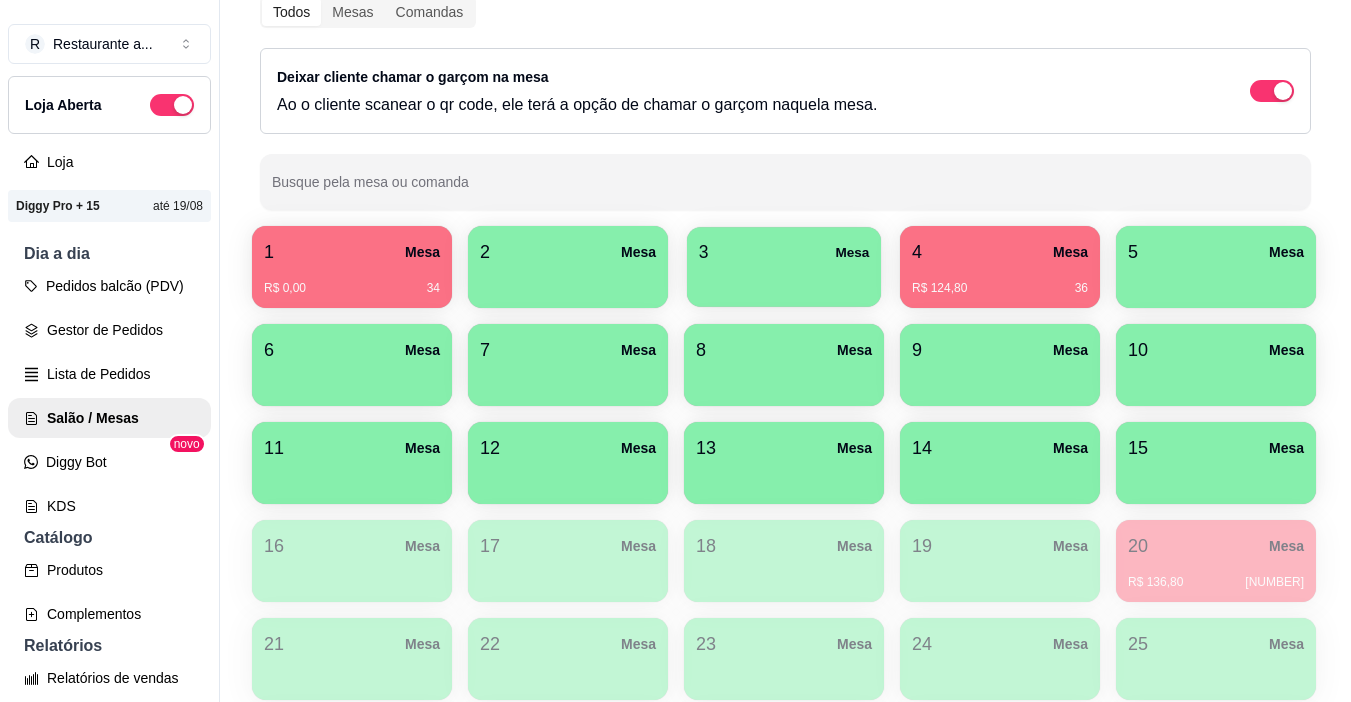 click at bounding box center (784, 280) 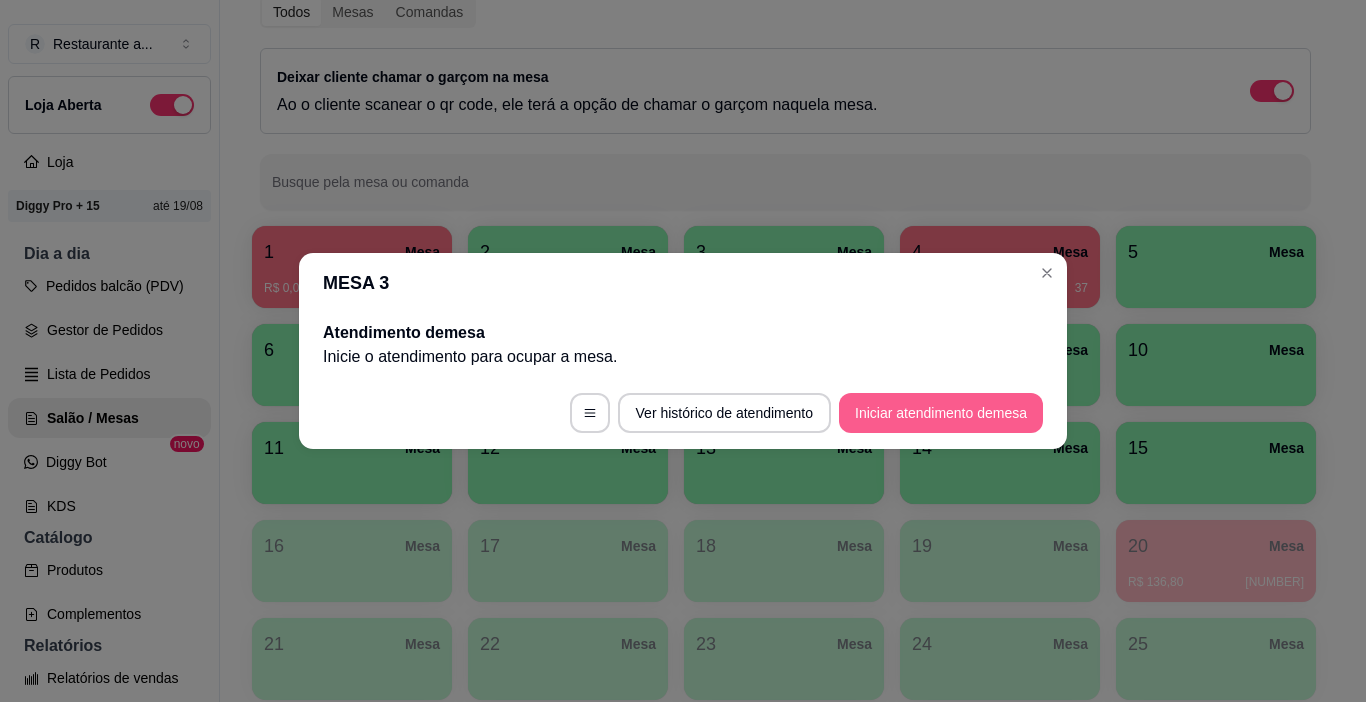 click on "Iniciar atendimento de  mesa" at bounding box center [941, 413] 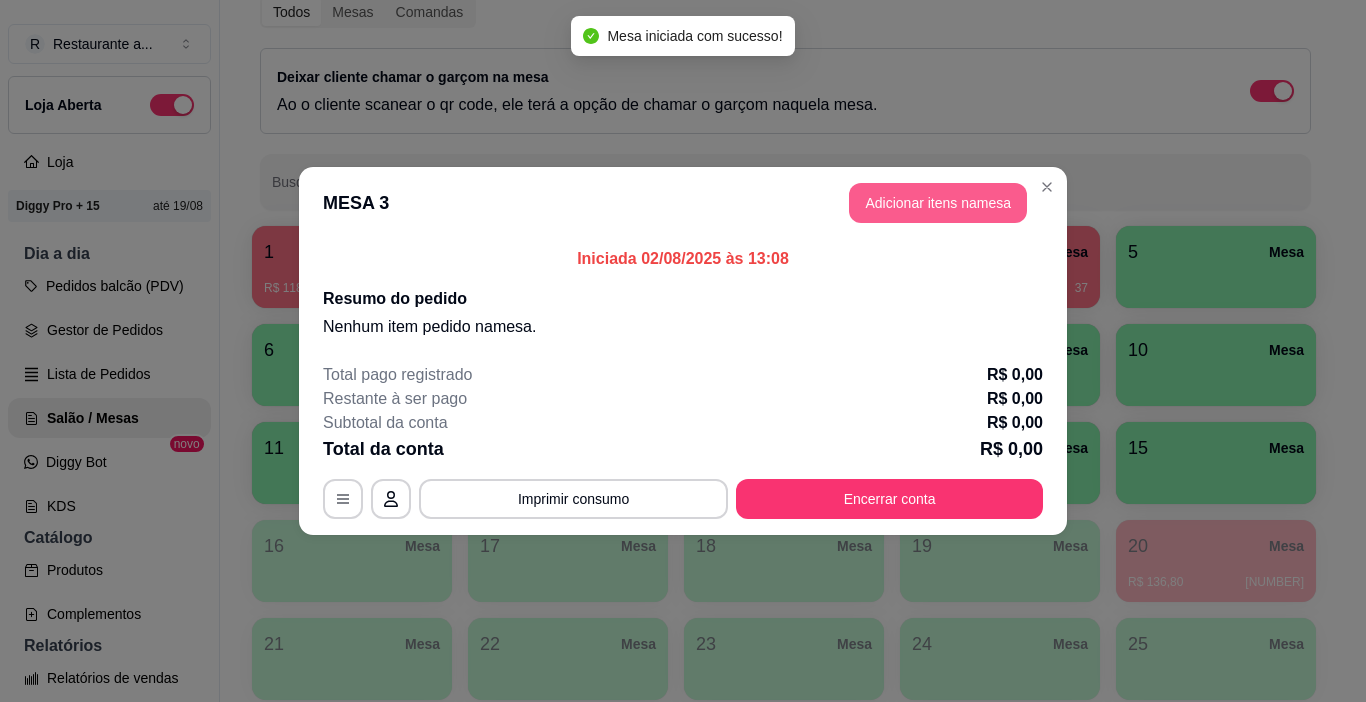 click on "Adicionar itens na  mesa" at bounding box center (938, 203) 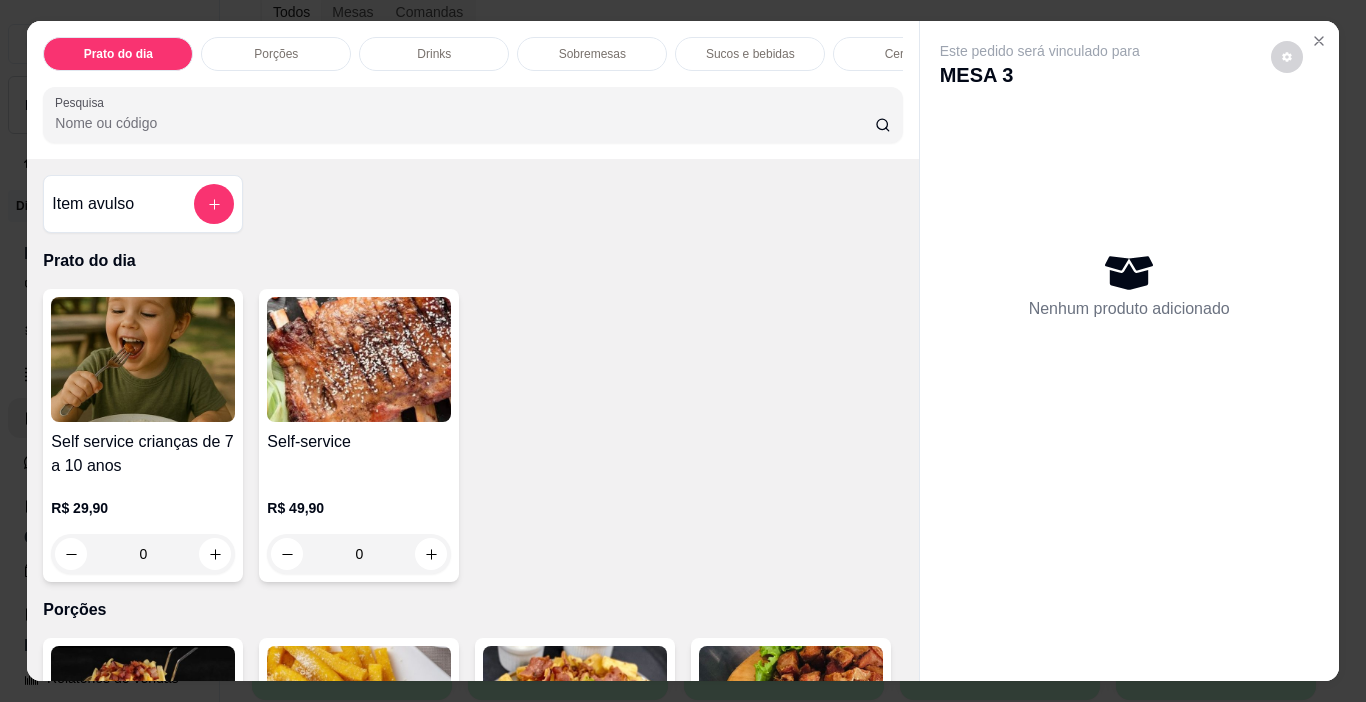 click on "Cervejas" at bounding box center (908, 54) 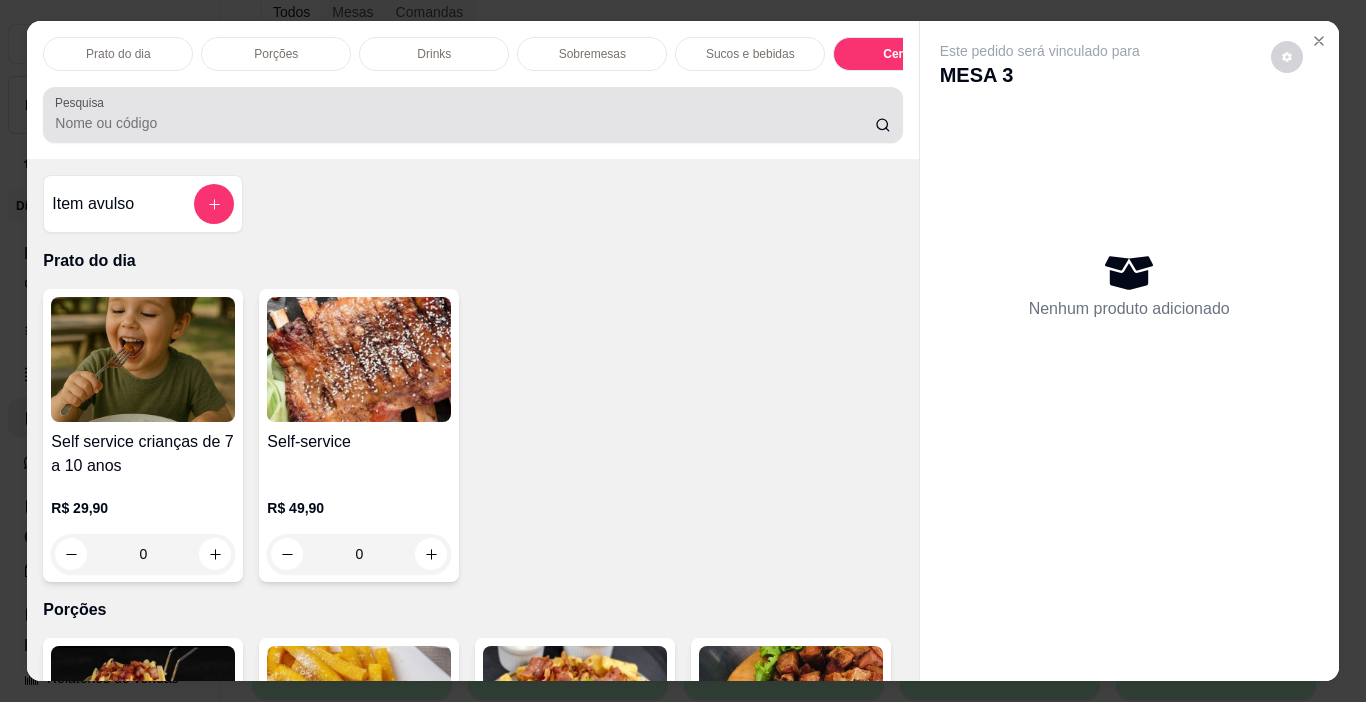 scroll, scrollTop: 3782, scrollLeft: 0, axis: vertical 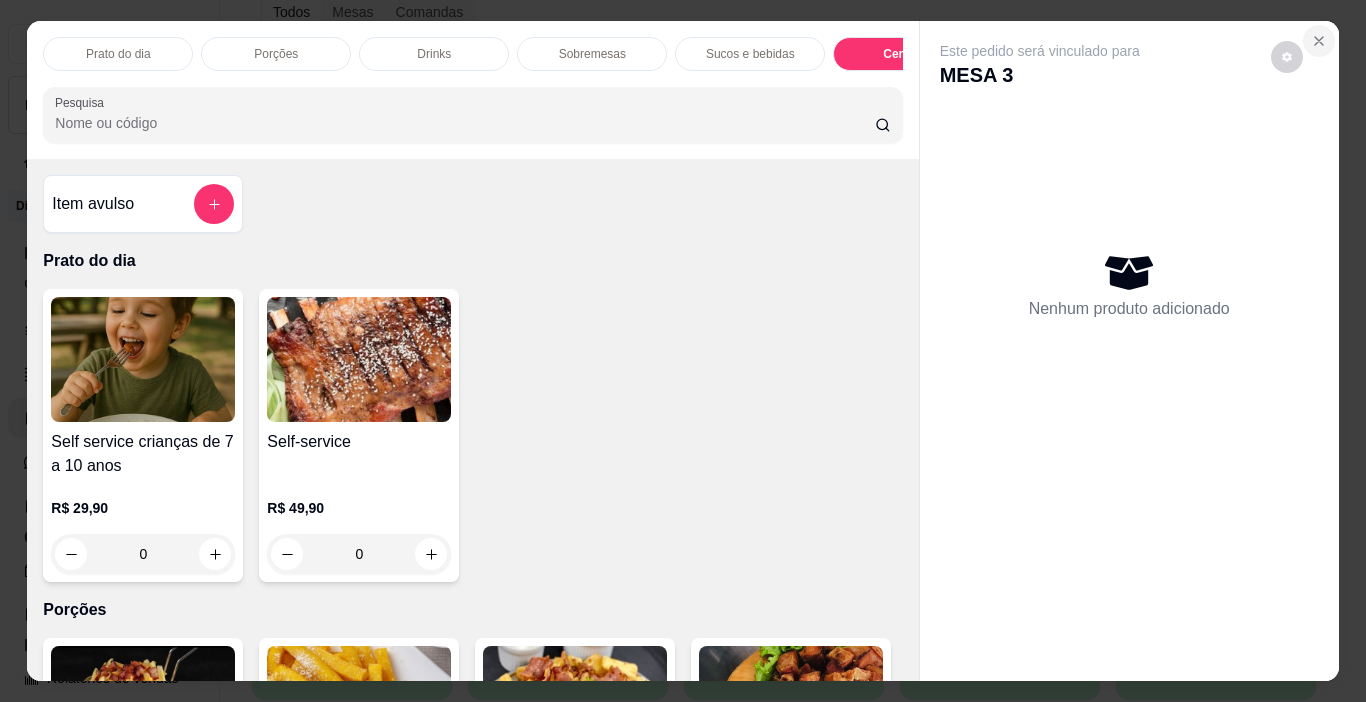 click 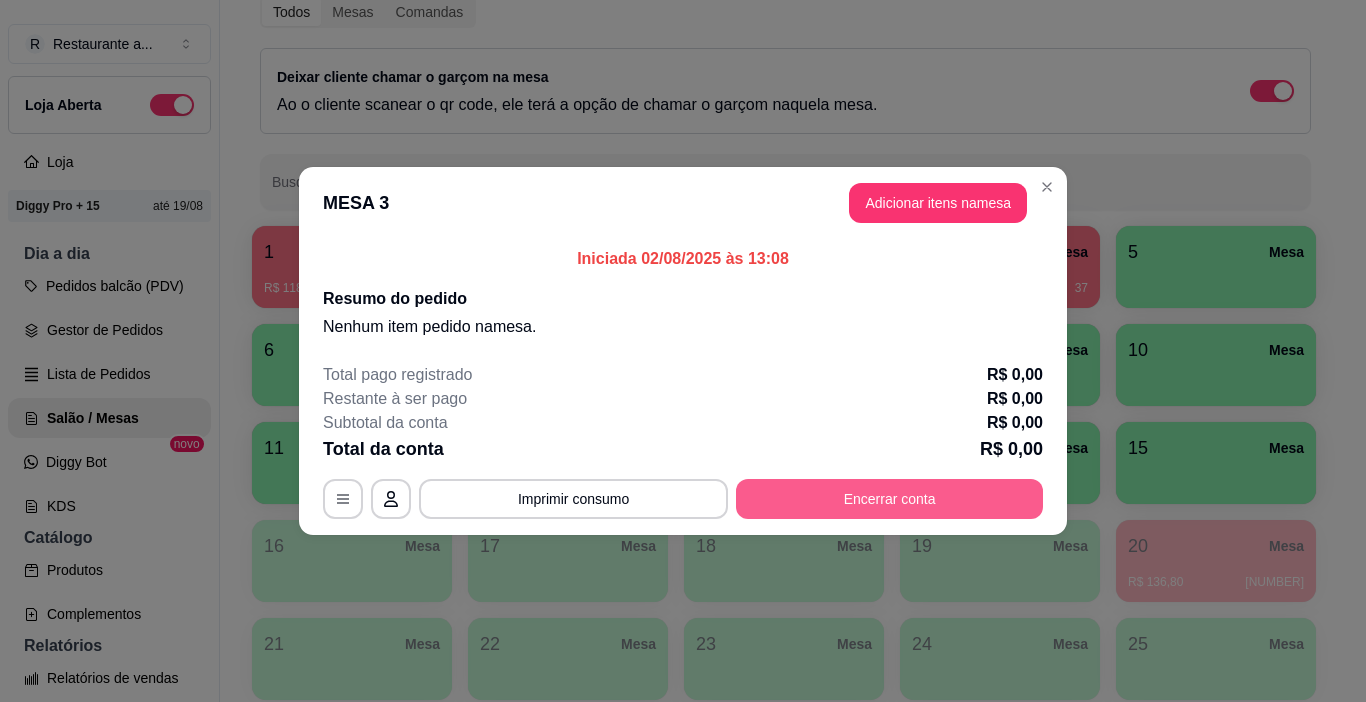 click on "Encerrar conta" at bounding box center [889, 499] 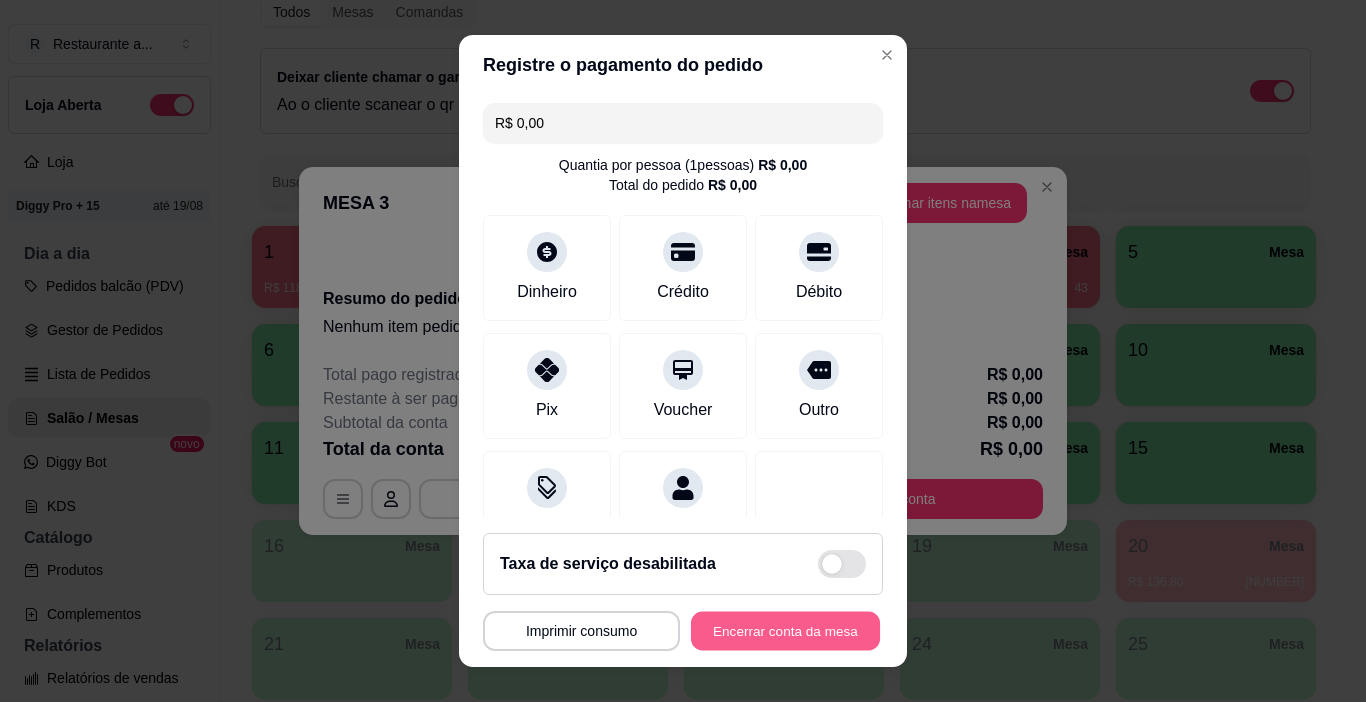 click on "Encerrar conta da mesa" at bounding box center (785, 631) 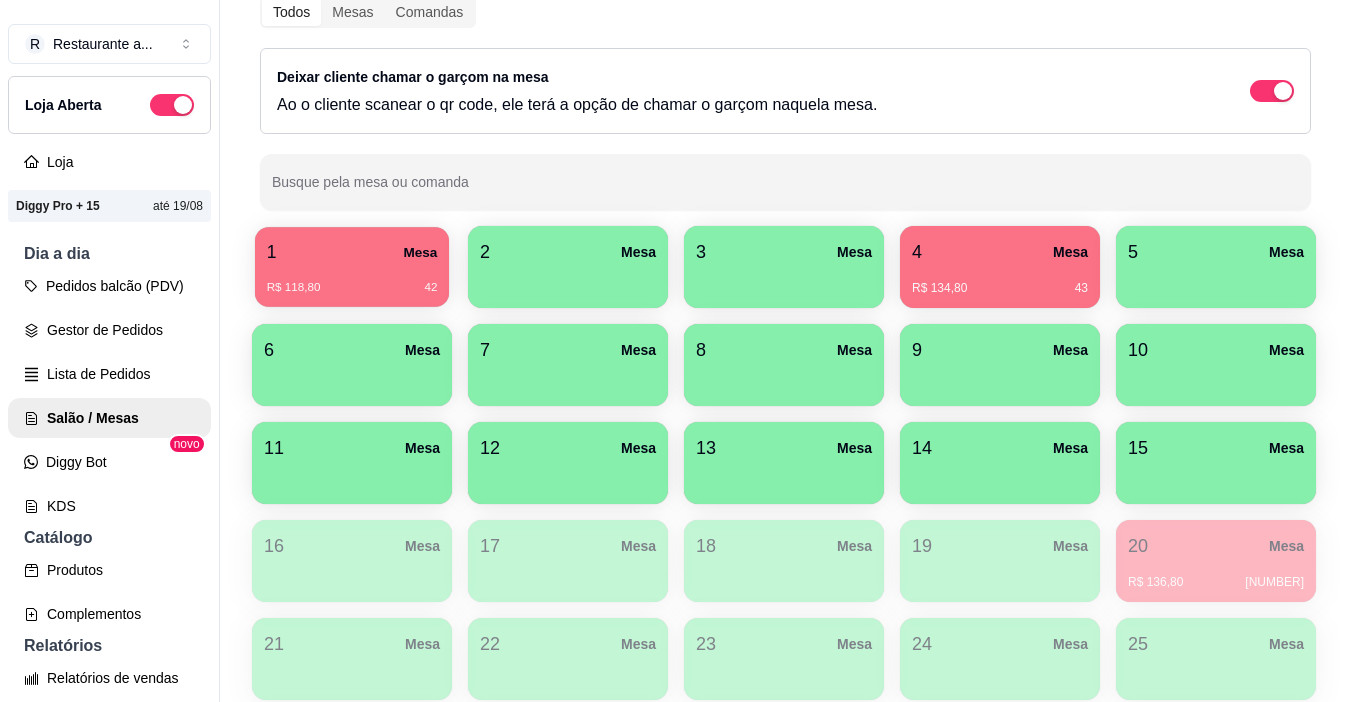 click on "1 Mesa" at bounding box center (352, 252) 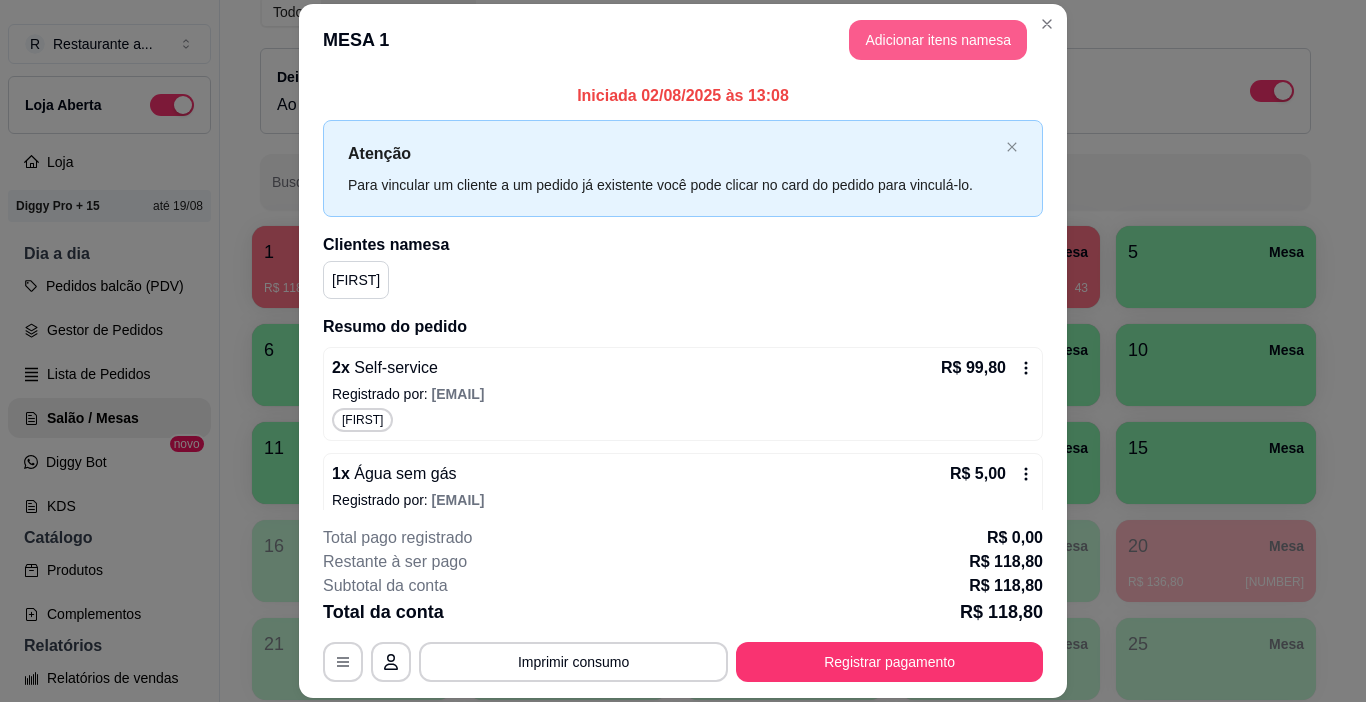 click on "Adicionar itens na  mesa" at bounding box center (938, 40) 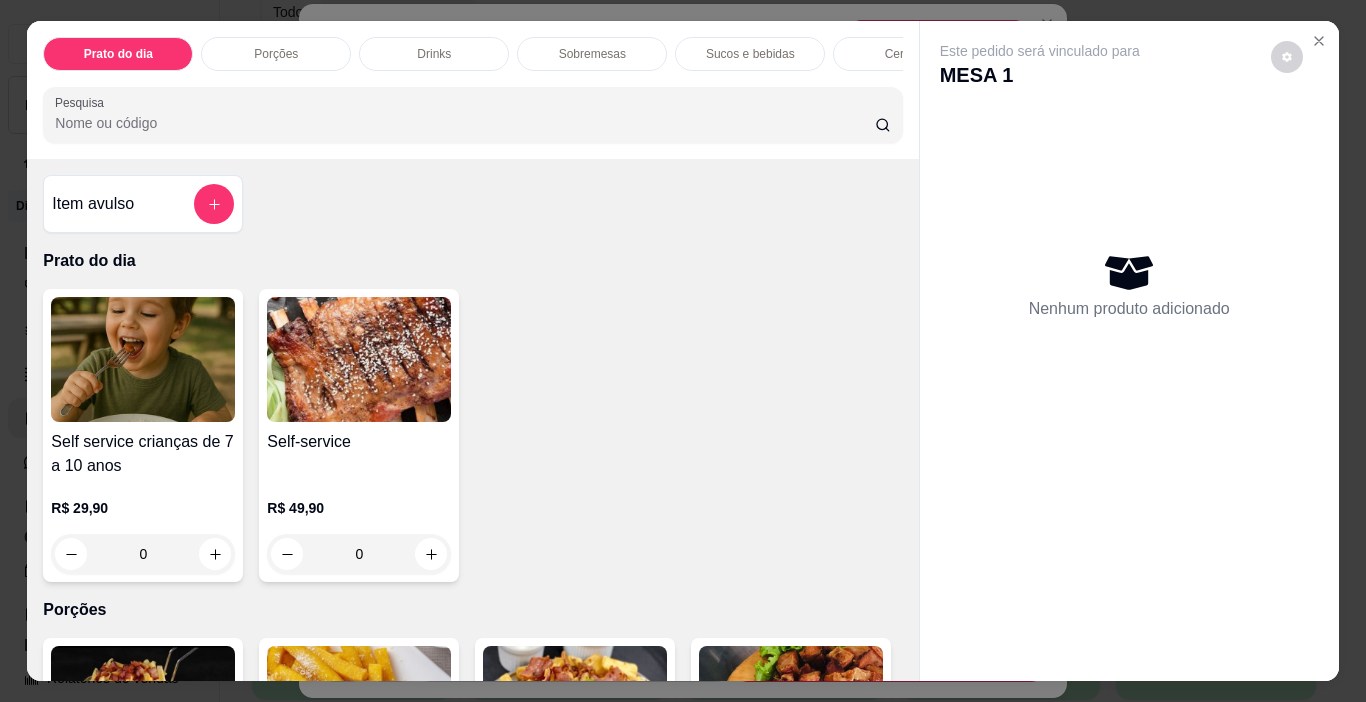 click on "Cervejas" at bounding box center (908, 54) 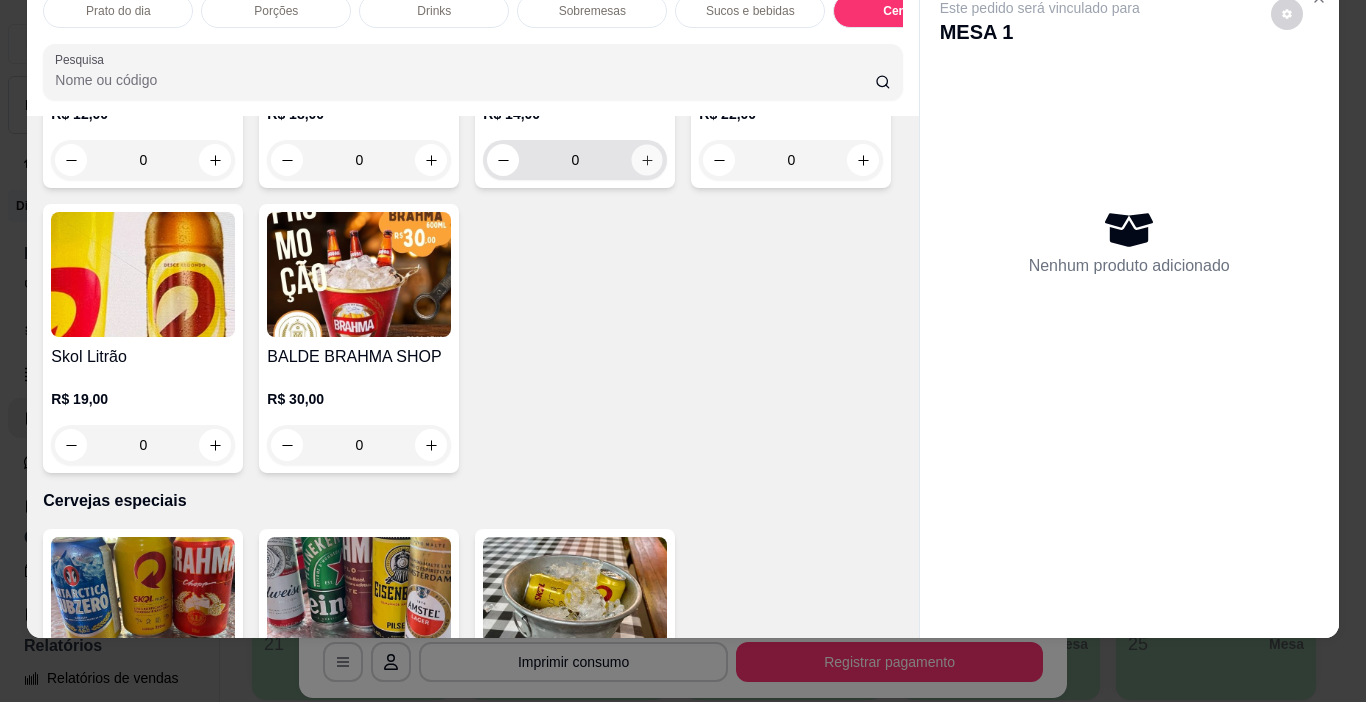 click 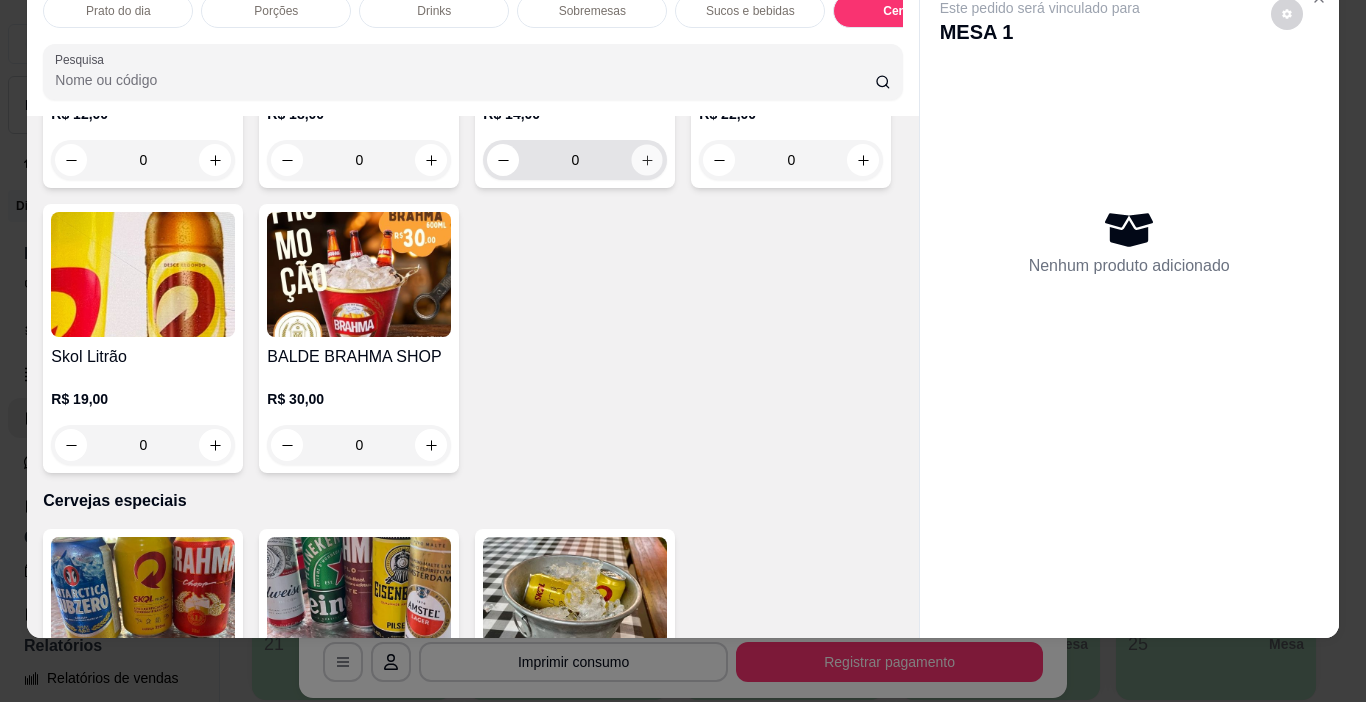 type on "1" 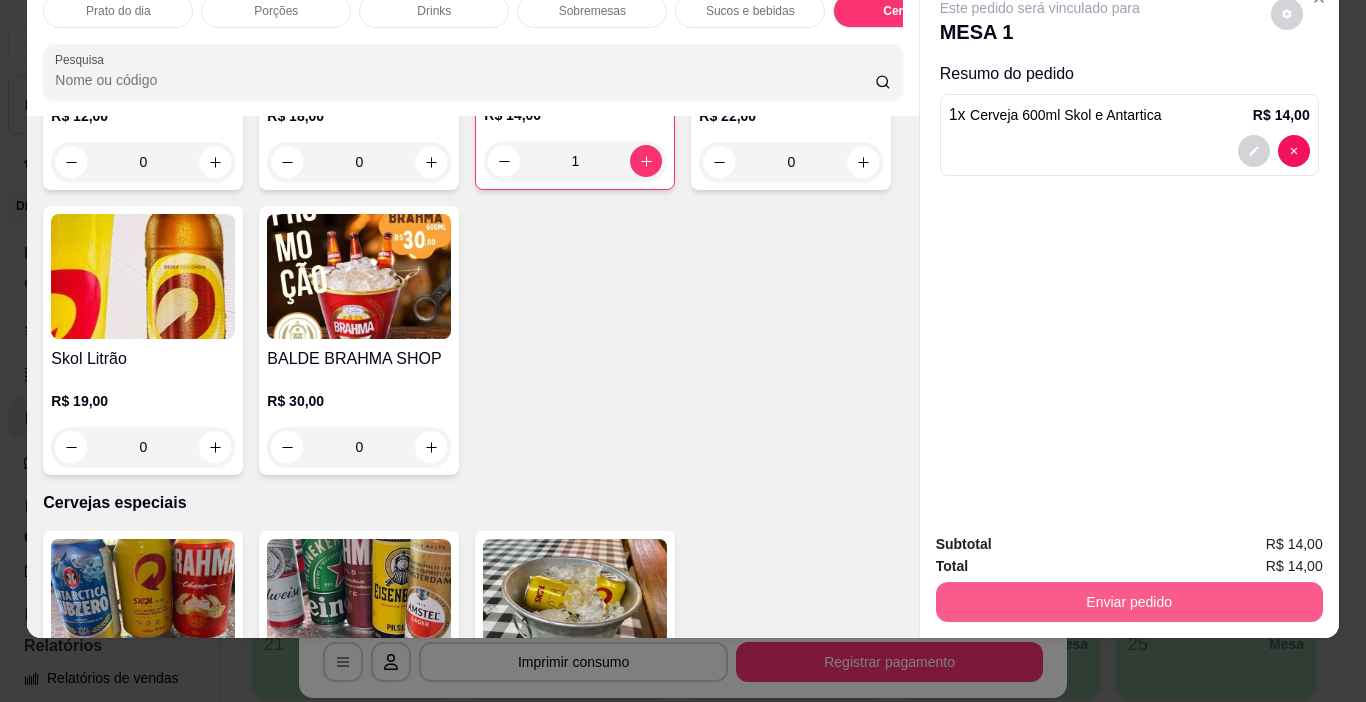 click on "Enviar pedido" at bounding box center (1129, 602) 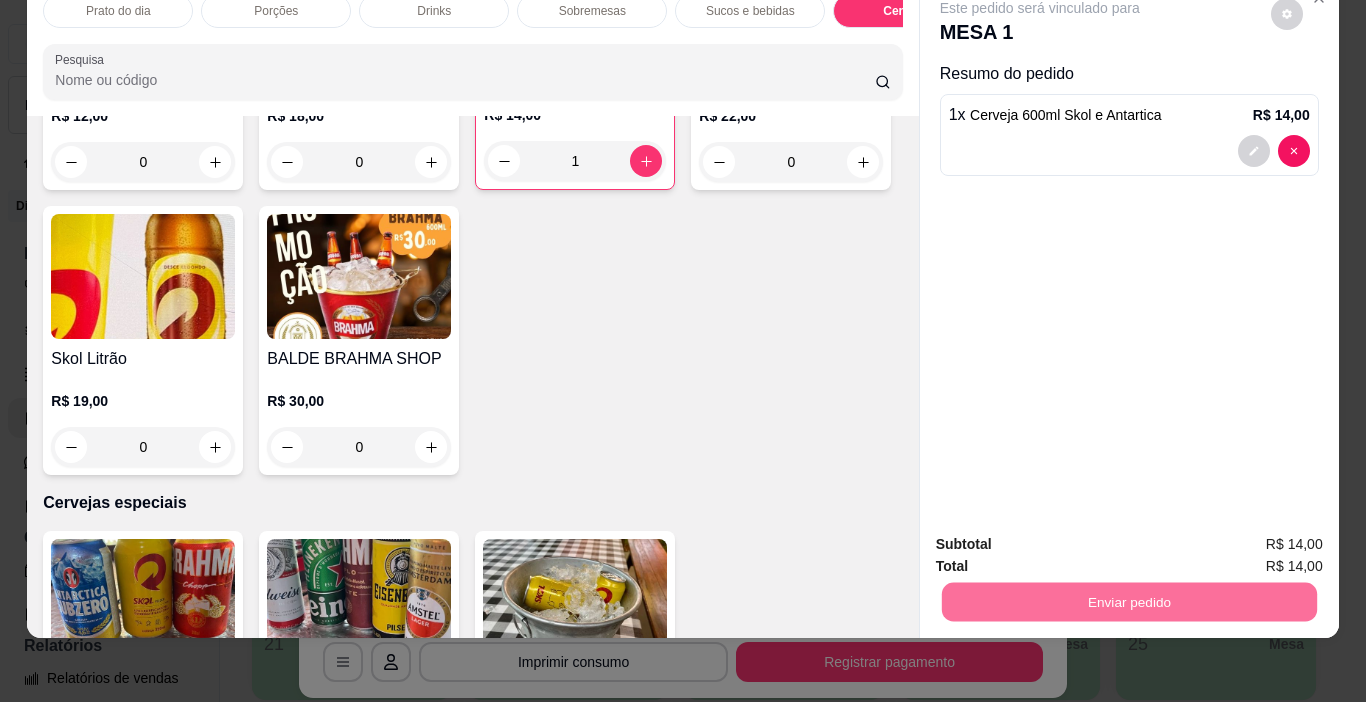 click on "Não registrar e enviar pedido" at bounding box center (1063, 538) 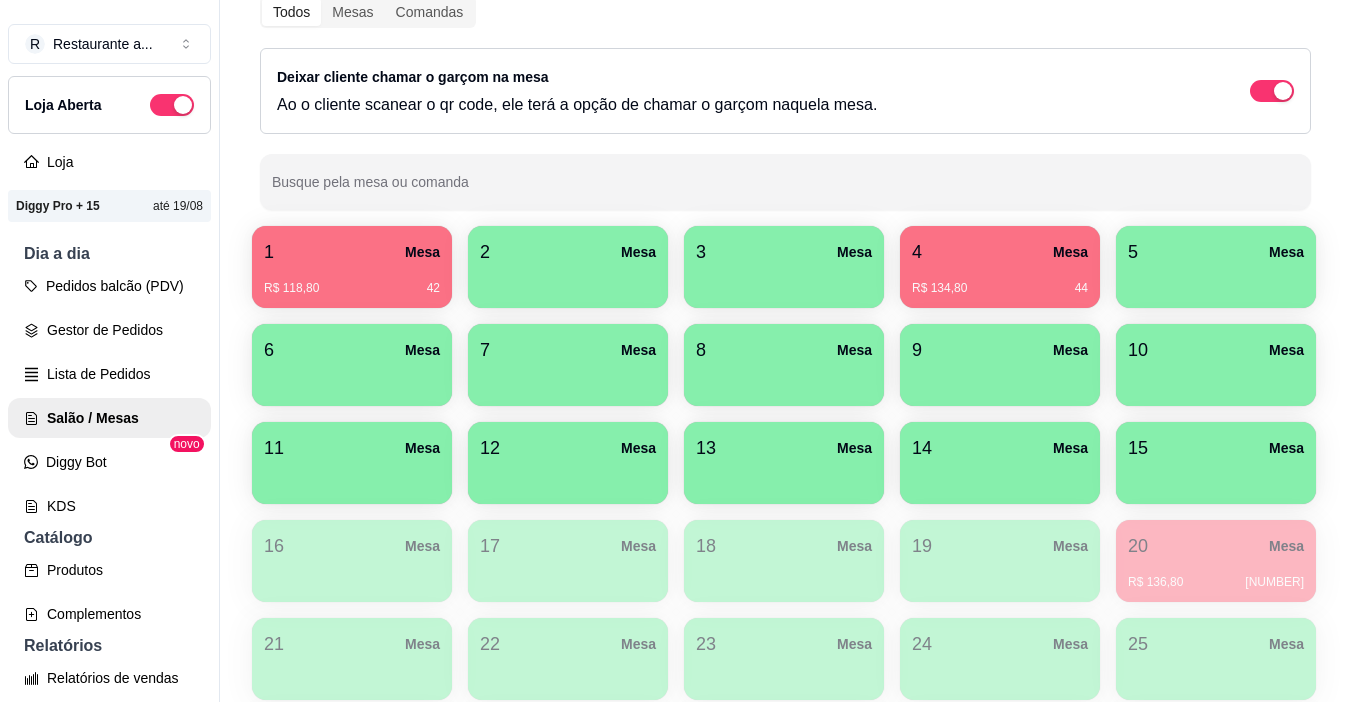 click at bounding box center [352, 379] 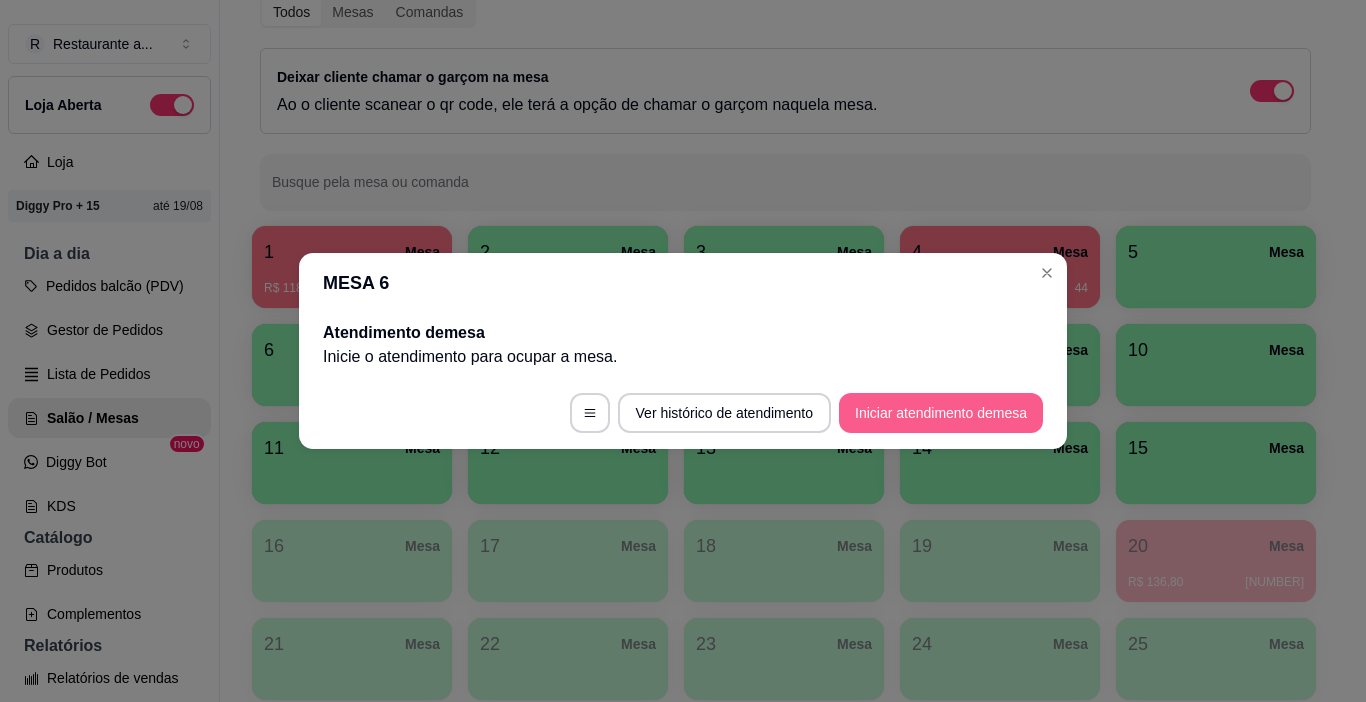 click on "Iniciar atendimento de  mesa" at bounding box center [941, 413] 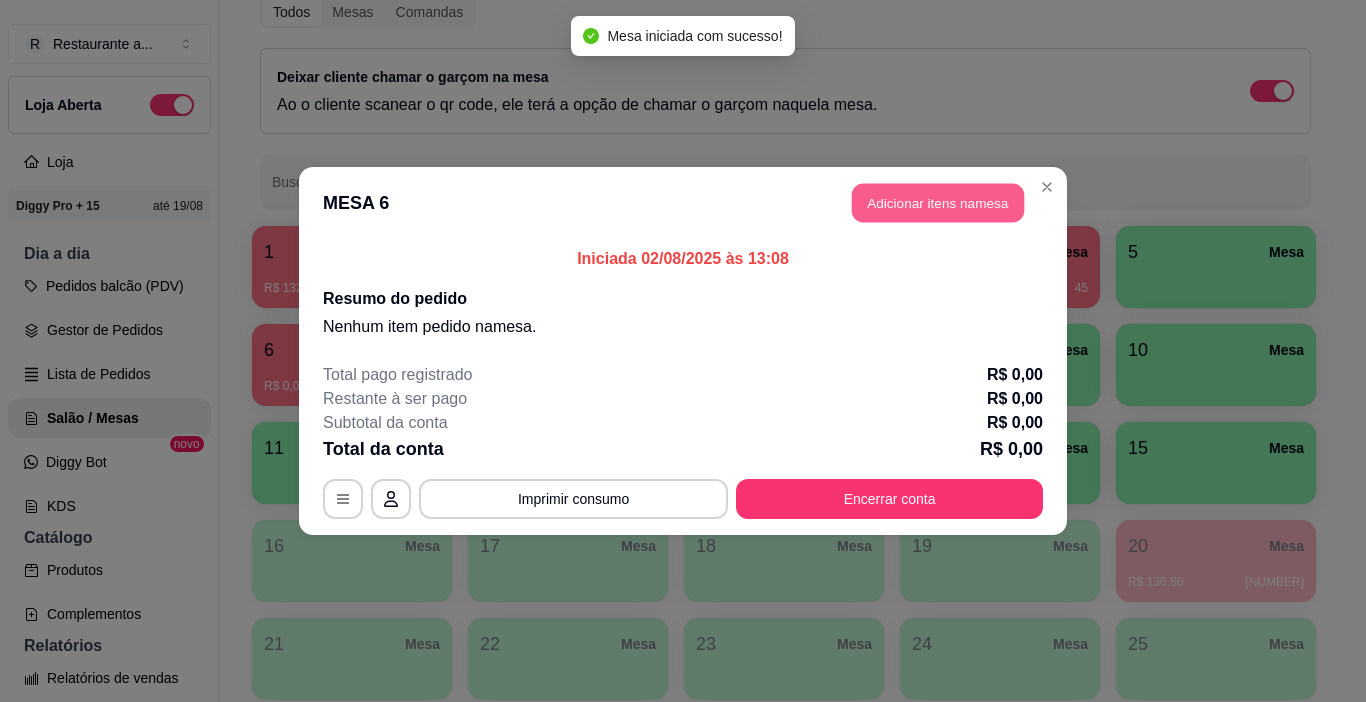 click on "Adicionar itens na  mesa" at bounding box center (938, 203) 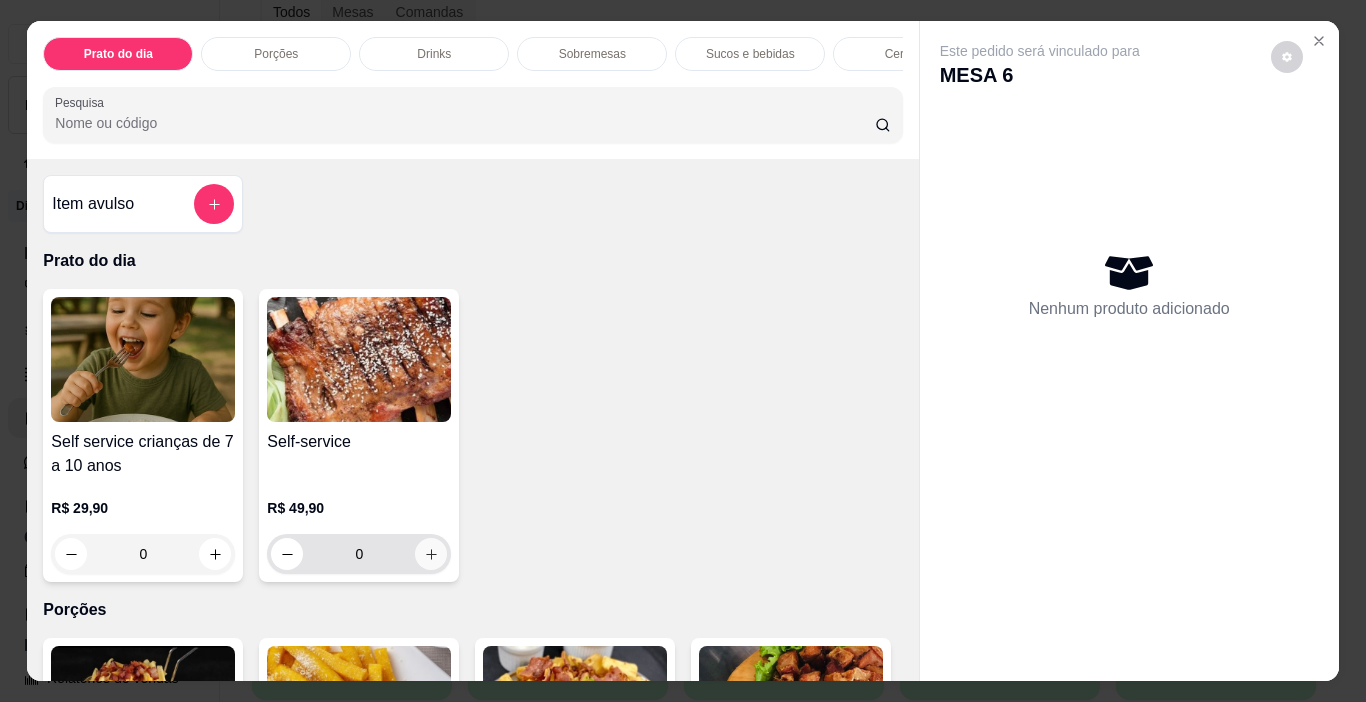 click 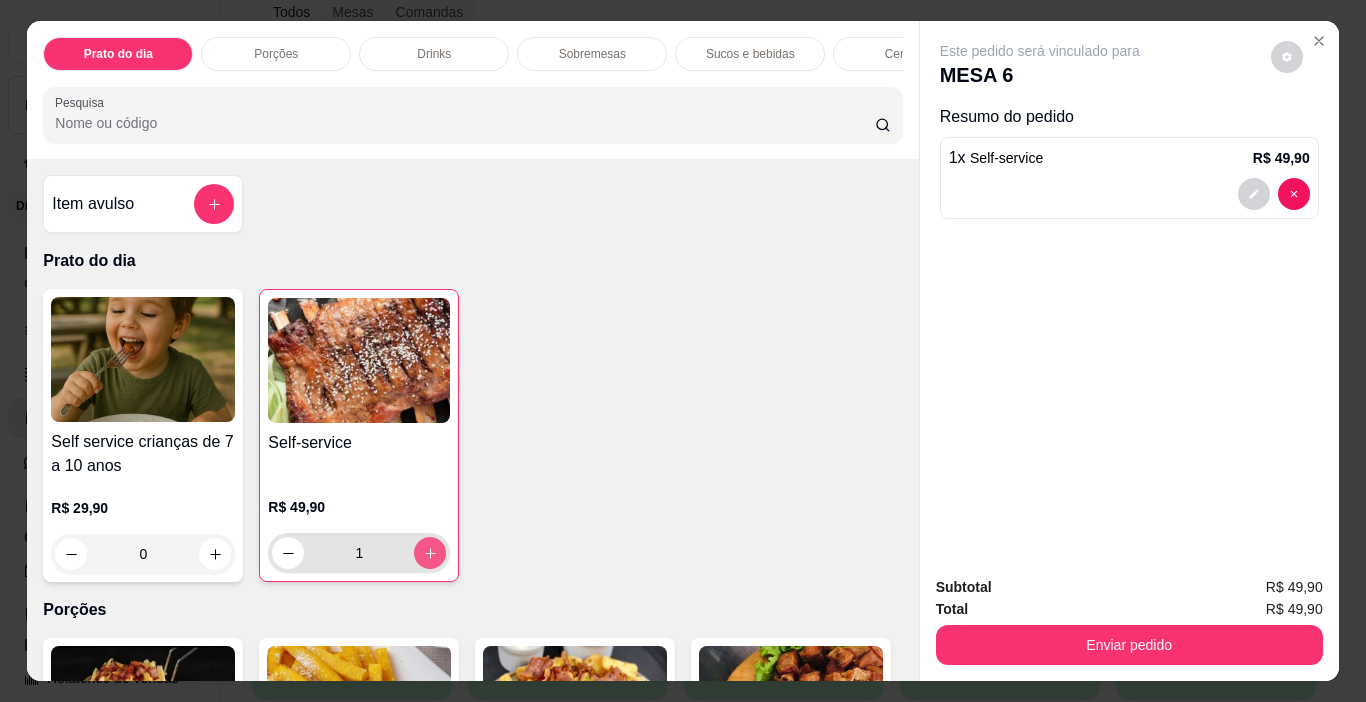 click 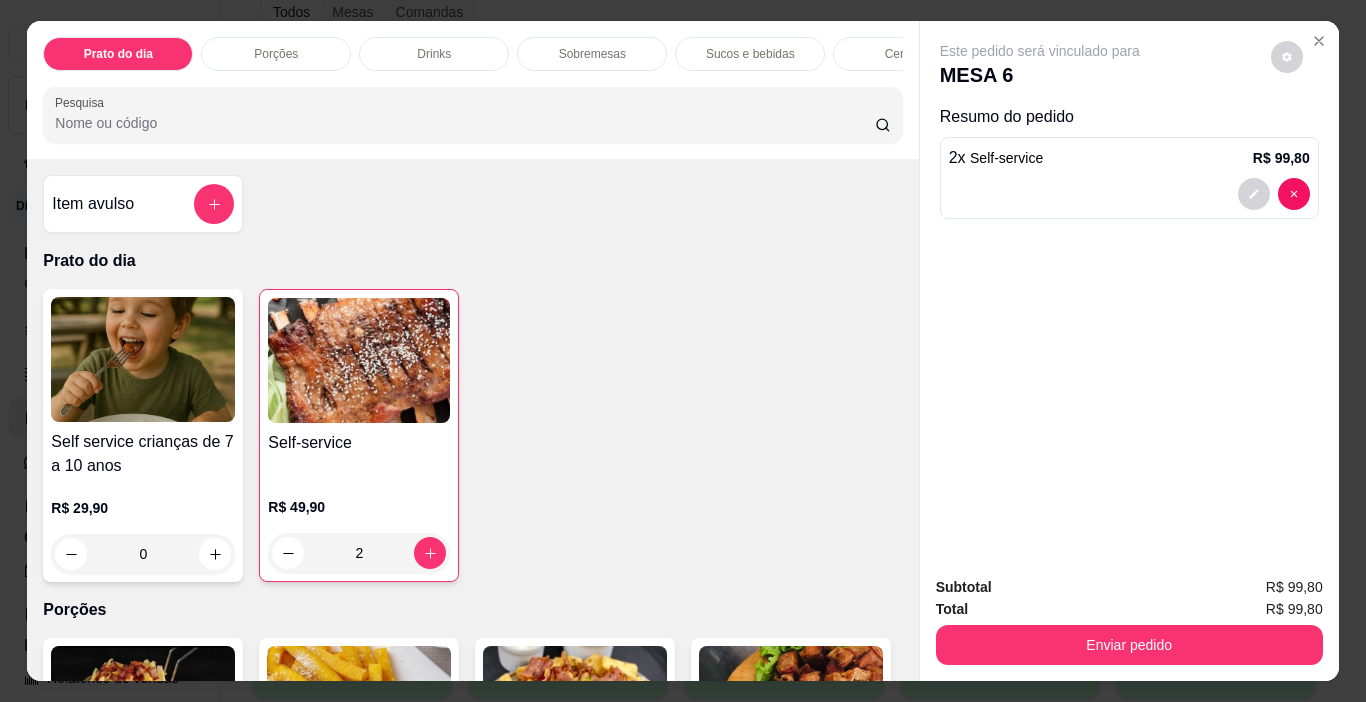 click on "Cervejas" at bounding box center (908, 54) 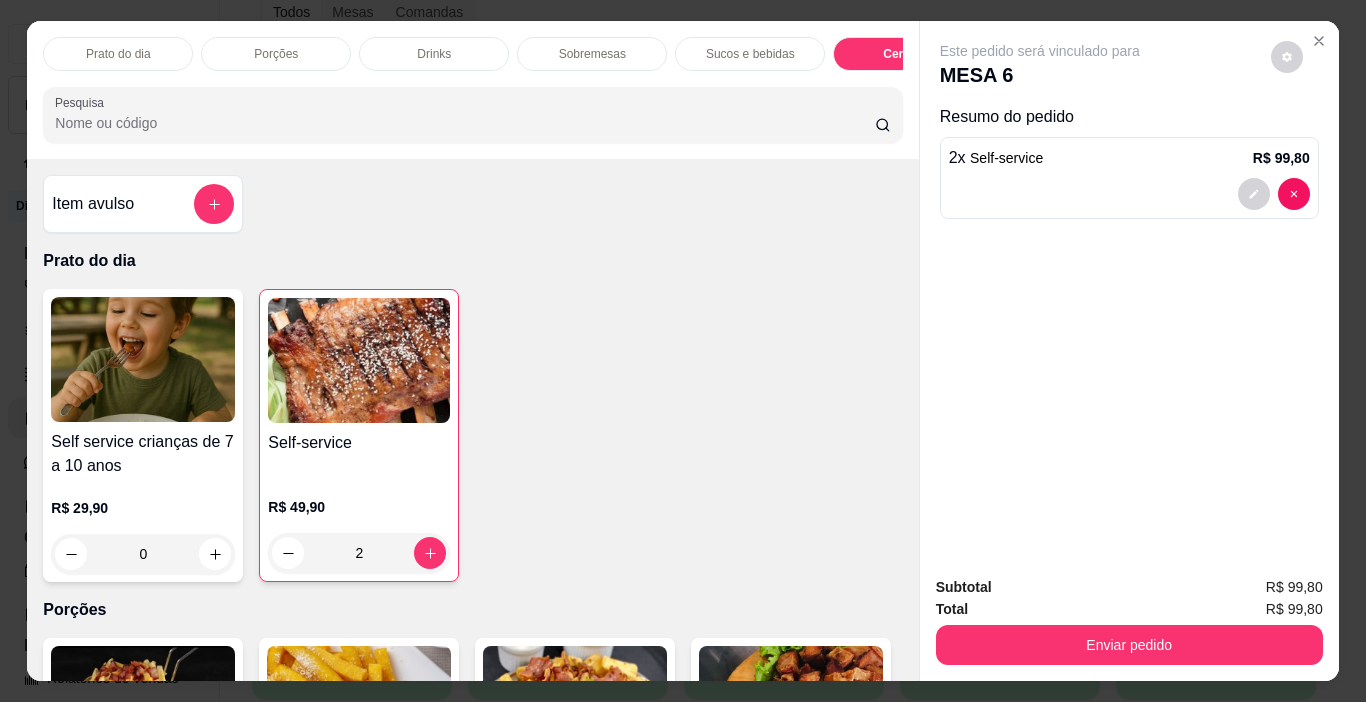 scroll, scrollTop: 3782, scrollLeft: 0, axis: vertical 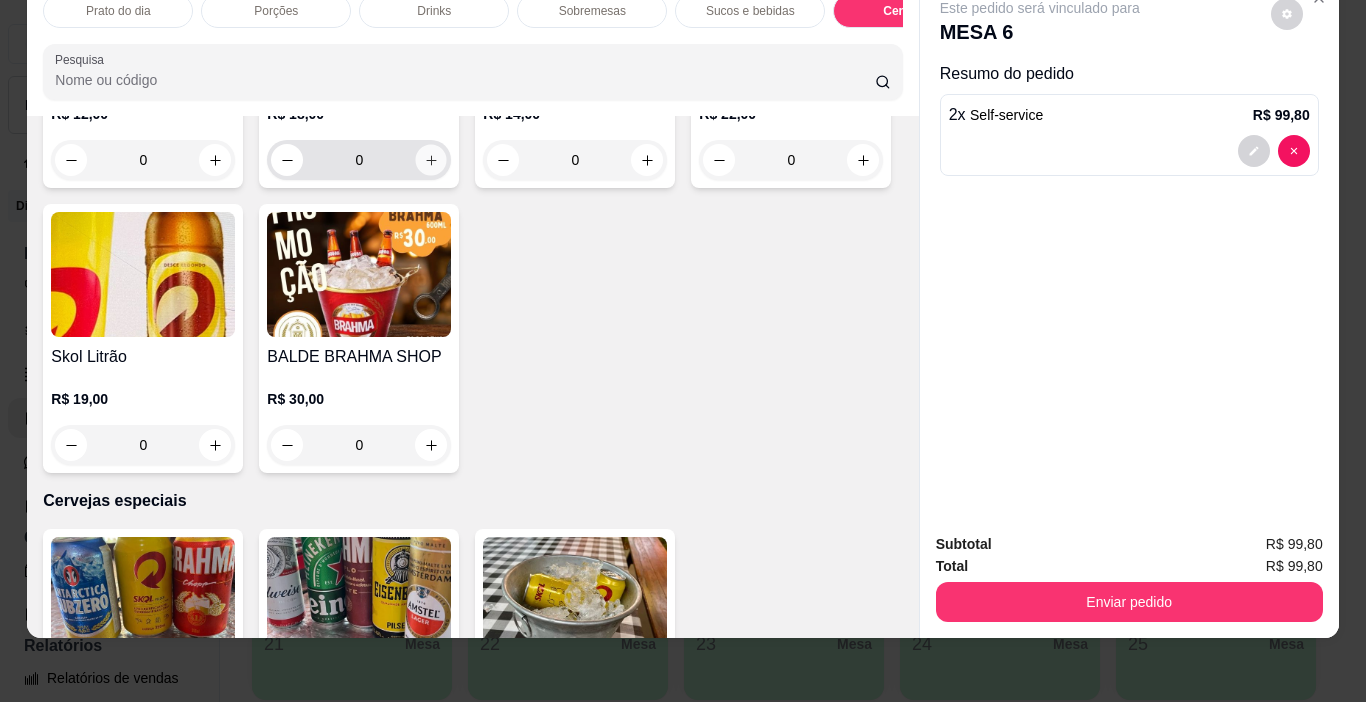 click 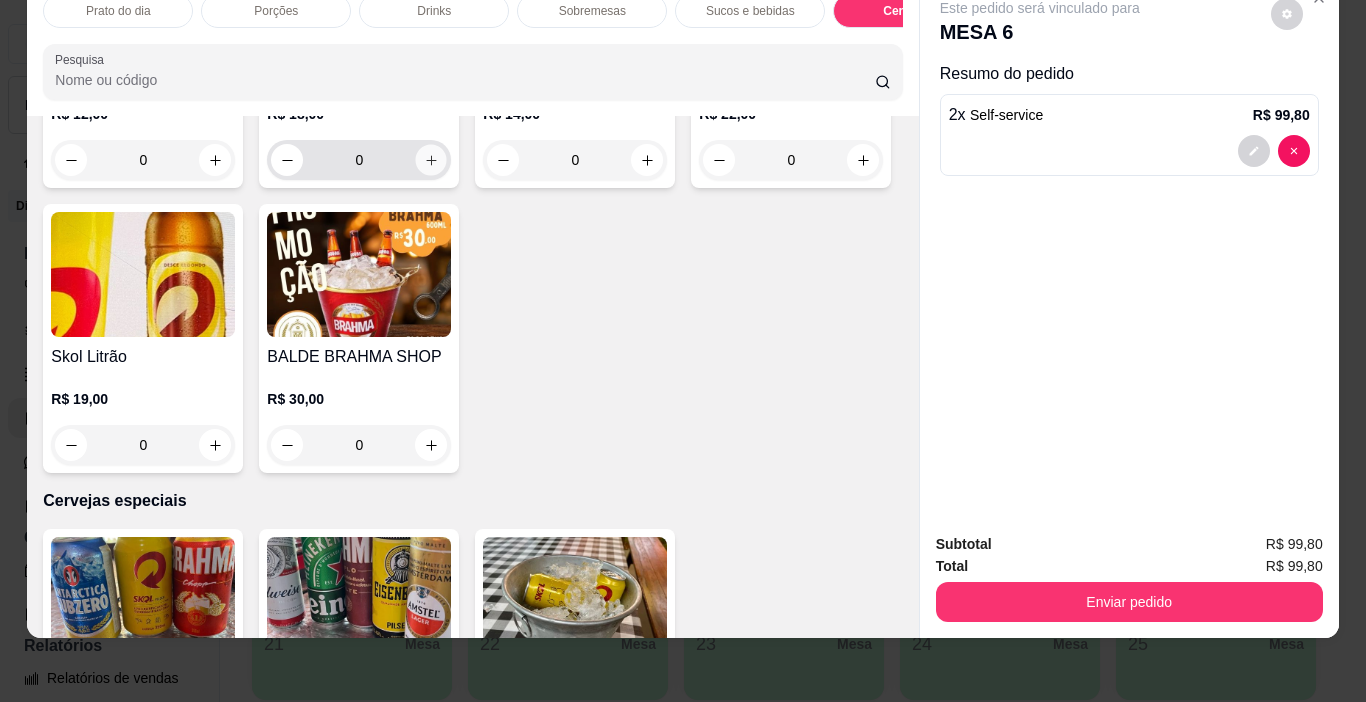 type on "1" 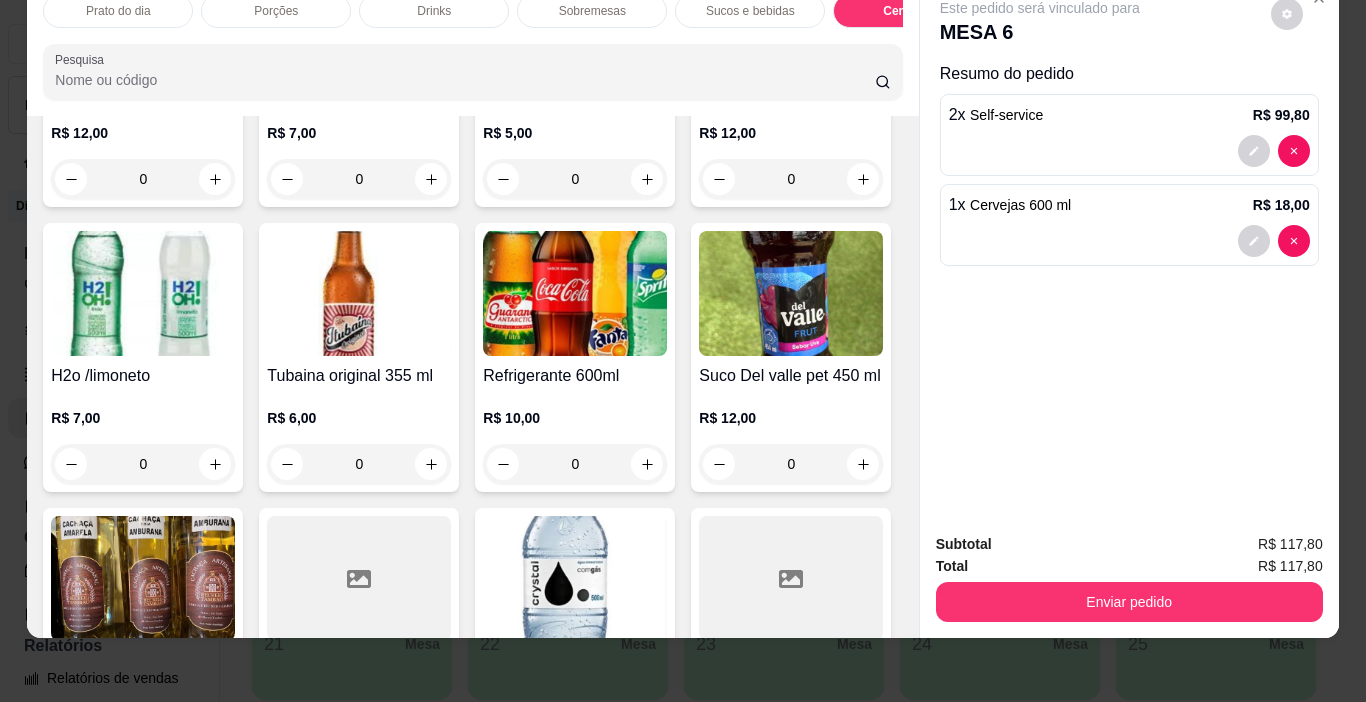 scroll, scrollTop: 2259, scrollLeft: 0, axis: vertical 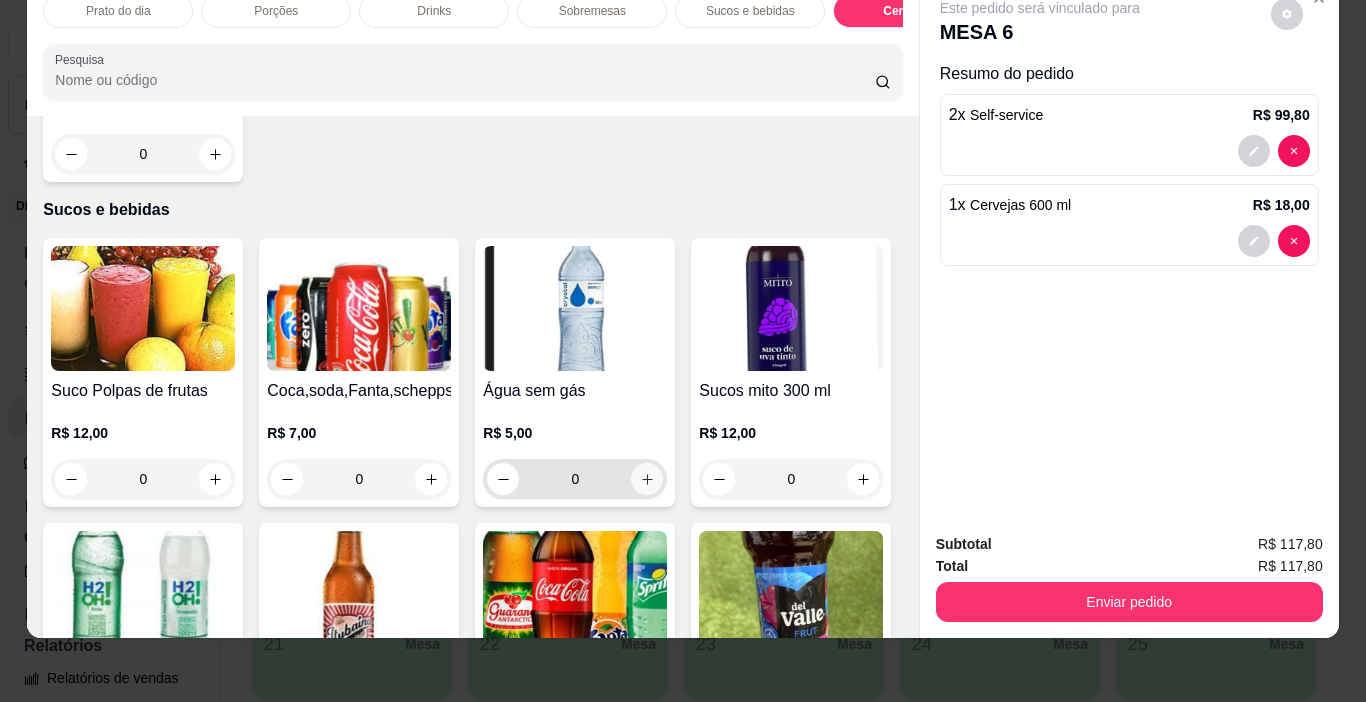 click 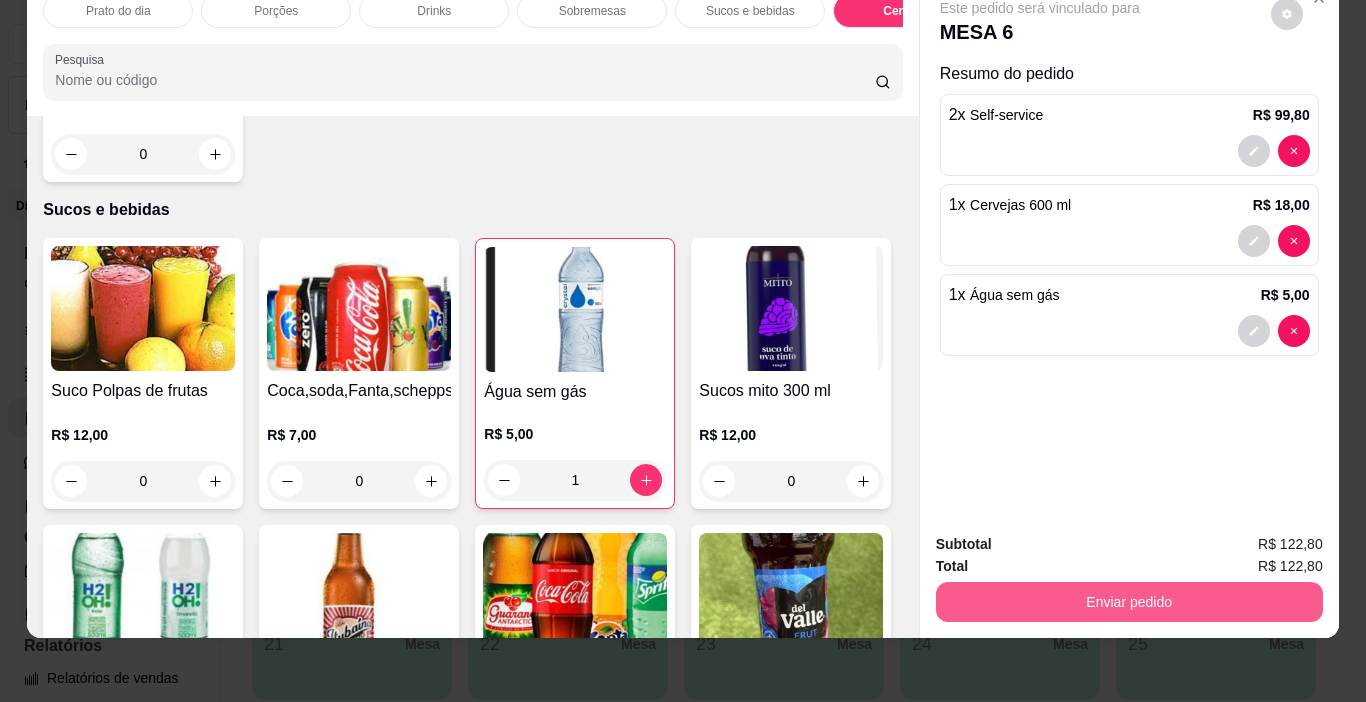 click on "Enviar pedido" at bounding box center [1129, 602] 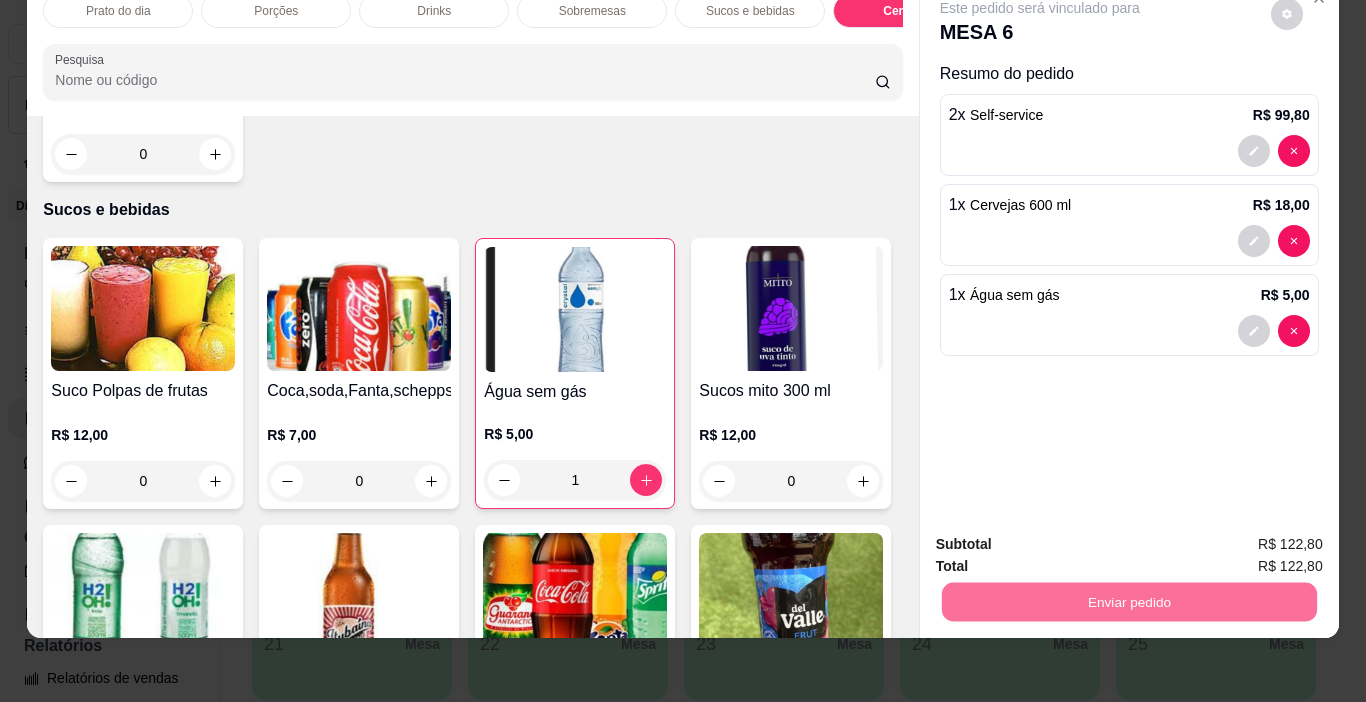 click on "Sim, quero registrar" at bounding box center [1253, 537] 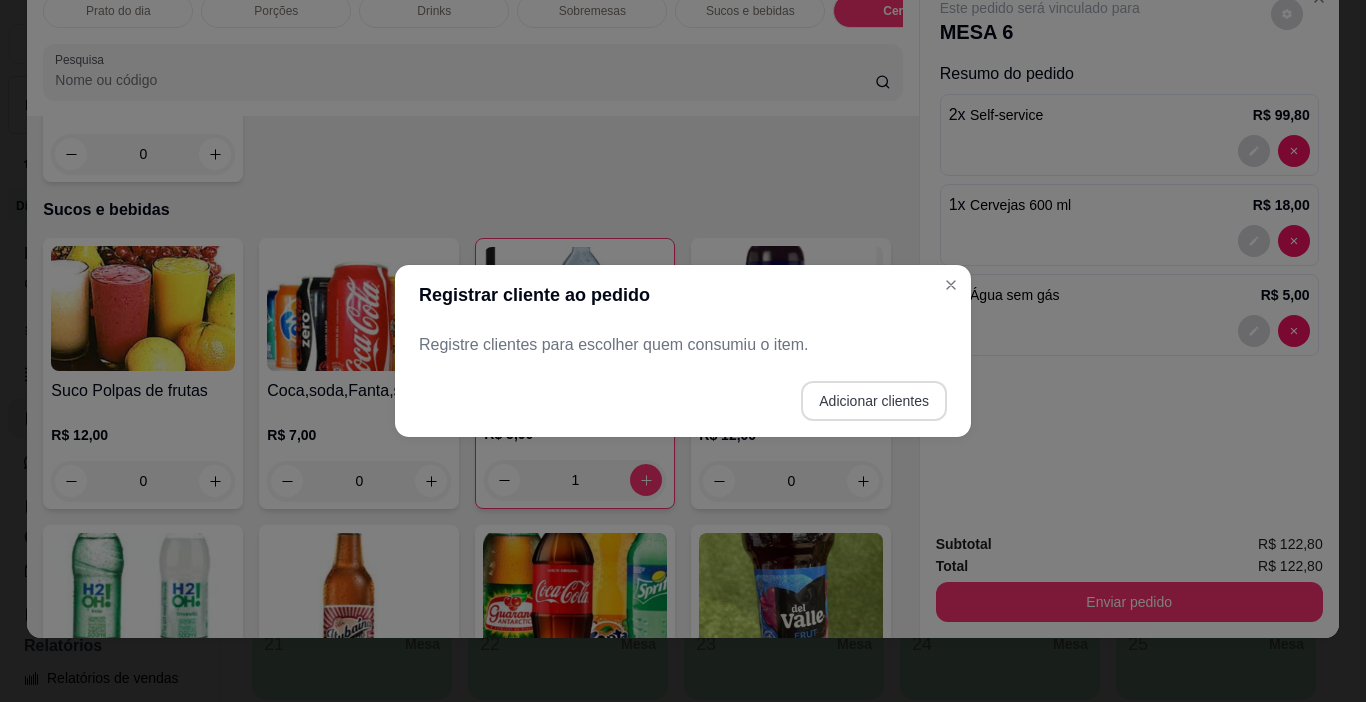 click on "Adicionar clientes" at bounding box center [874, 401] 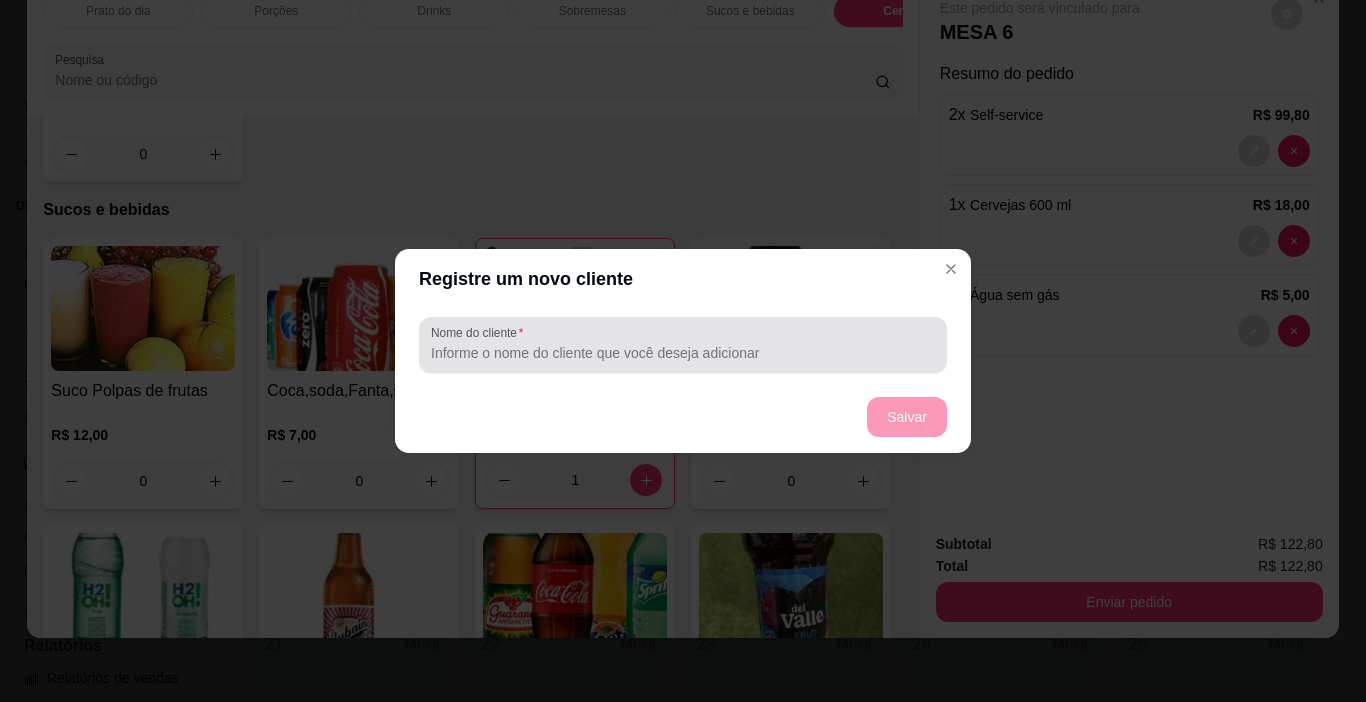 click on "Nome do cliente" at bounding box center [683, 353] 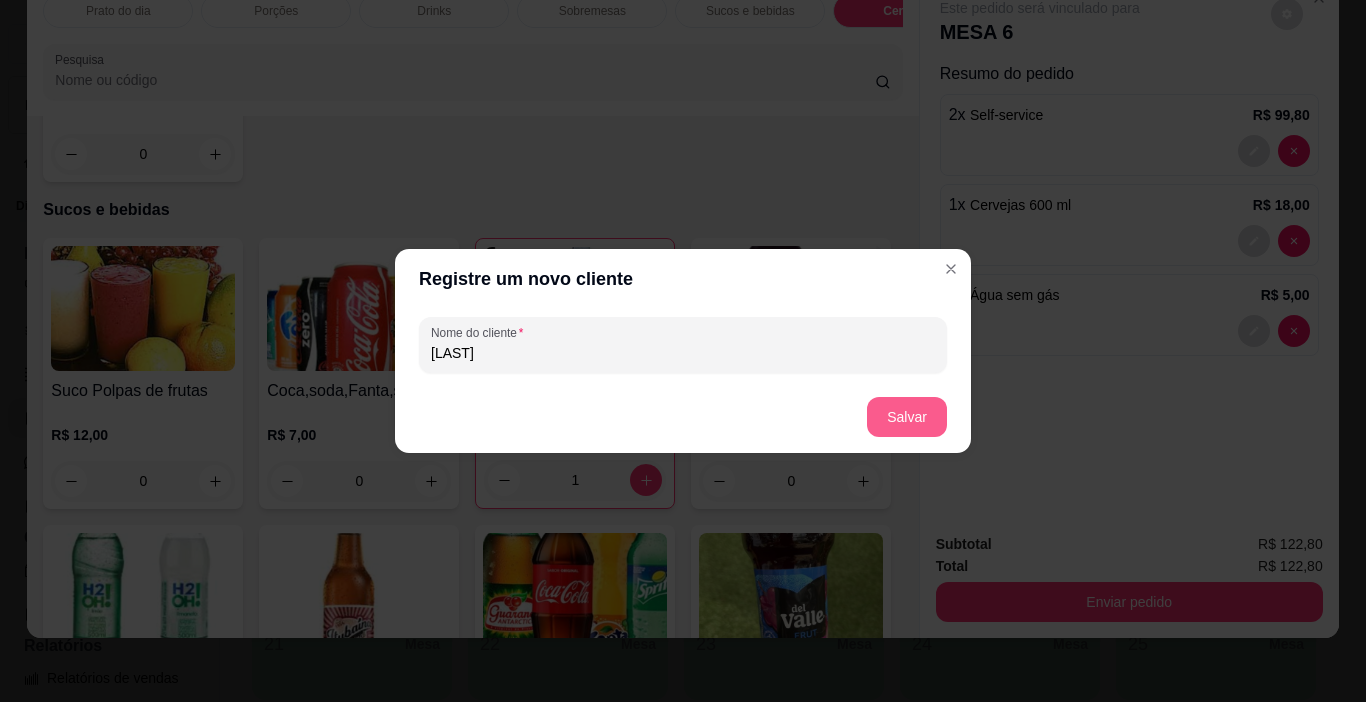type on "SALVADOR" 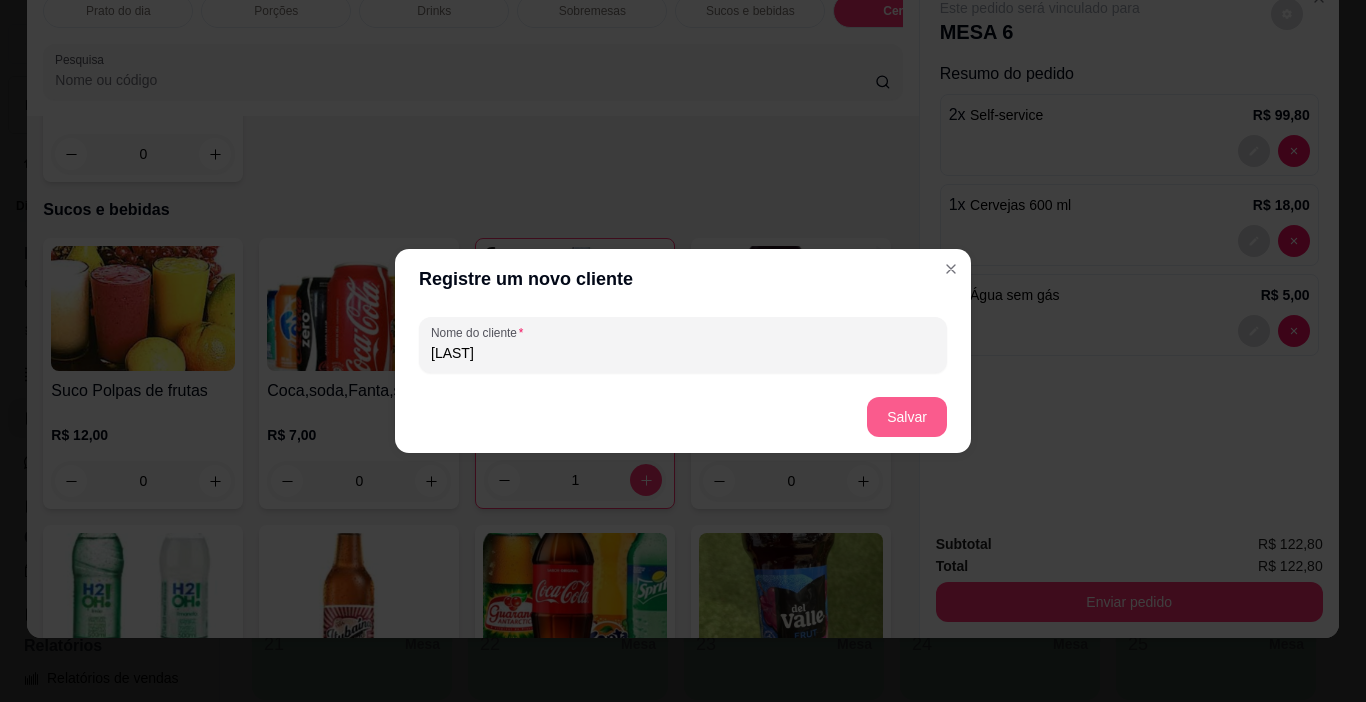 click on "Salvar" at bounding box center [907, 417] 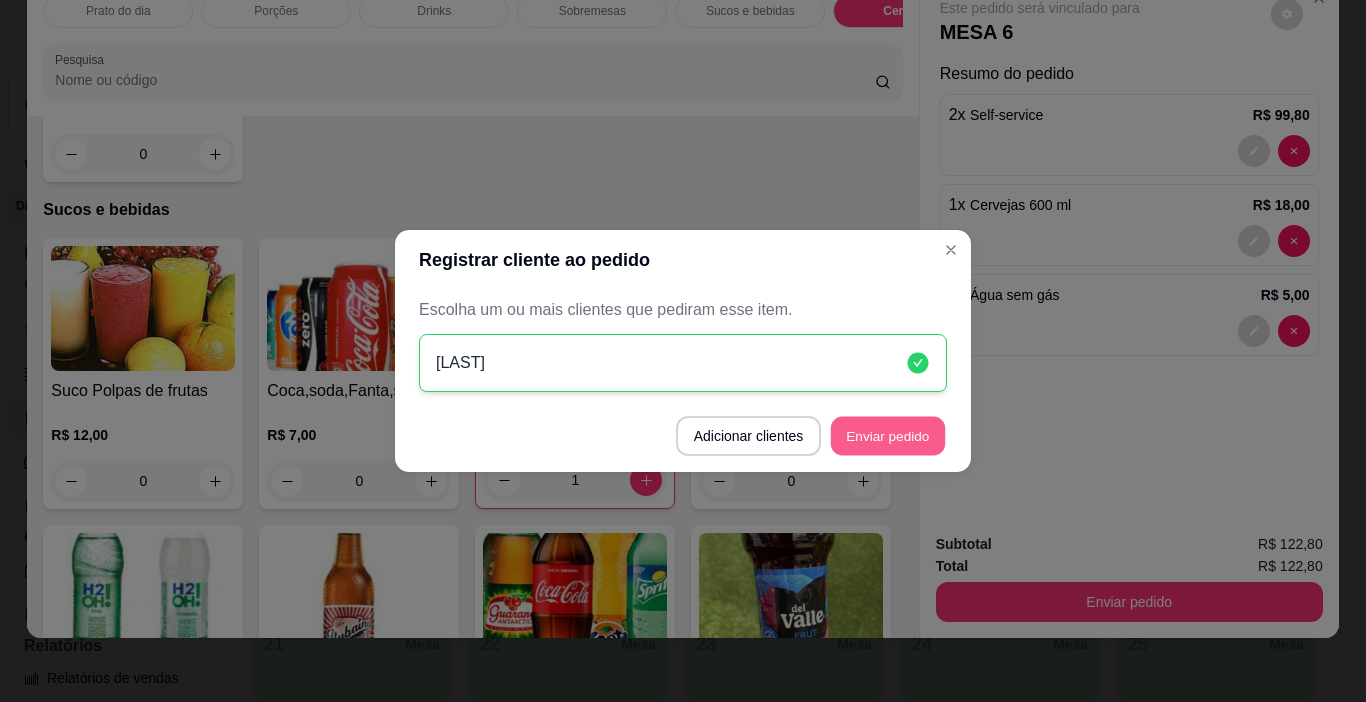 click on "Enviar pedido" at bounding box center (888, 436) 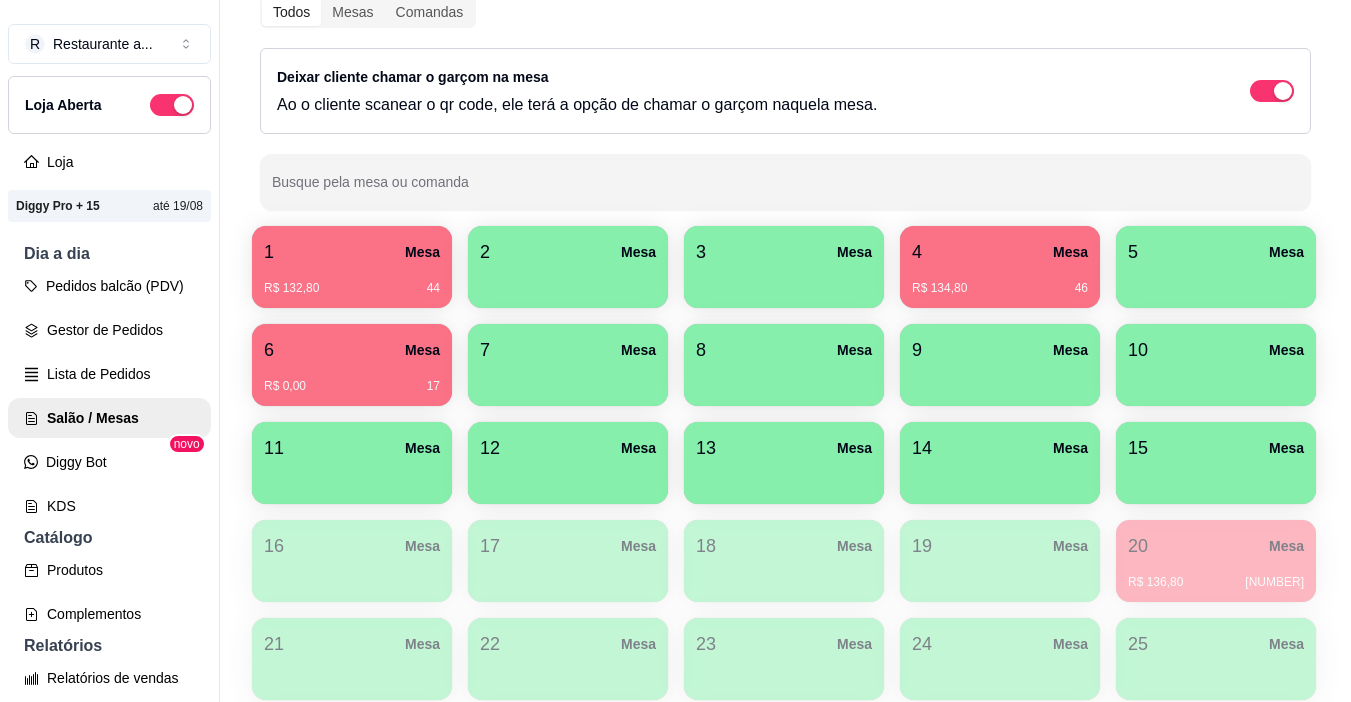 click at bounding box center [1216, 281] 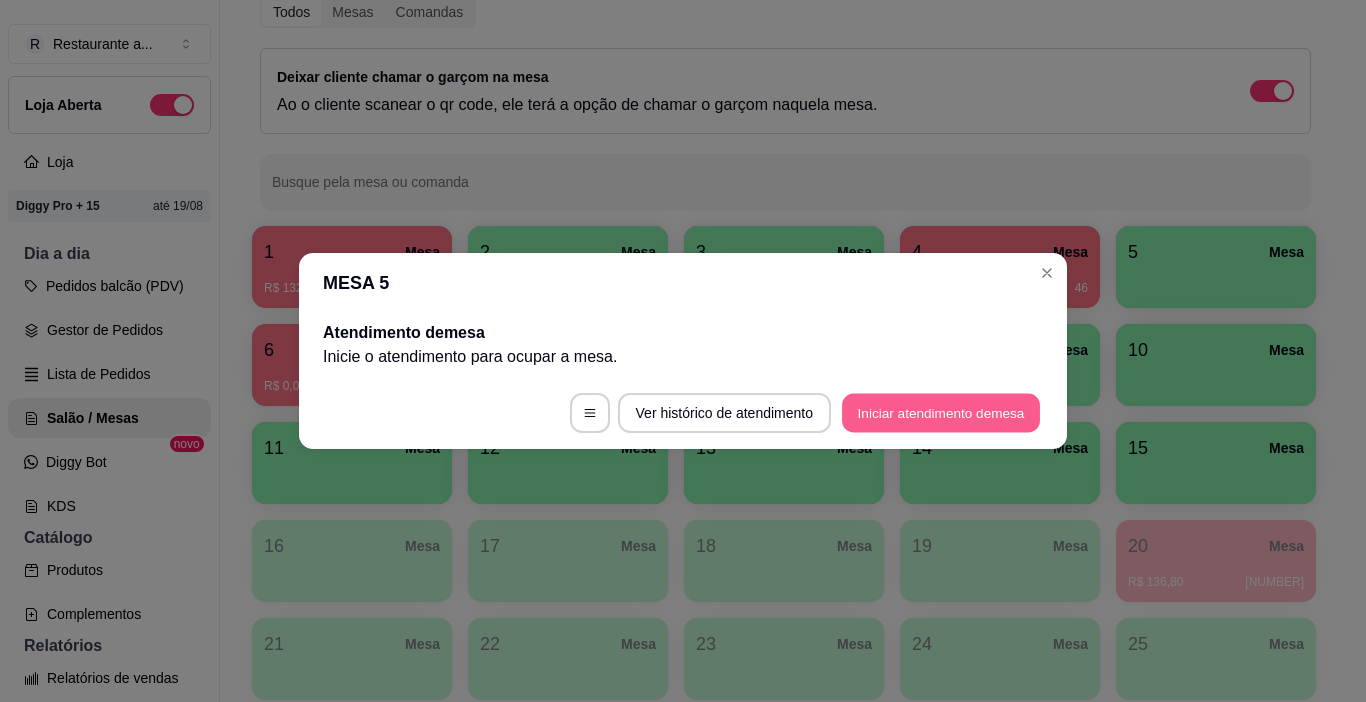 click on "Iniciar atendimento de  mesa" at bounding box center [941, 413] 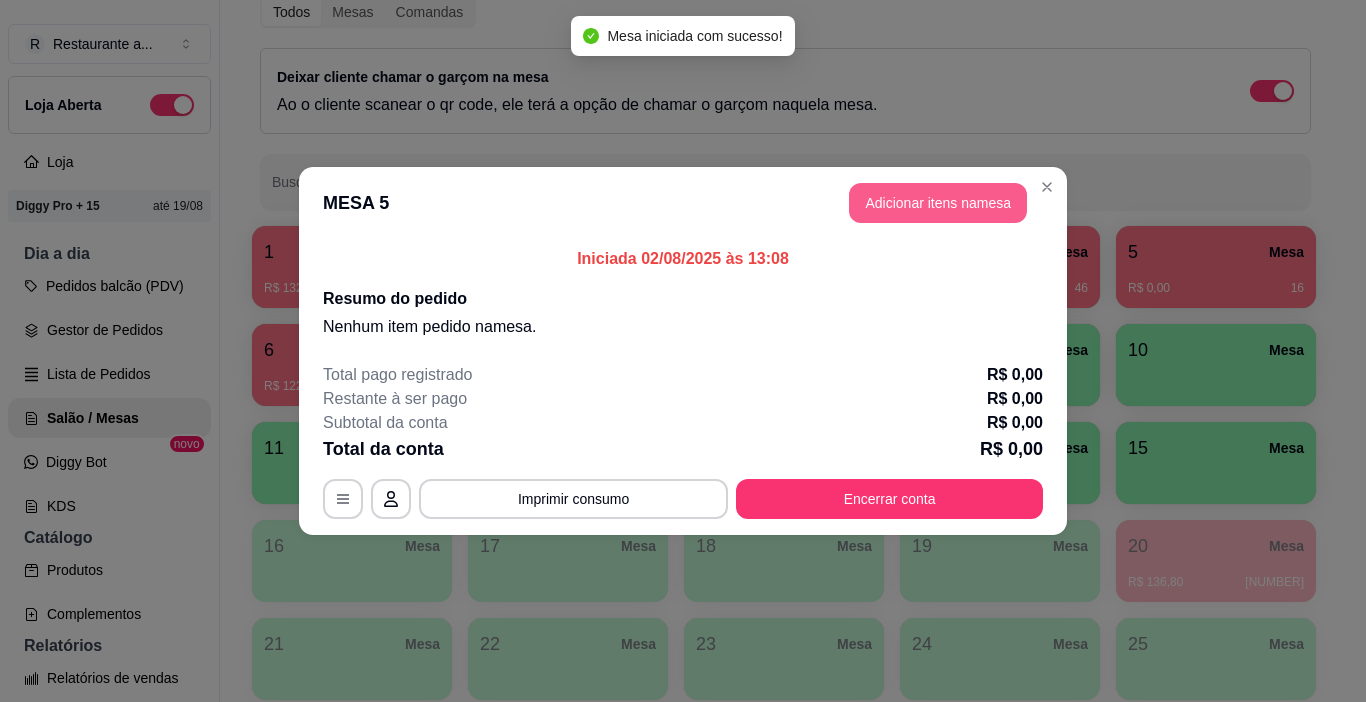 click on "Adicionar itens na  mesa" at bounding box center [938, 203] 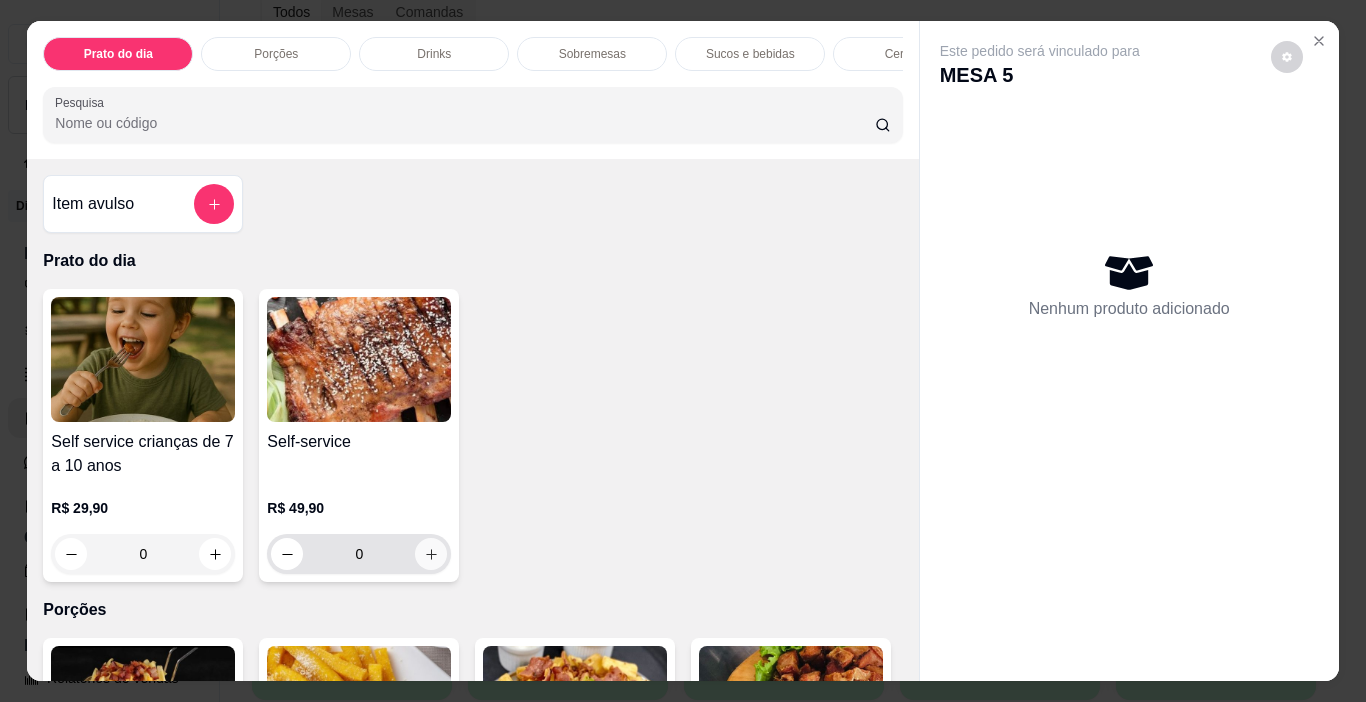 click 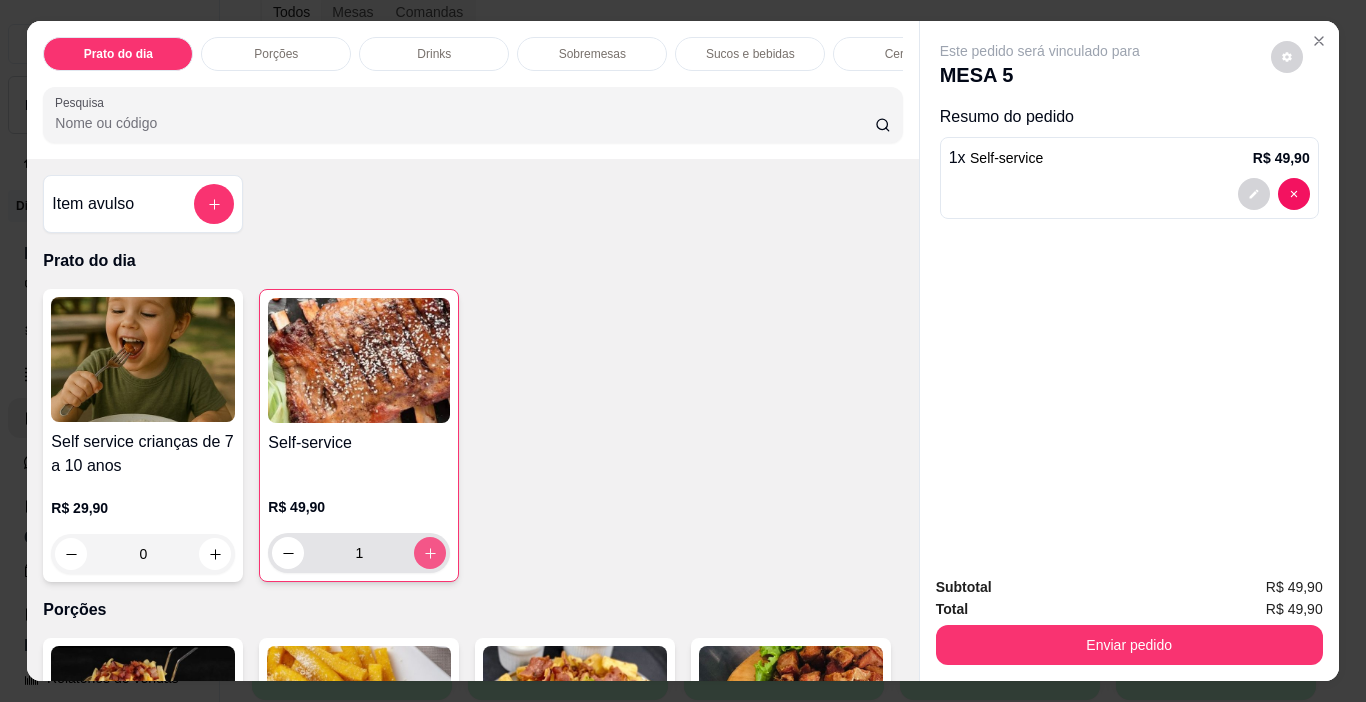 click 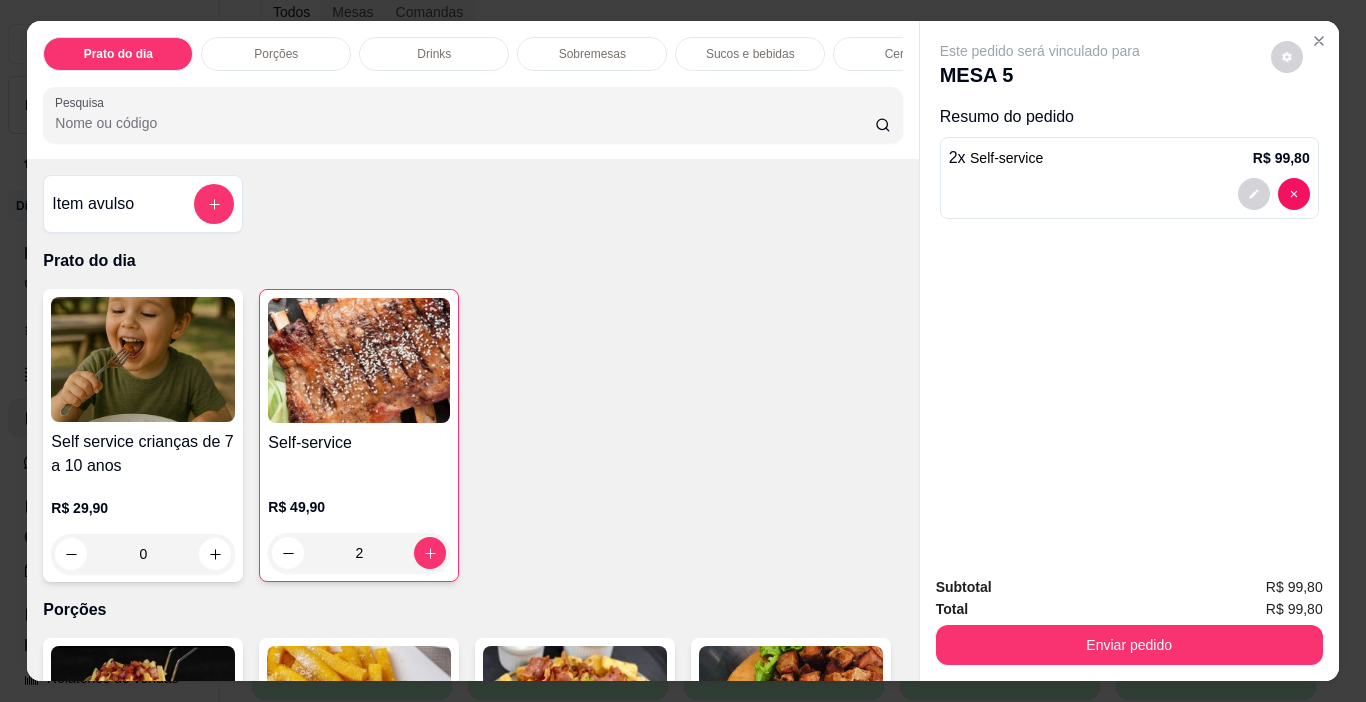 click on "Sucos e bebidas" at bounding box center (750, 54) 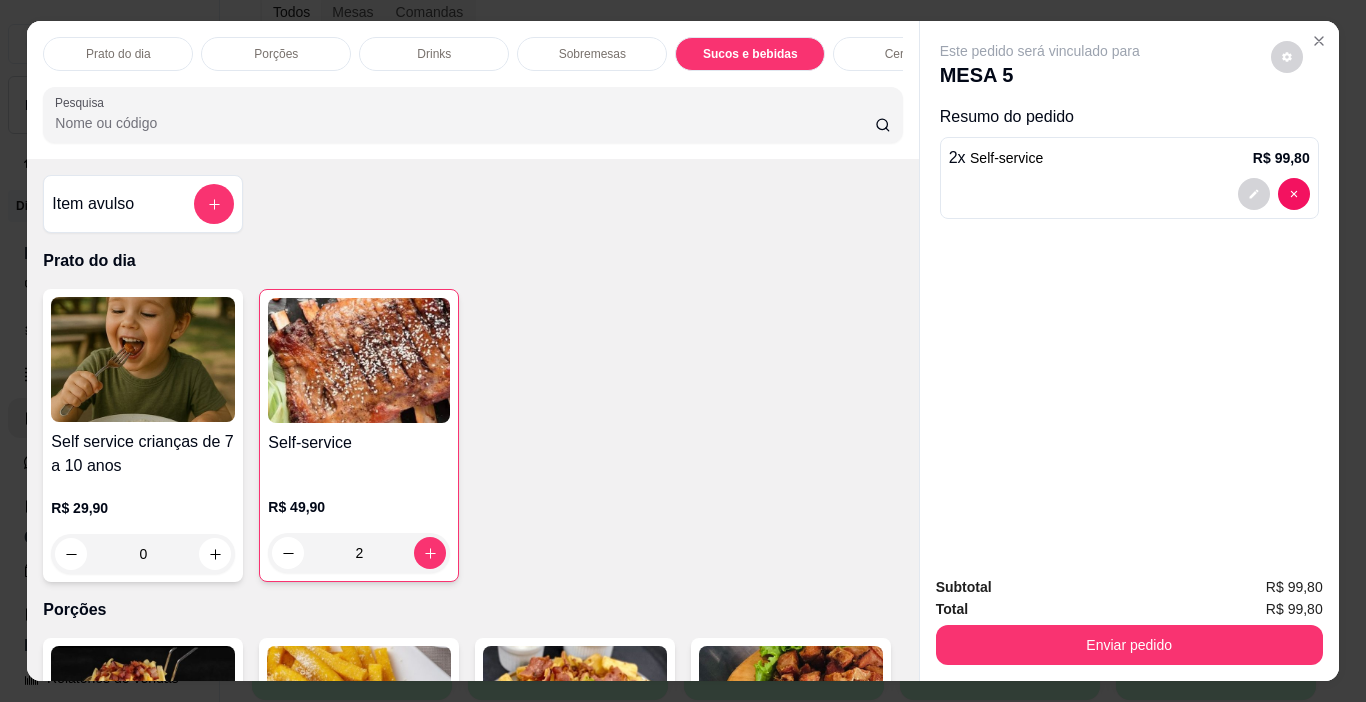 scroll, scrollTop: 2317, scrollLeft: 0, axis: vertical 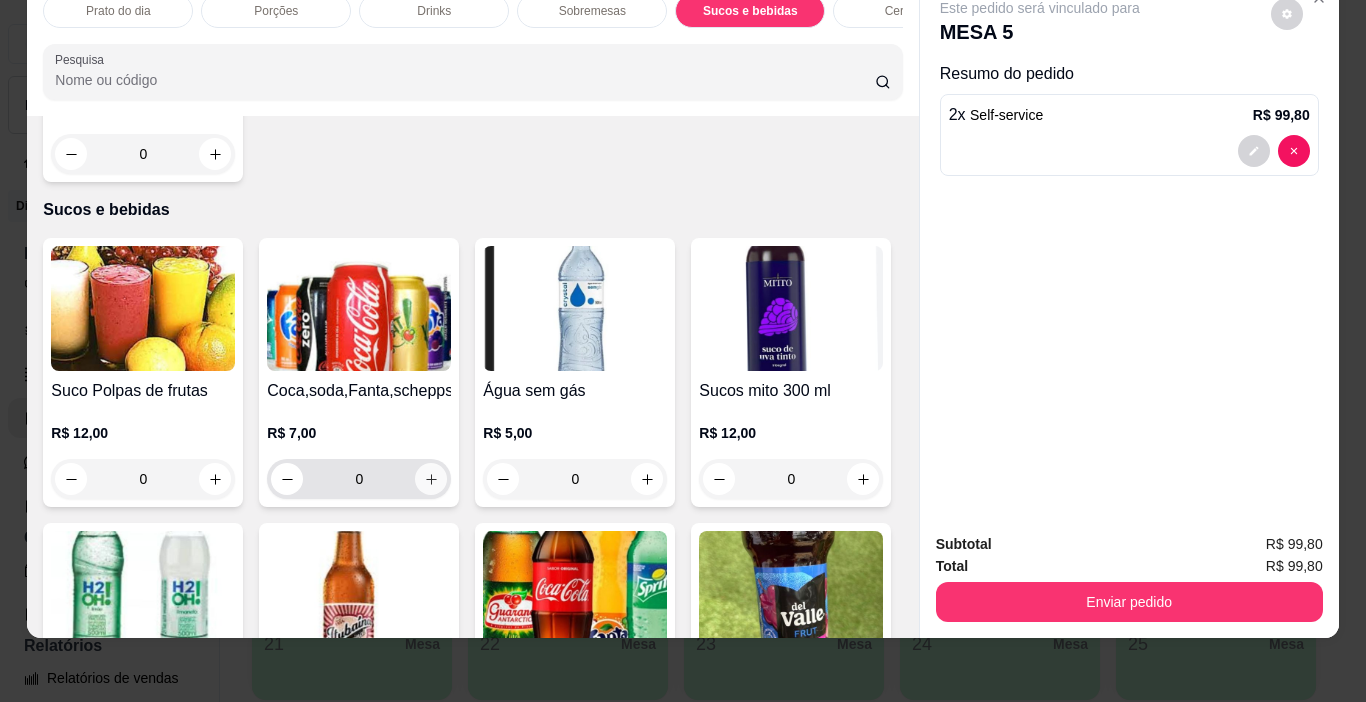 click 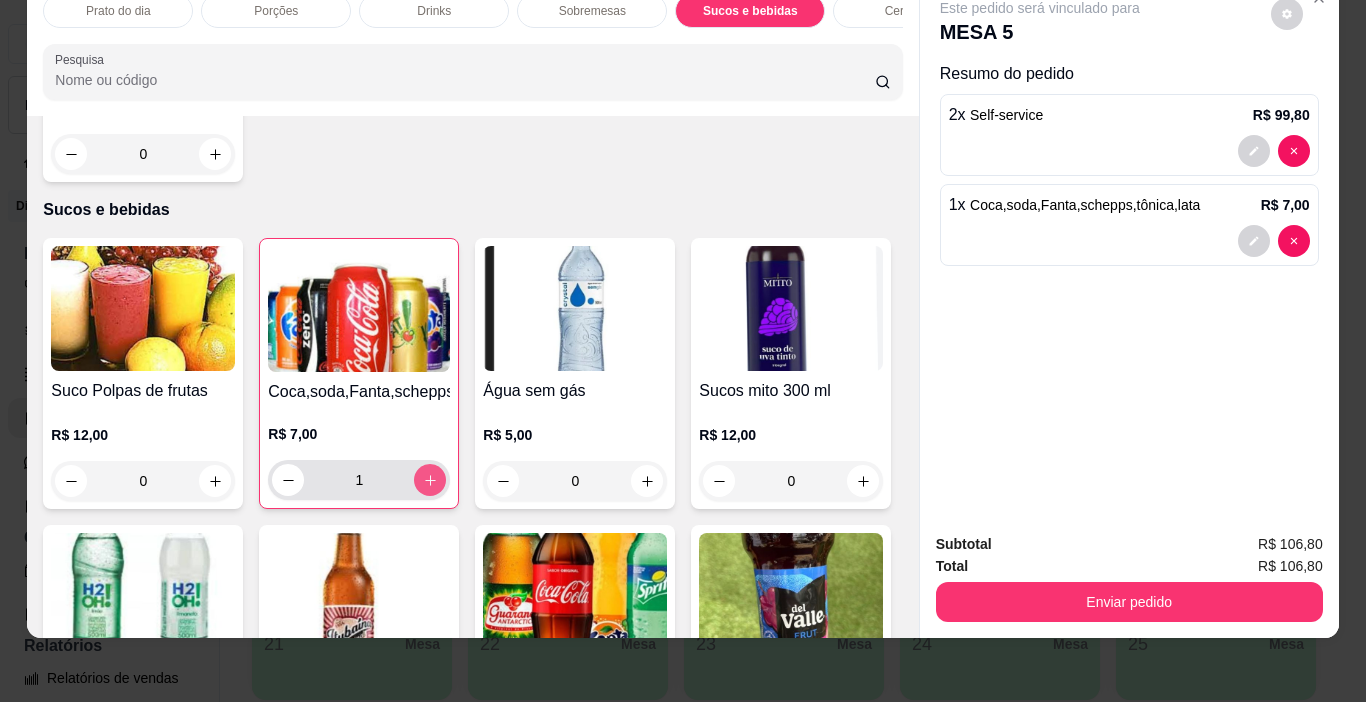 type on "1" 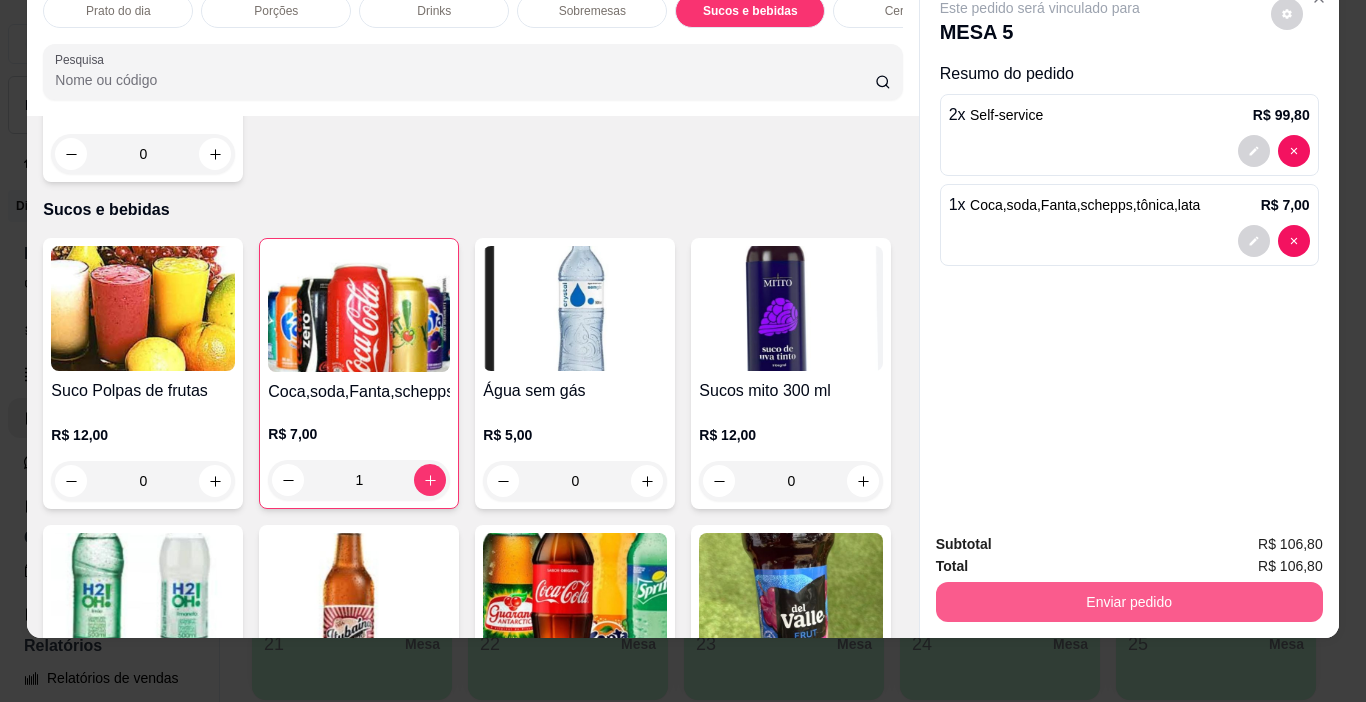 click on "Enviar pedido" at bounding box center [1129, 602] 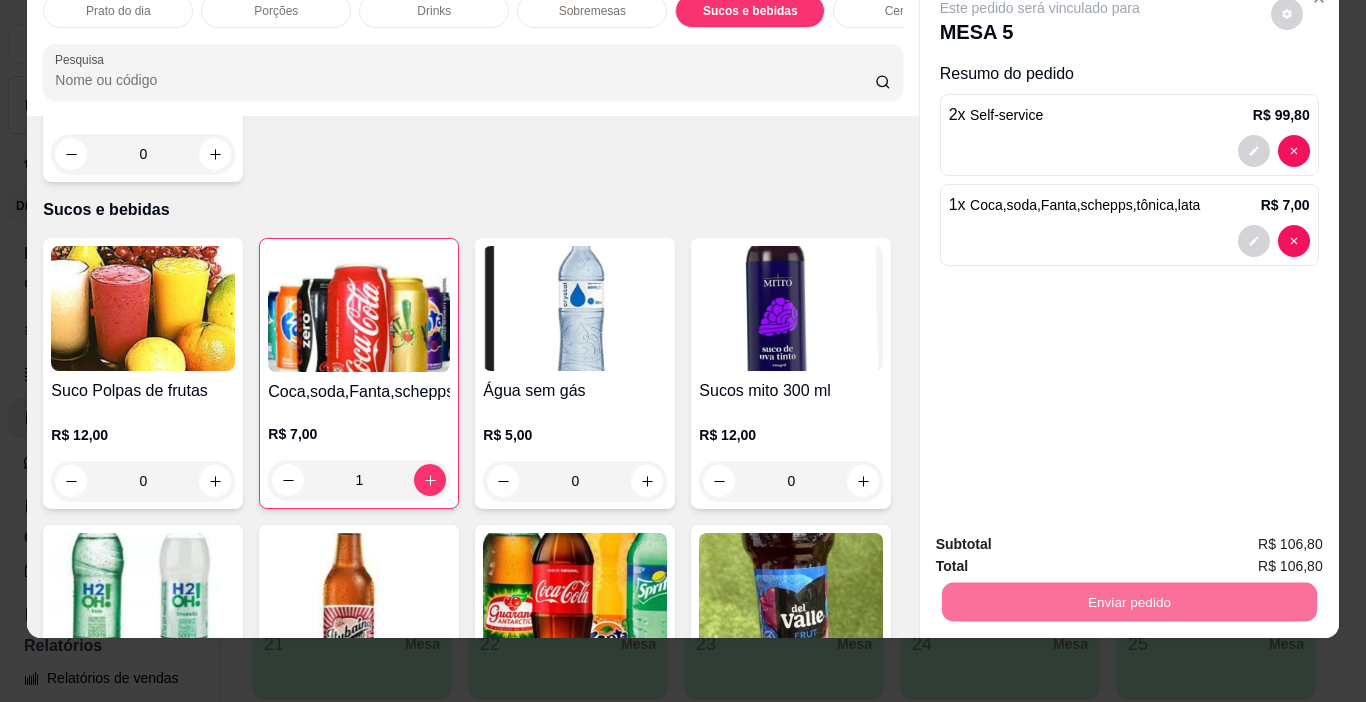 click on "Sim, quero registrar" at bounding box center [1252, 539] 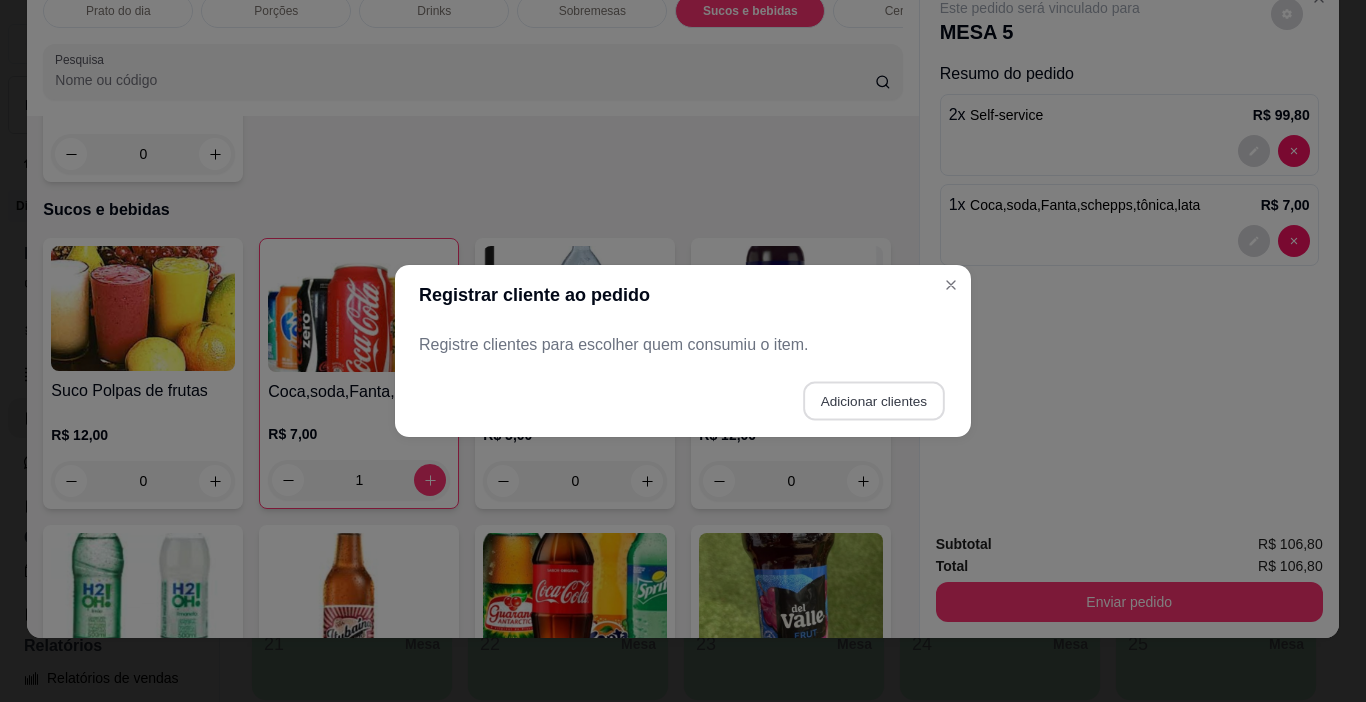click on "Adicionar clientes" at bounding box center [873, 401] 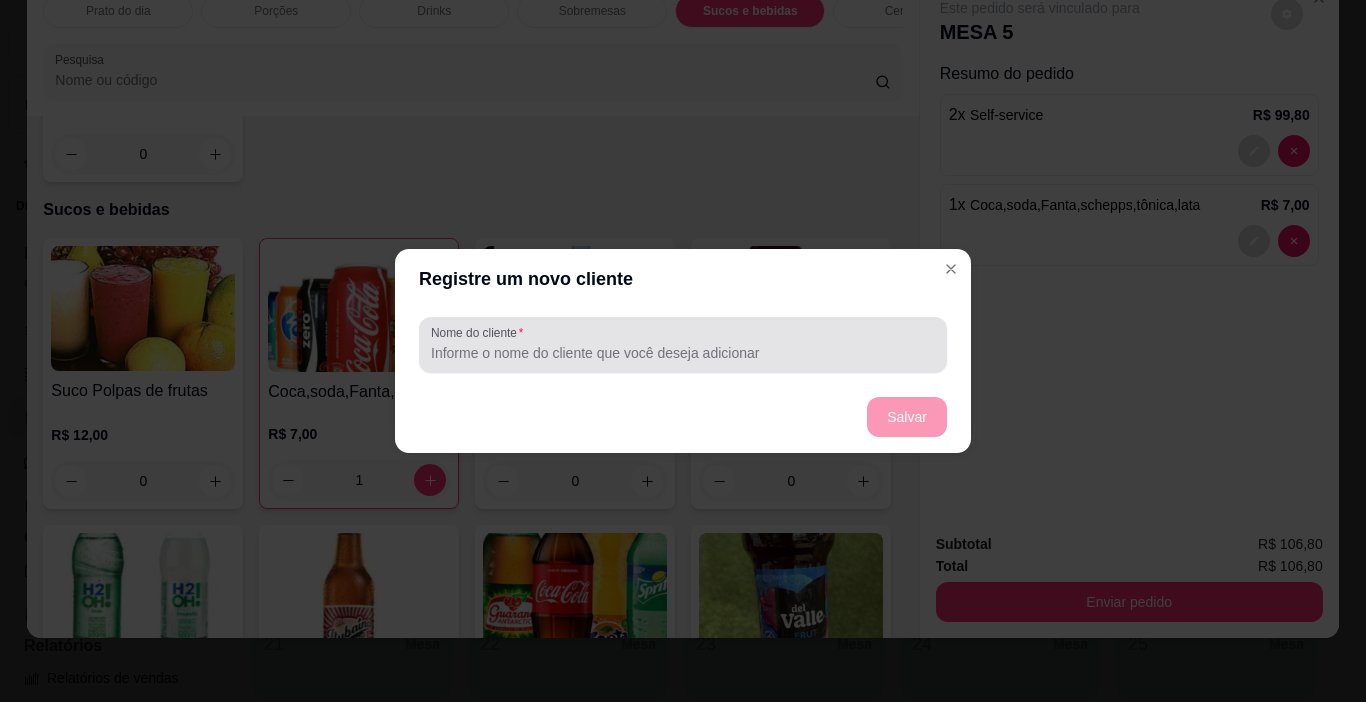 click at bounding box center (683, 345) 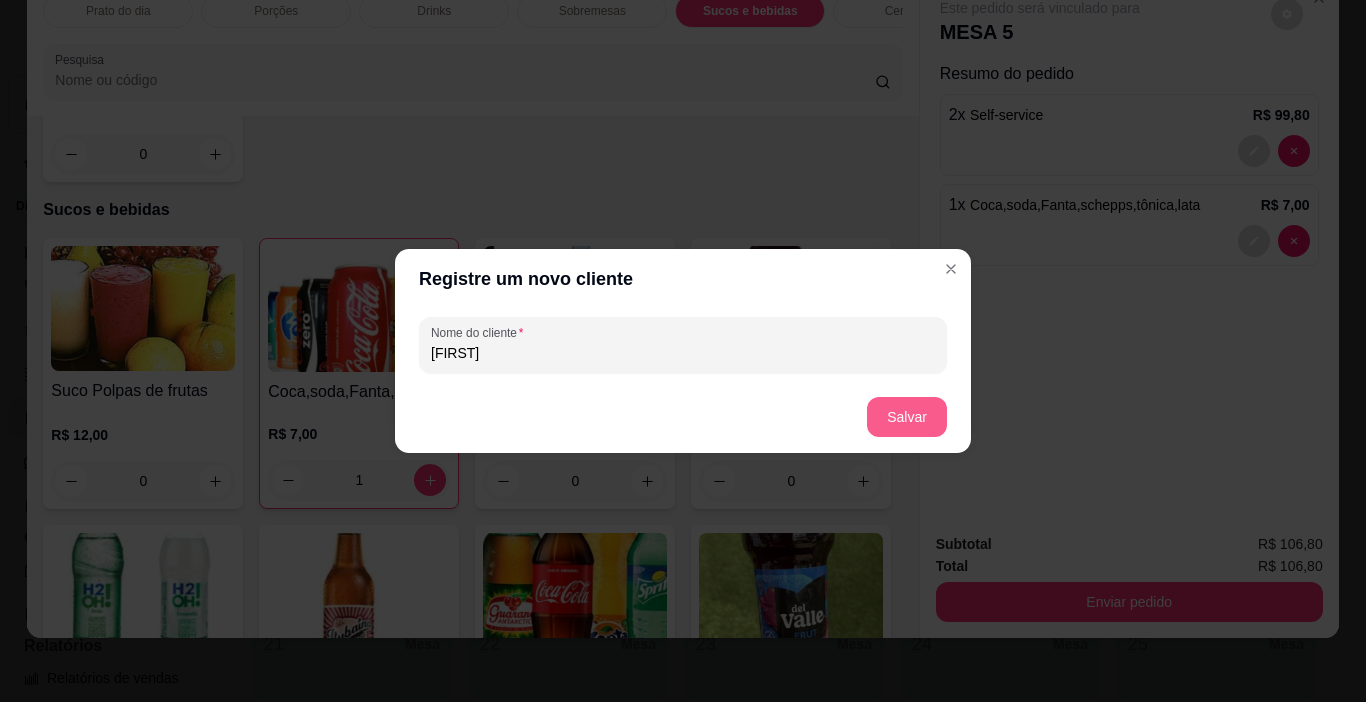 type on "HENRIQUE" 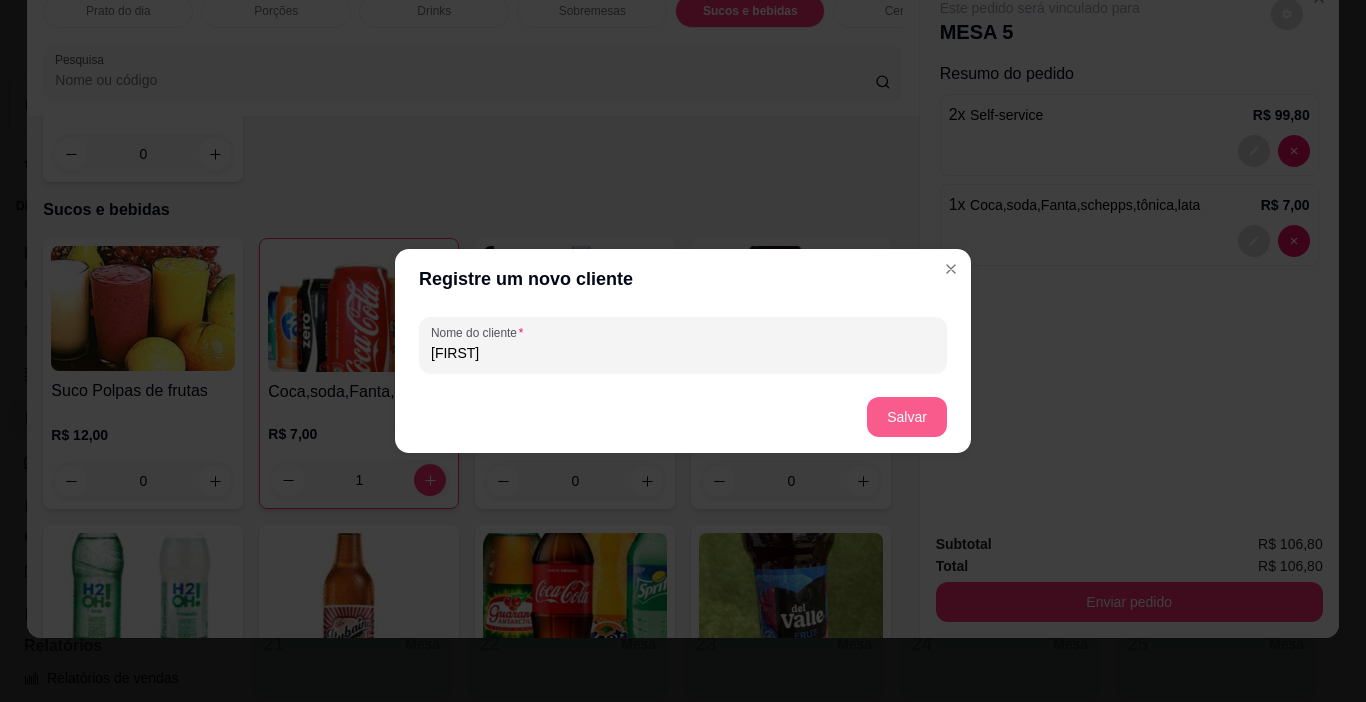 click on "Salvar" at bounding box center [907, 417] 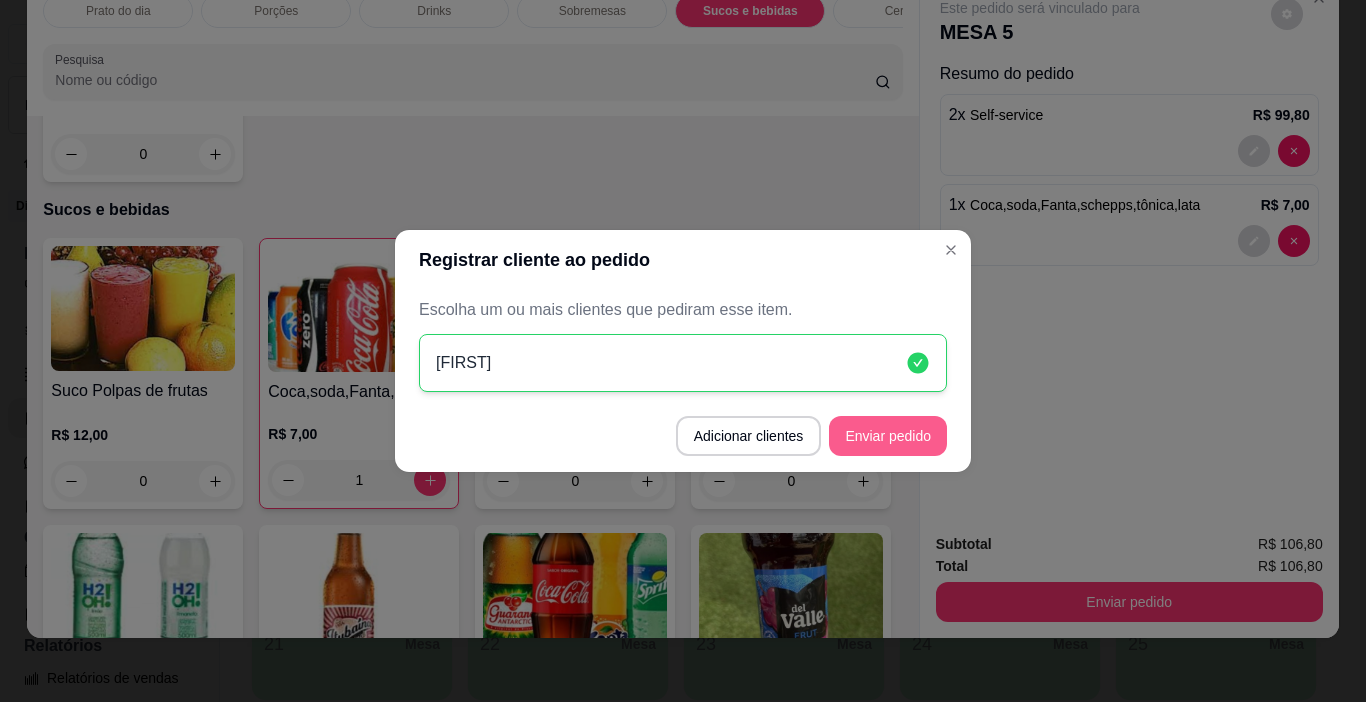click on "Enviar pedido" at bounding box center [888, 436] 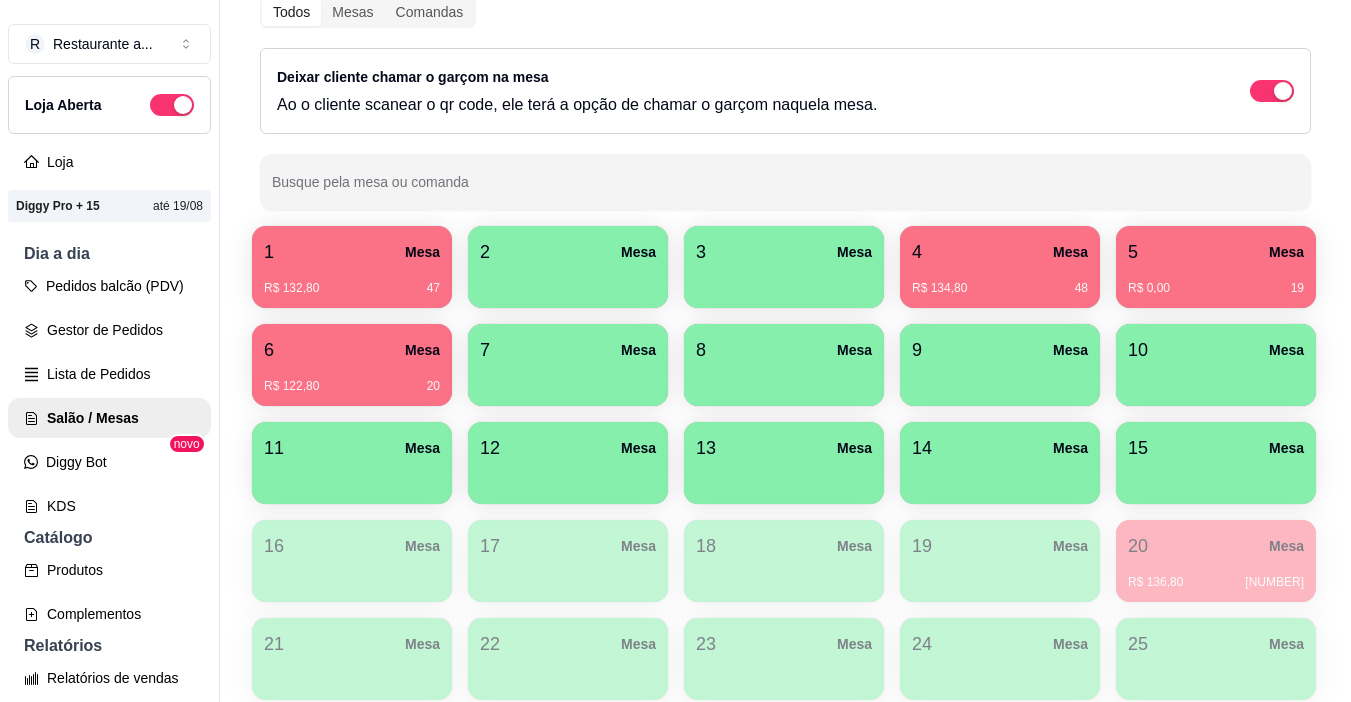 click on "R$ 0,00 19" at bounding box center (1216, 281) 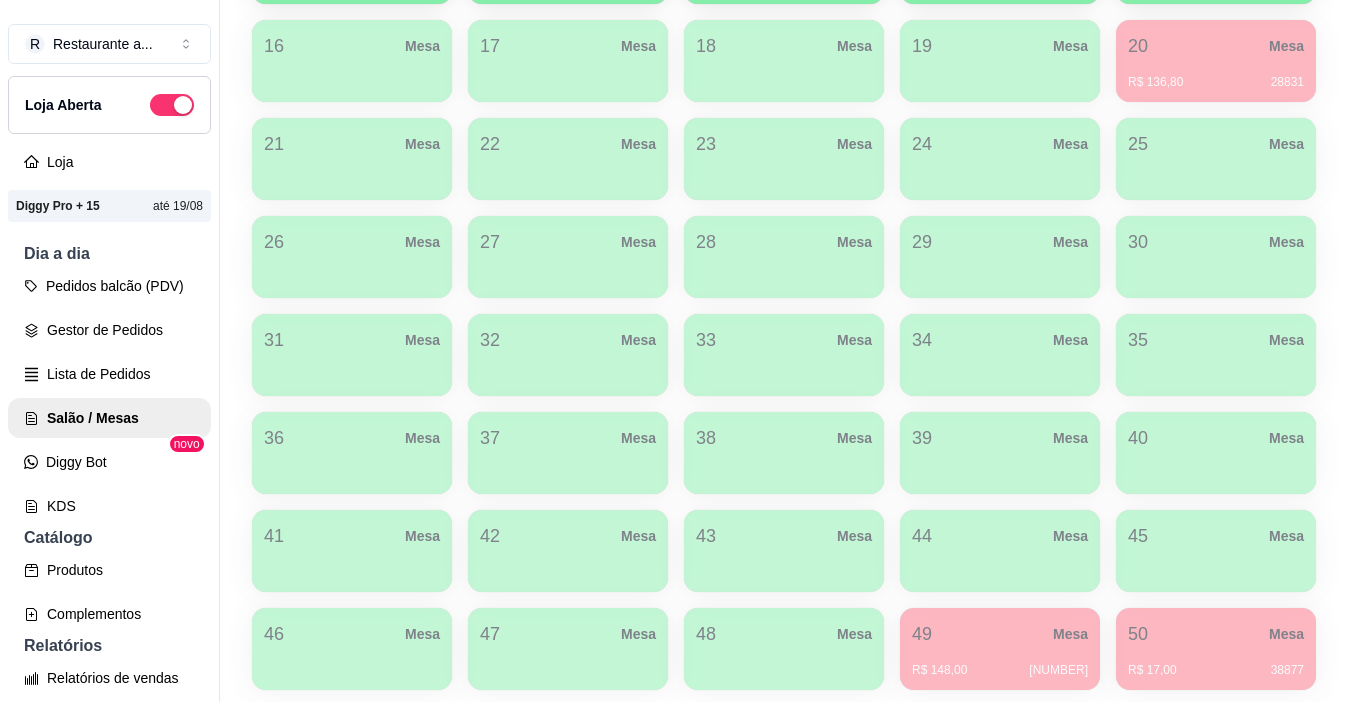 scroll, scrollTop: 1177, scrollLeft: 0, axis: vertical 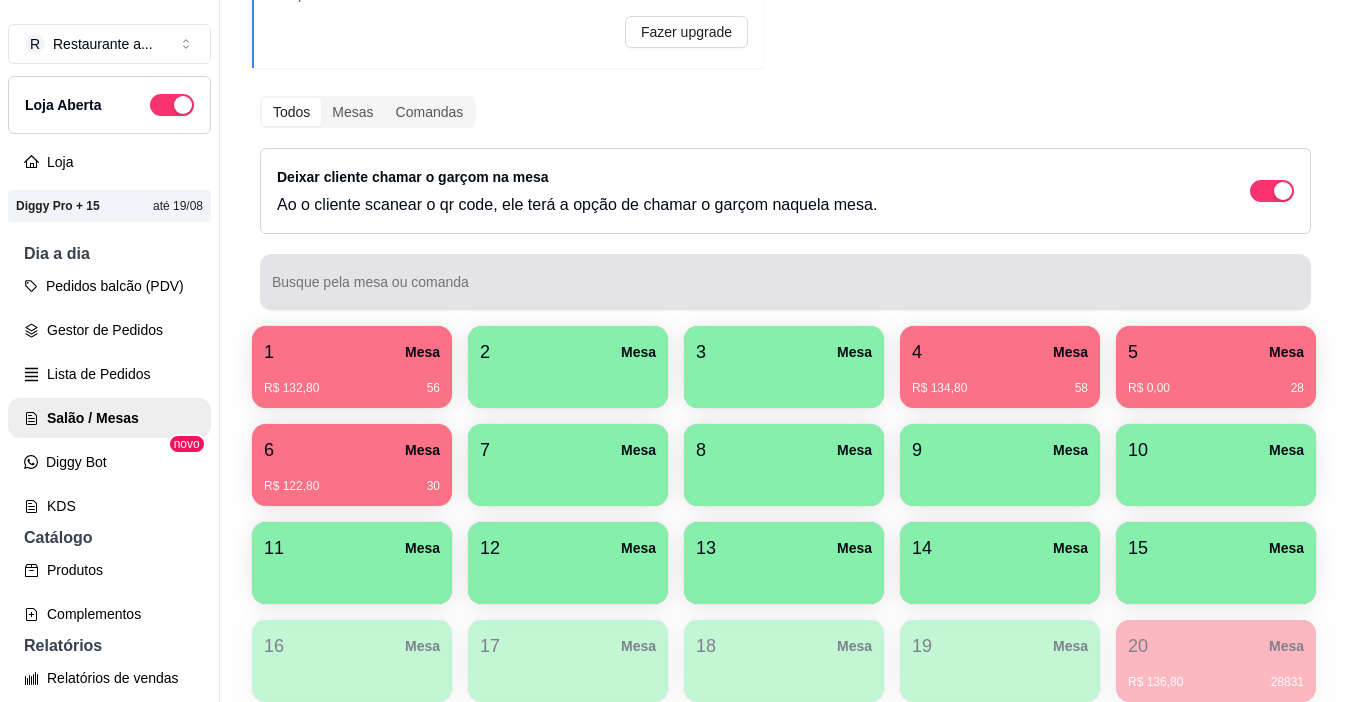 type 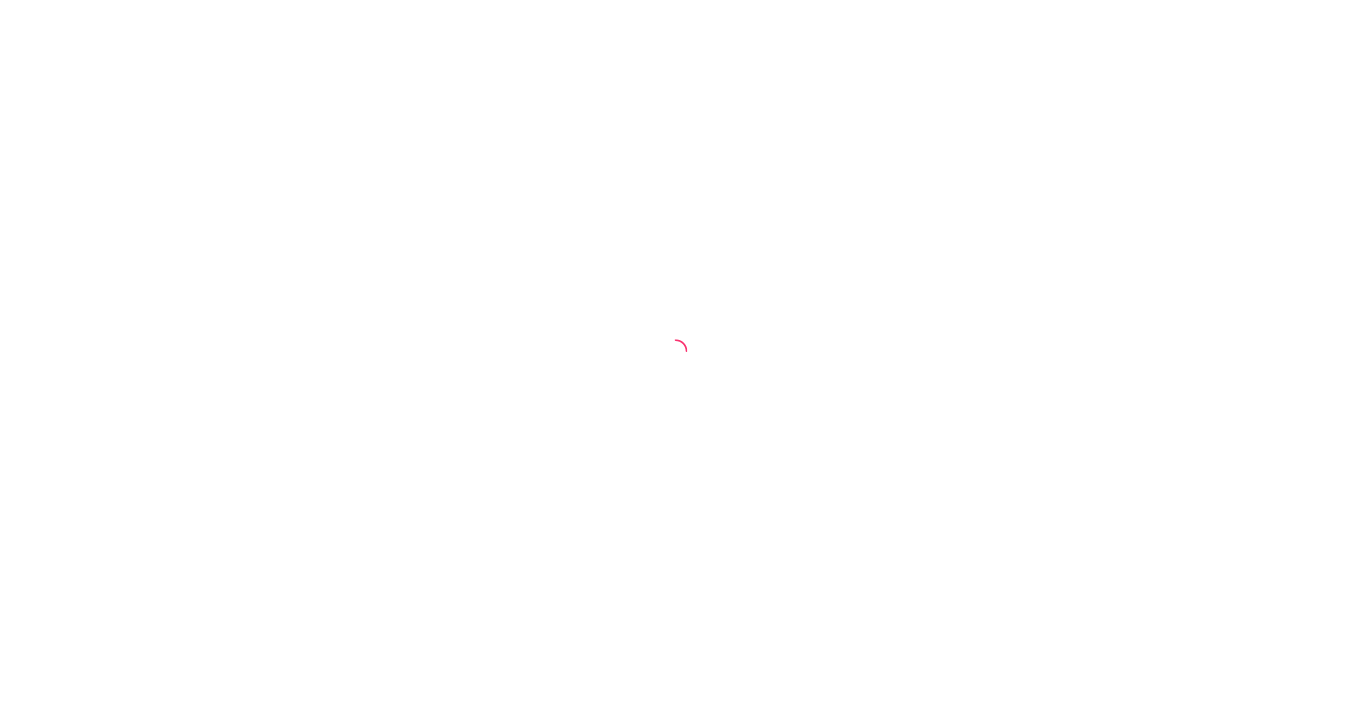 scroll, scrollTop: 0, scrollLeft: 0, axis: both 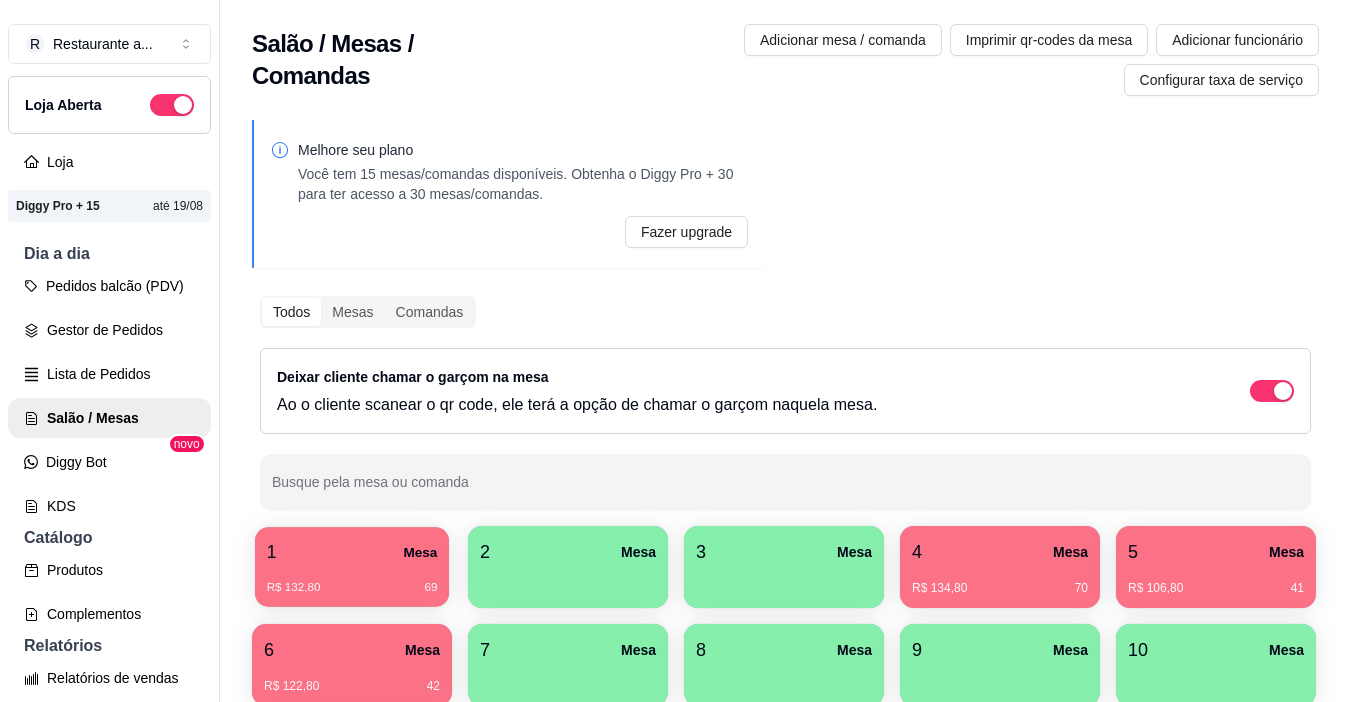 click on "1 Mesa" at bounding box center [352, 552] 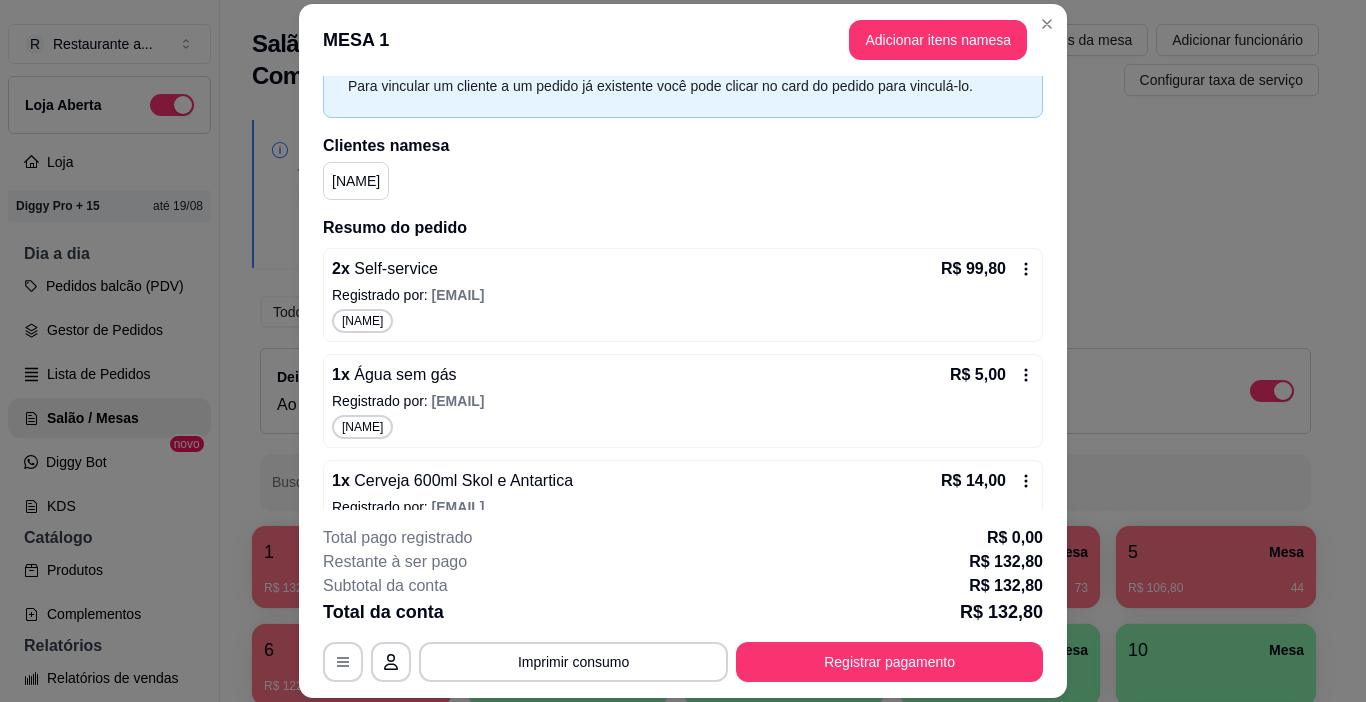 scroll, scrollTop: 232, scrollLeft: 0, axis: vertical 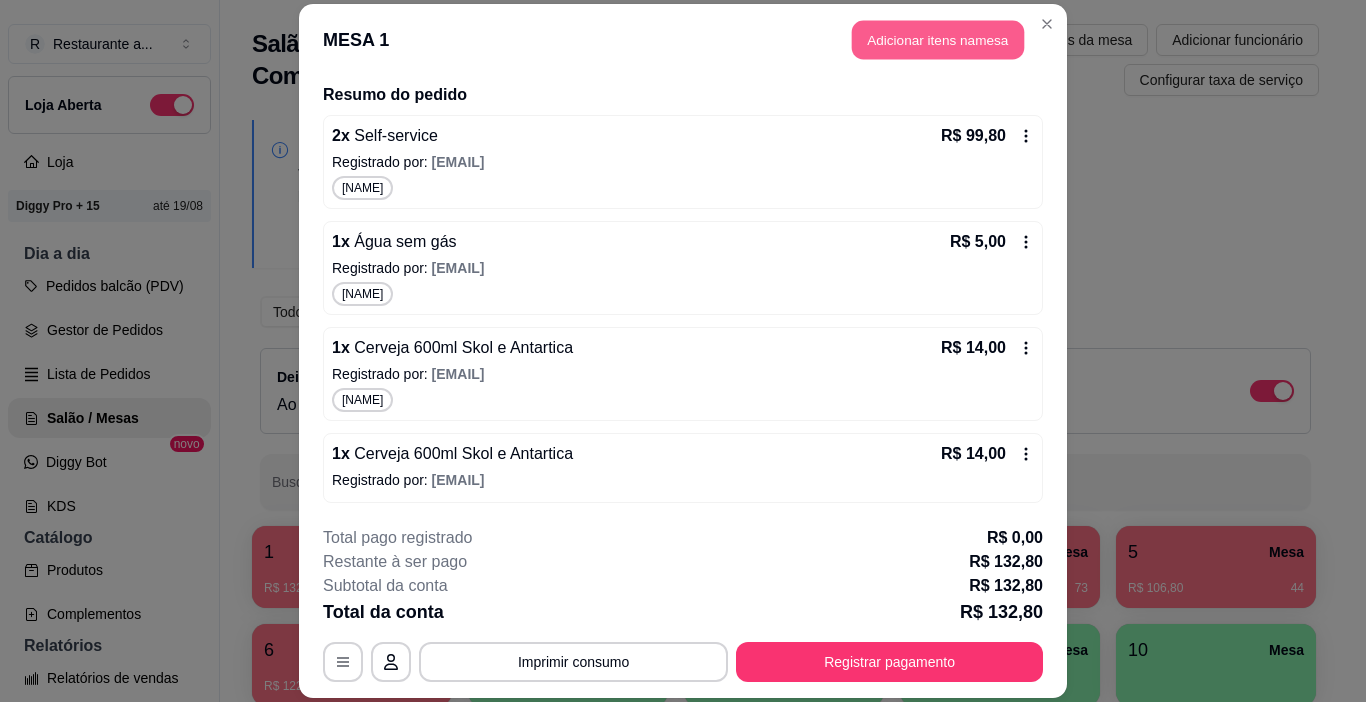 click on "Adicionar itens na  mesa" at bounding box center [938, 39] 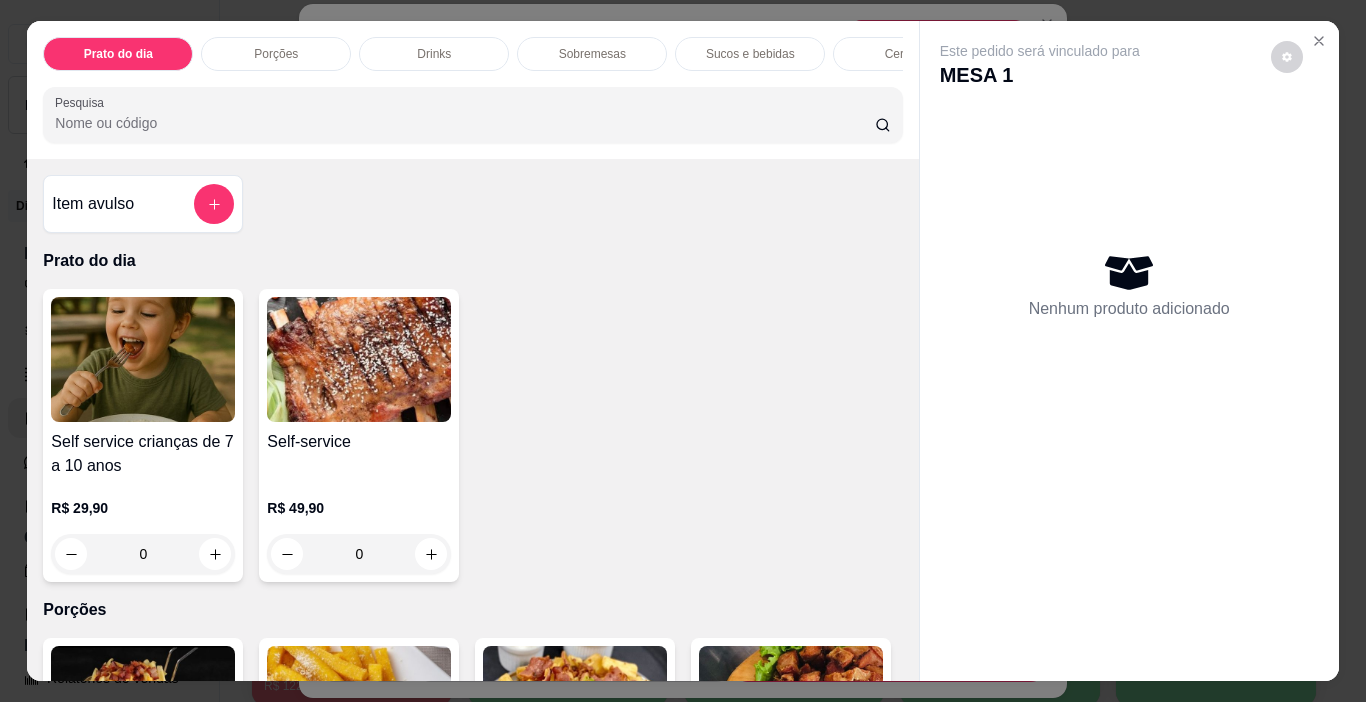 click on "Cervejas" at bounding box center [908, 54] 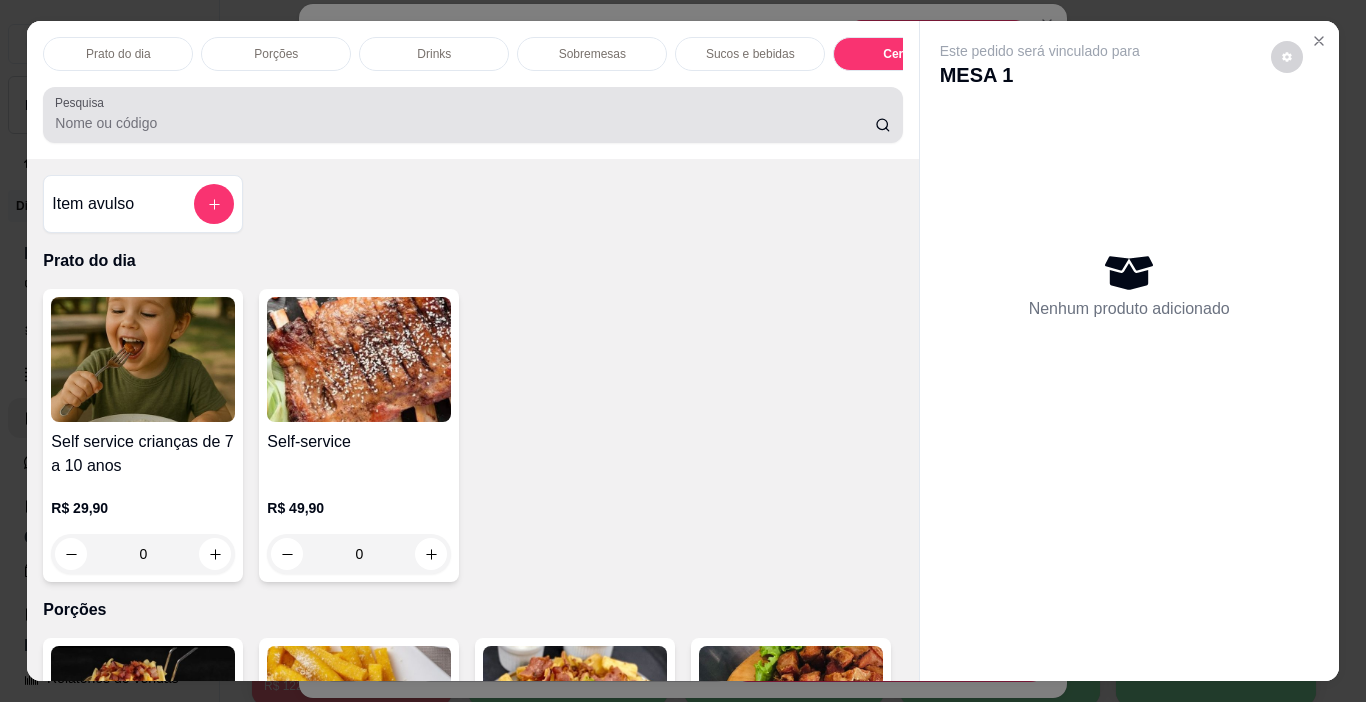 scroll, scrollTop: 3782, scrollLeft: 0, axis: vertical 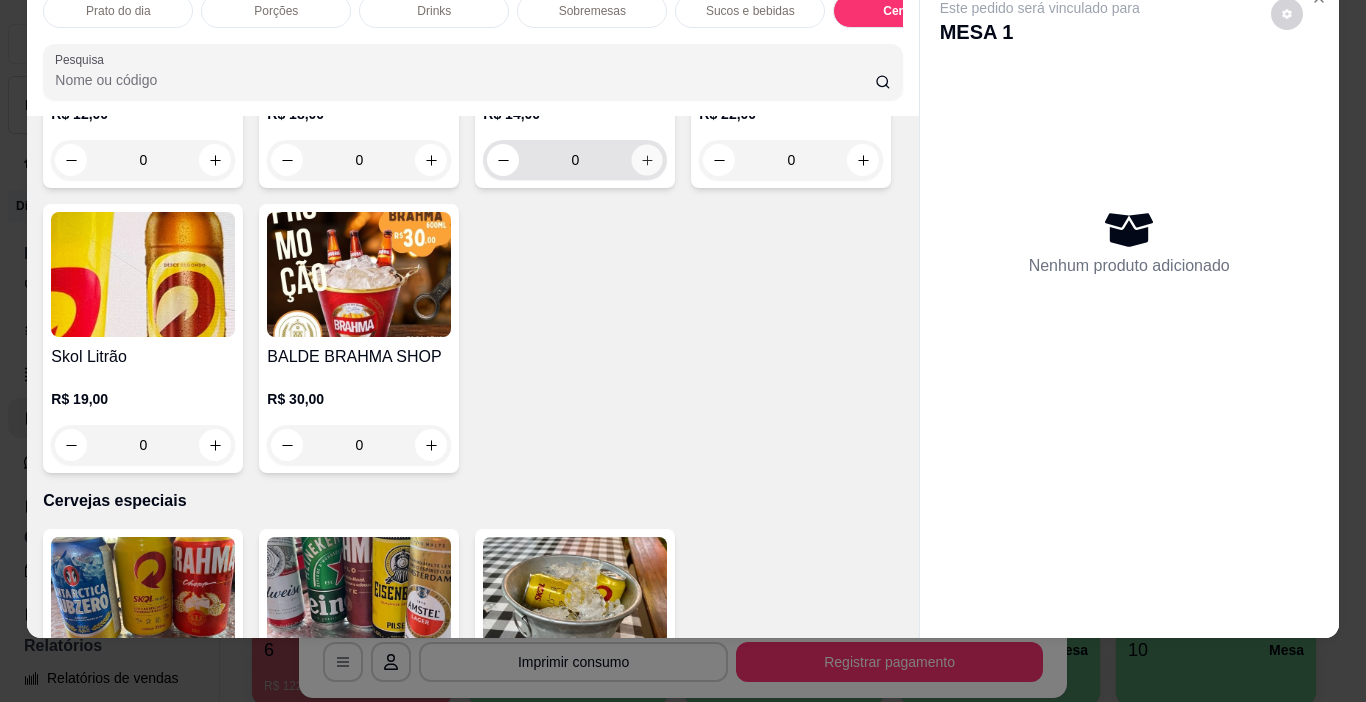 click 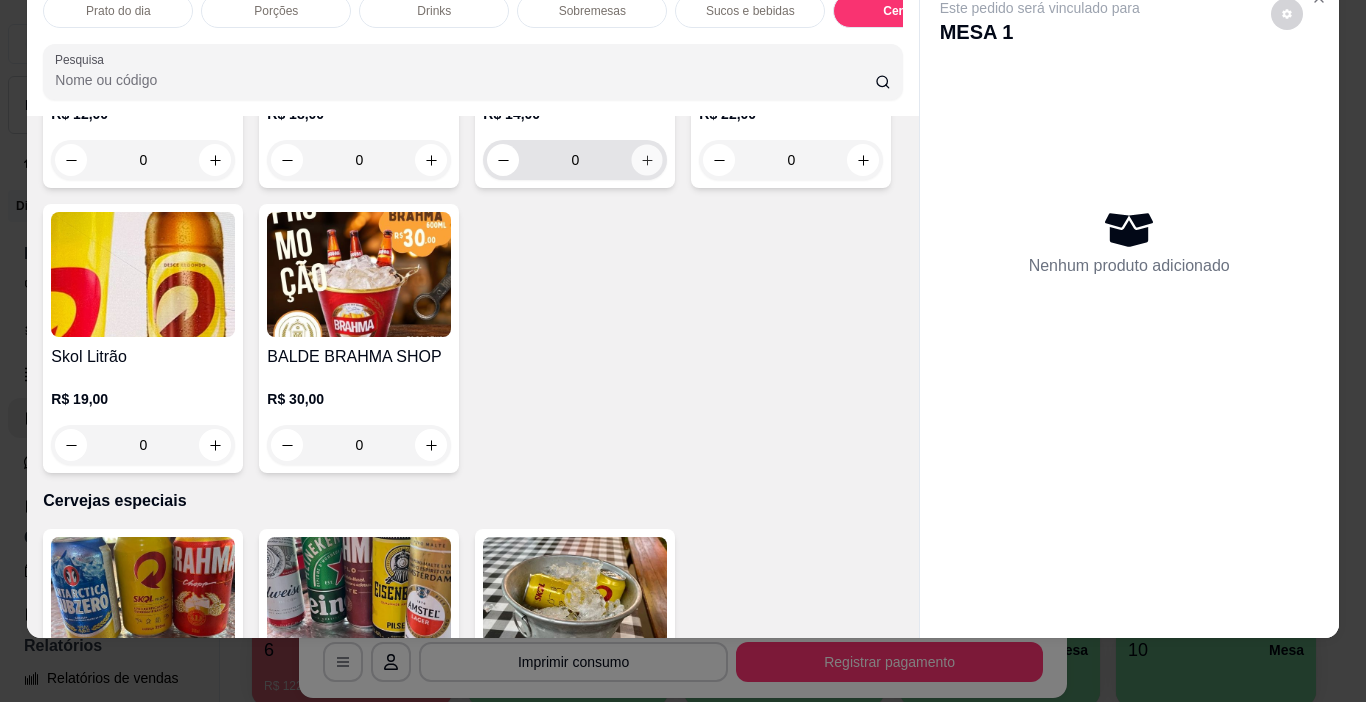 type on "1" 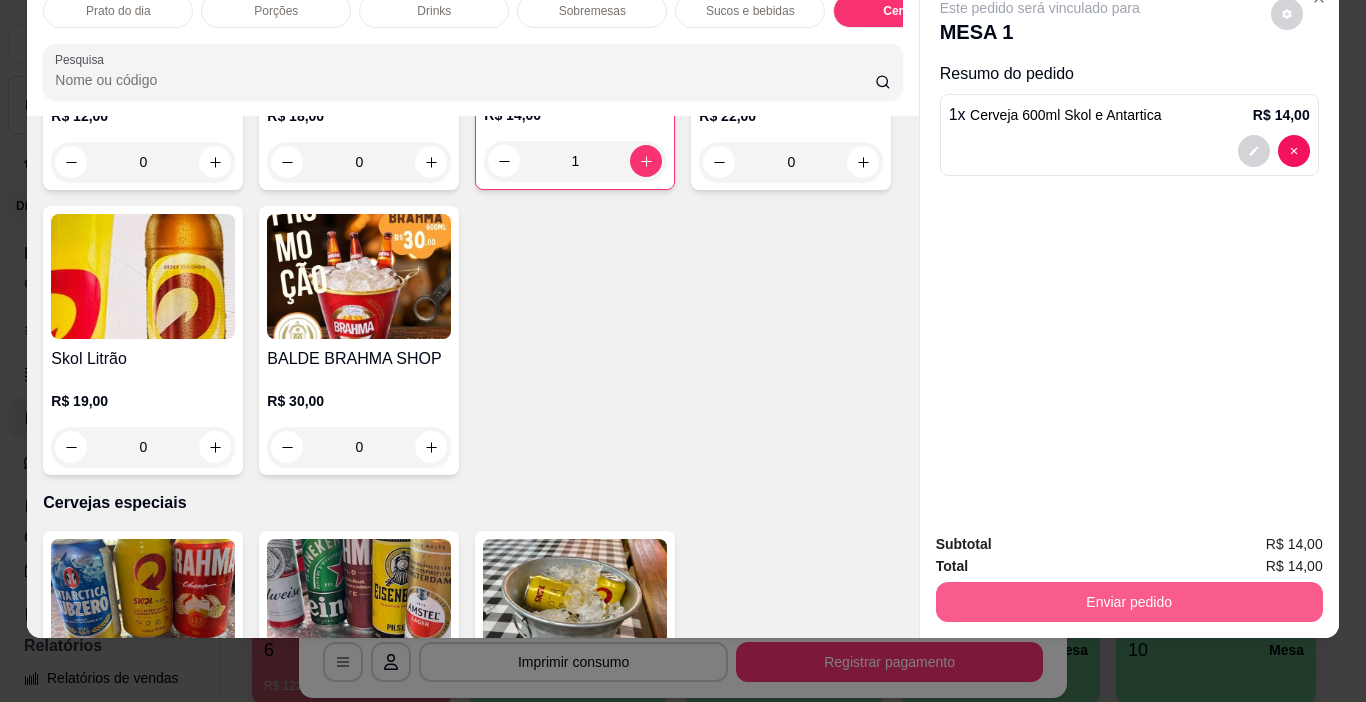 click on "Enviar pedido" at bounding box center (1129, 602) 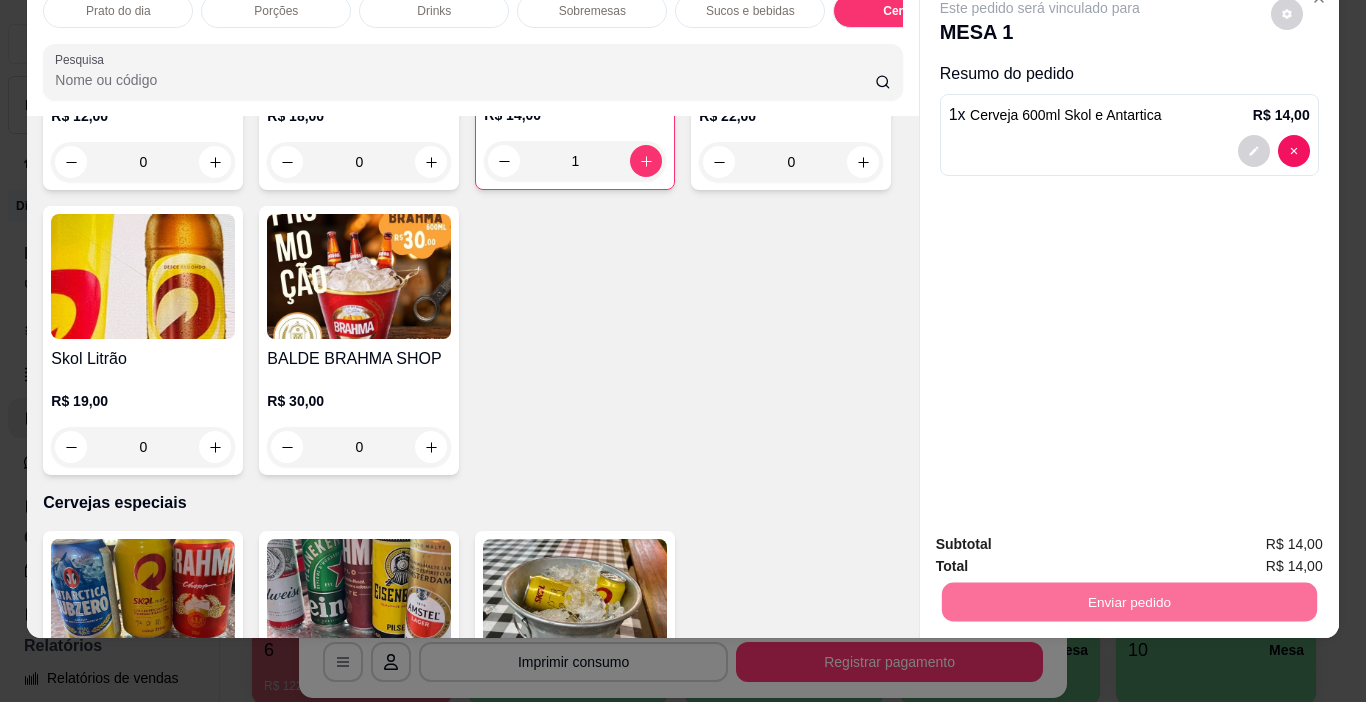 click on "Não registrar e enviar pedido" at bounding box center [1063, 539] 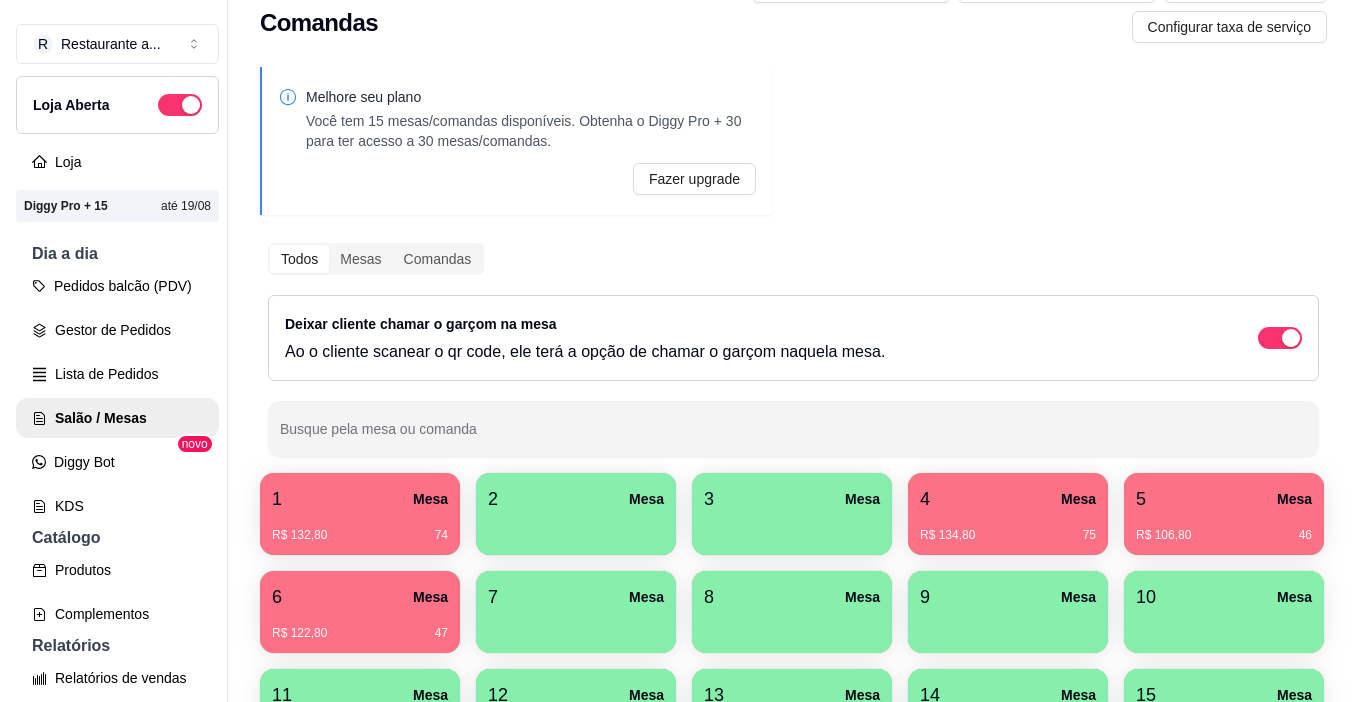scroll, scrollTop: 200, scrollLeft: 0, axis: vertical 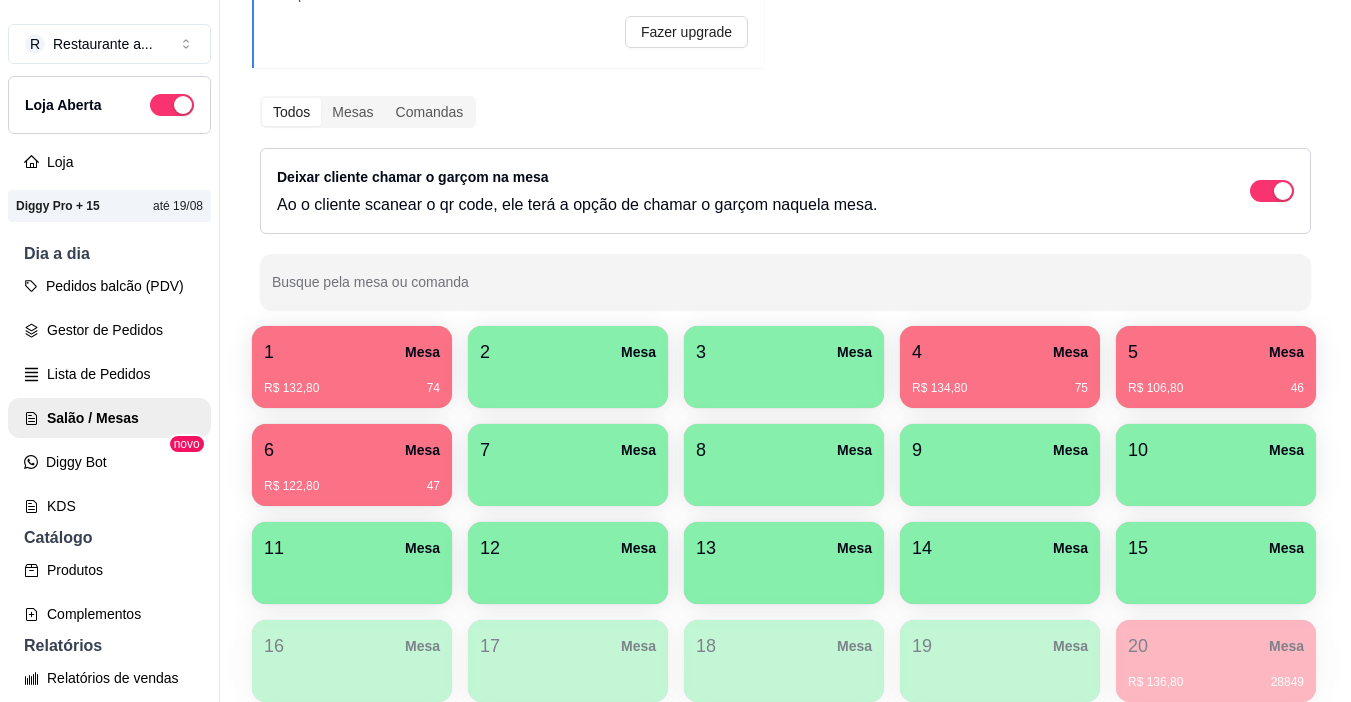 click on "5 Mesa" at bounding box center (1216, 352) 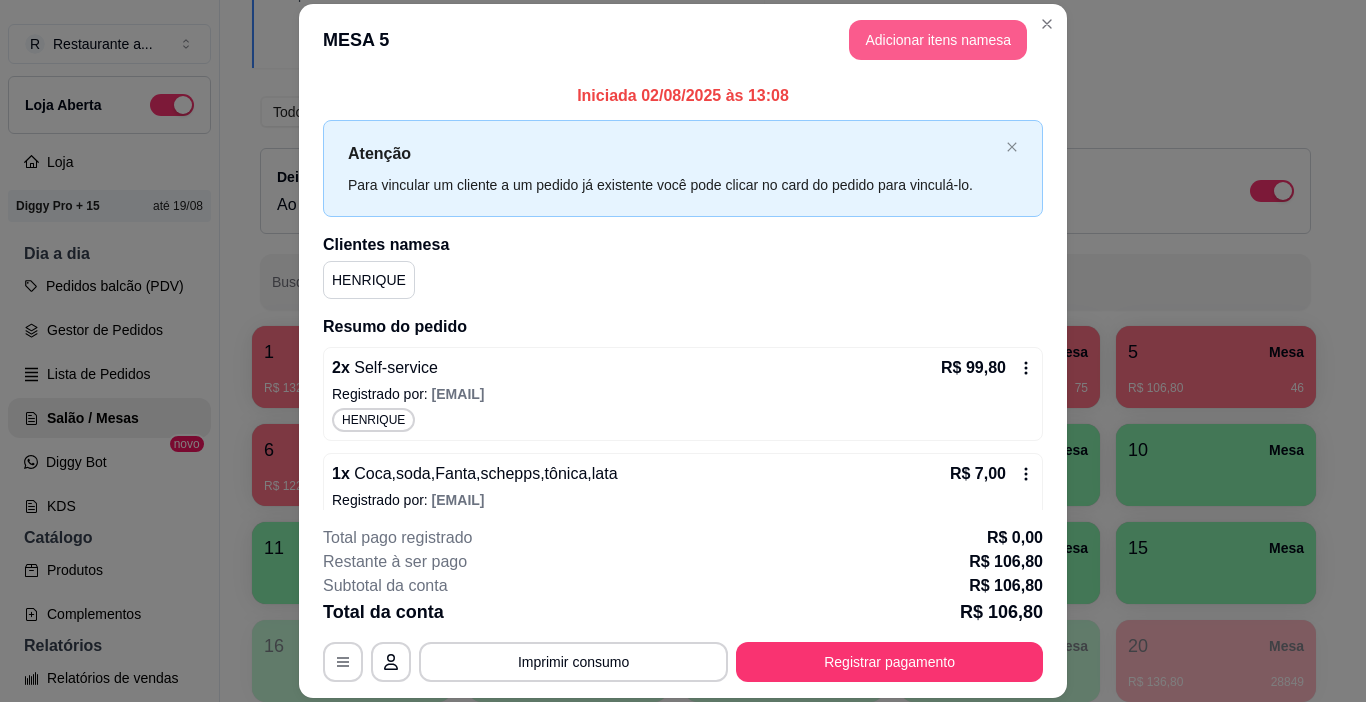 click on "Adicionar itens na  mesa" at bounding box center (938, 40) 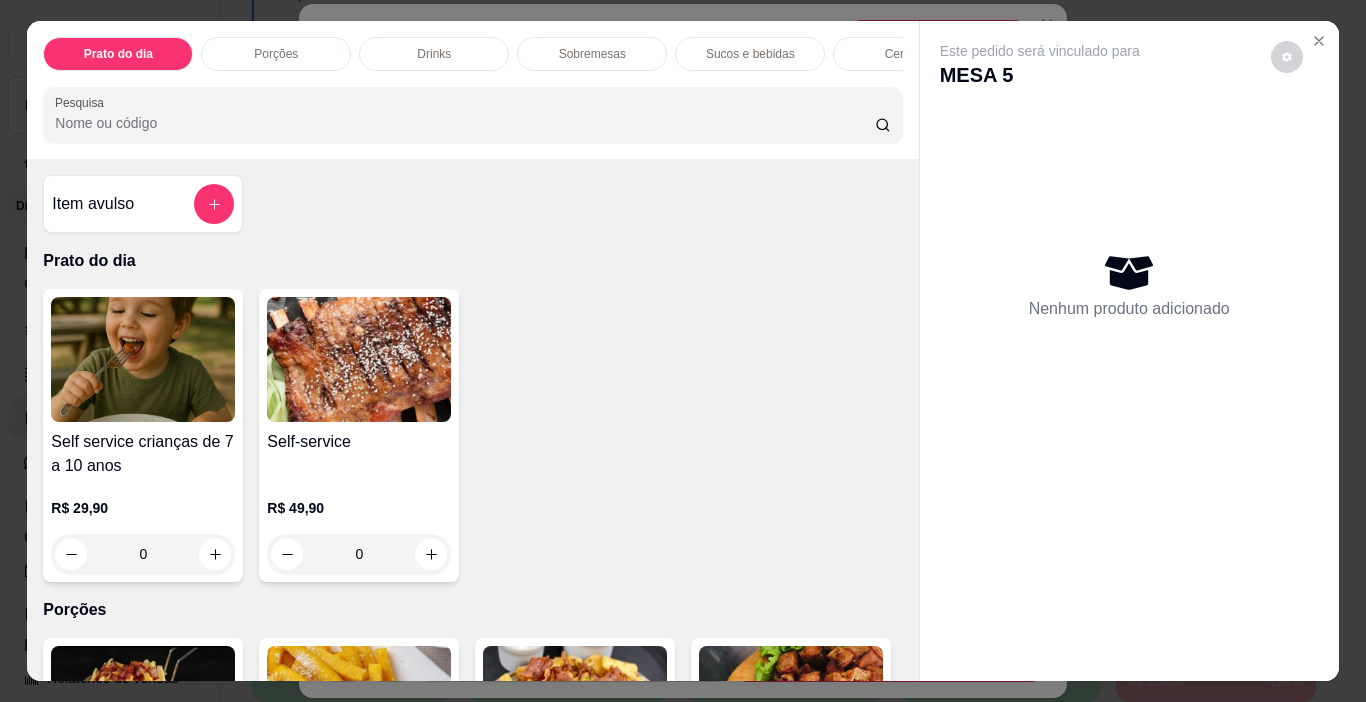 click on "Cervejas" at bounding box center [908, 54] 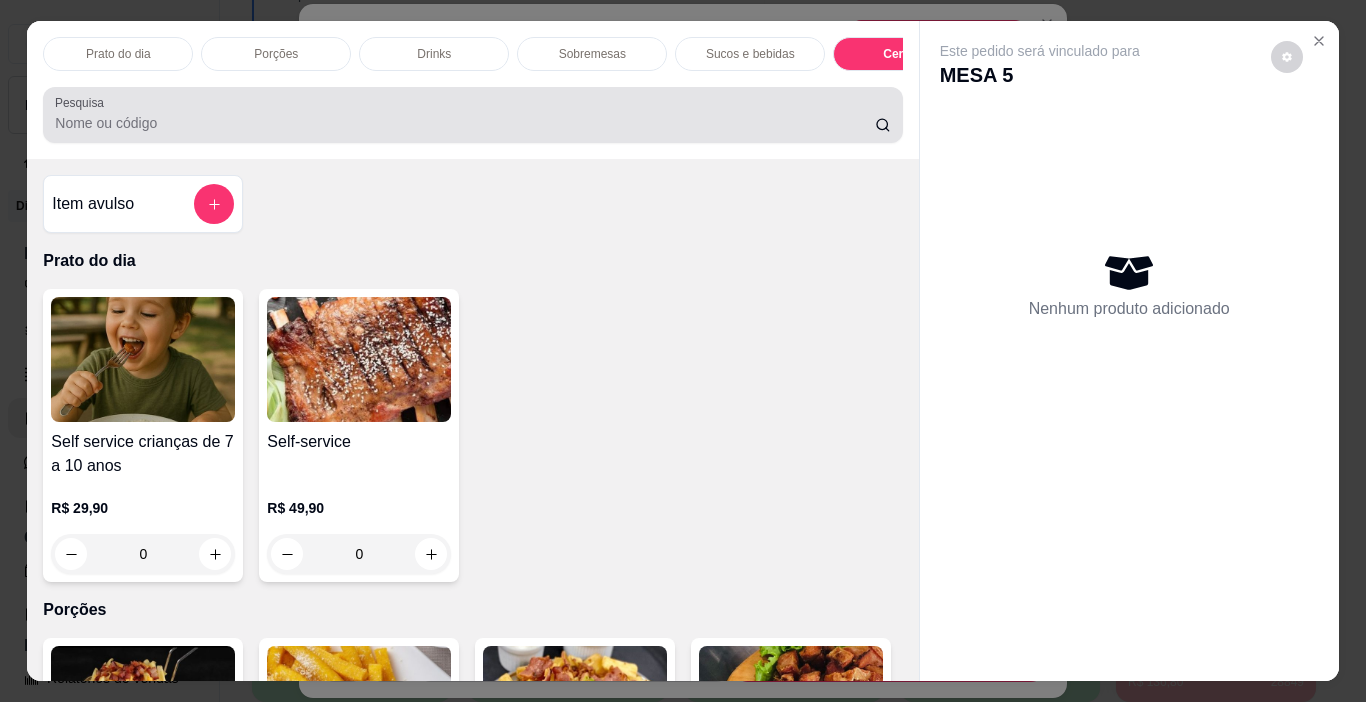 scroll, scrollTop: 3782, scrollLeft: 0, axis: vertical 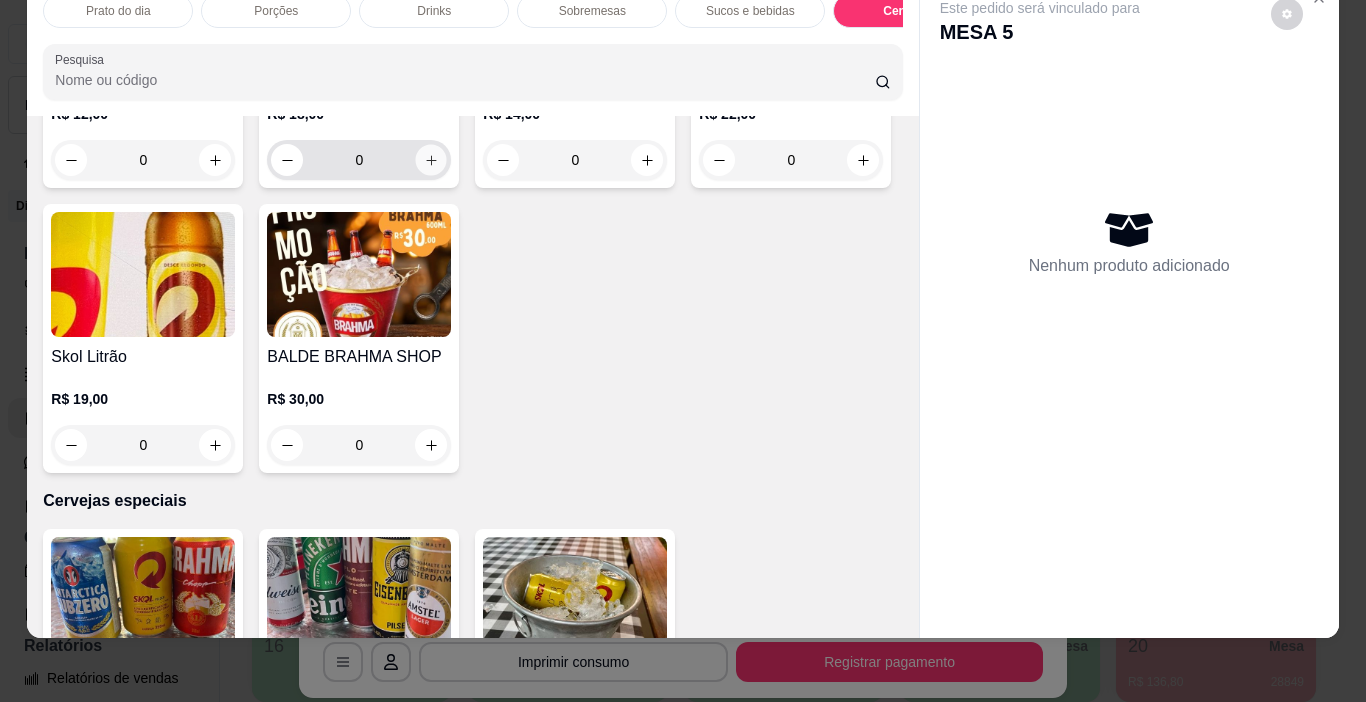 click 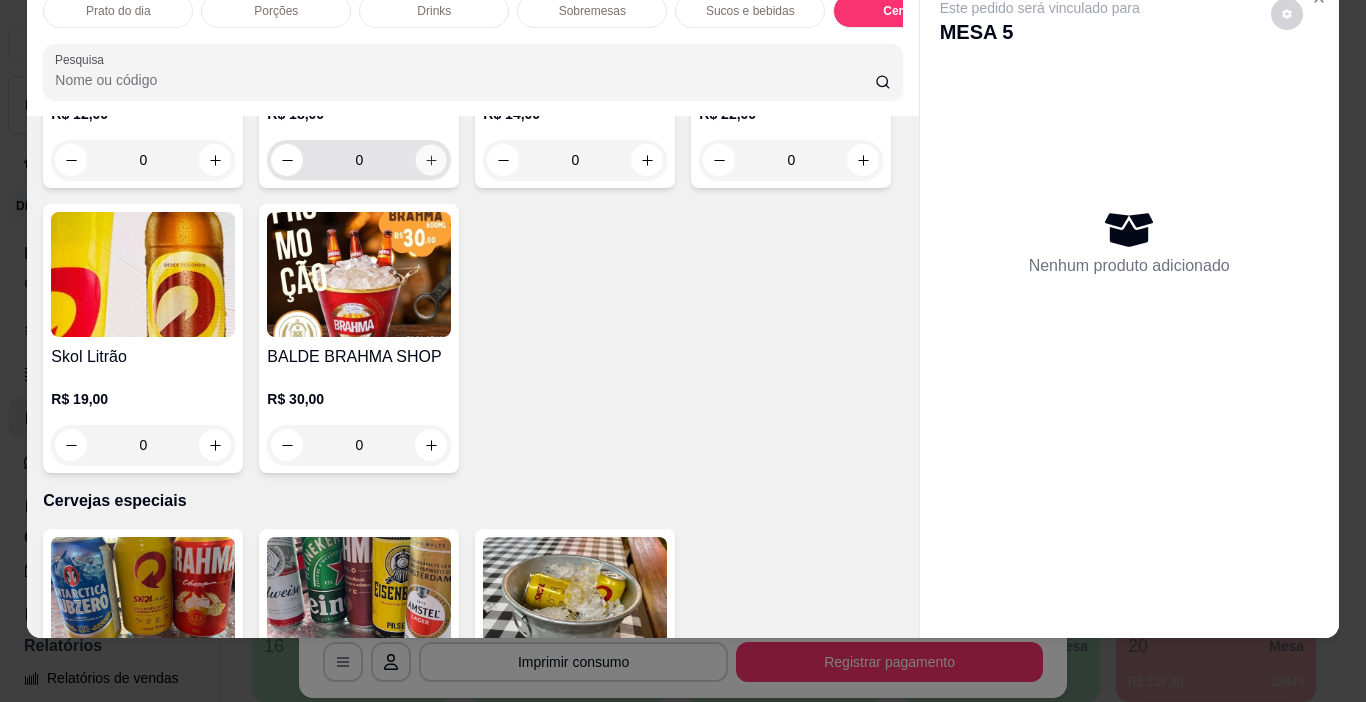 type on "1" 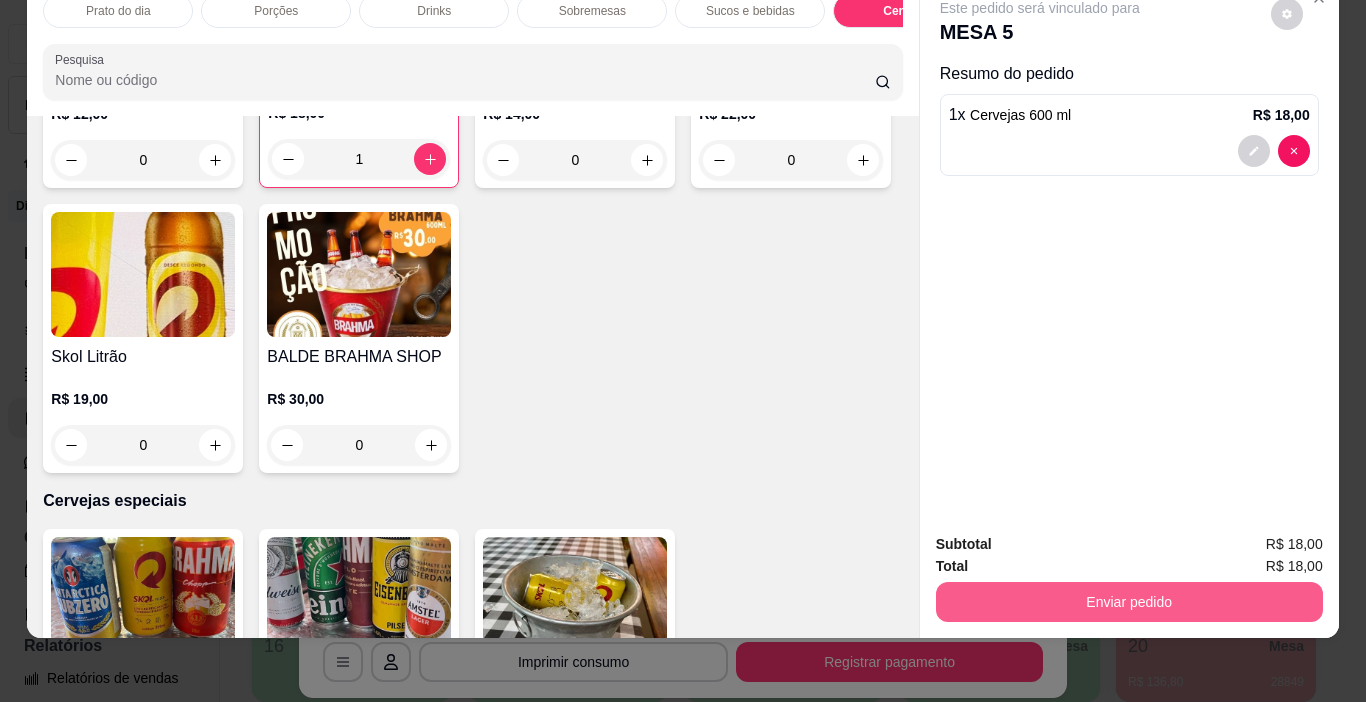 click on "Enviar pedido" at bounding box center [1129, 602] 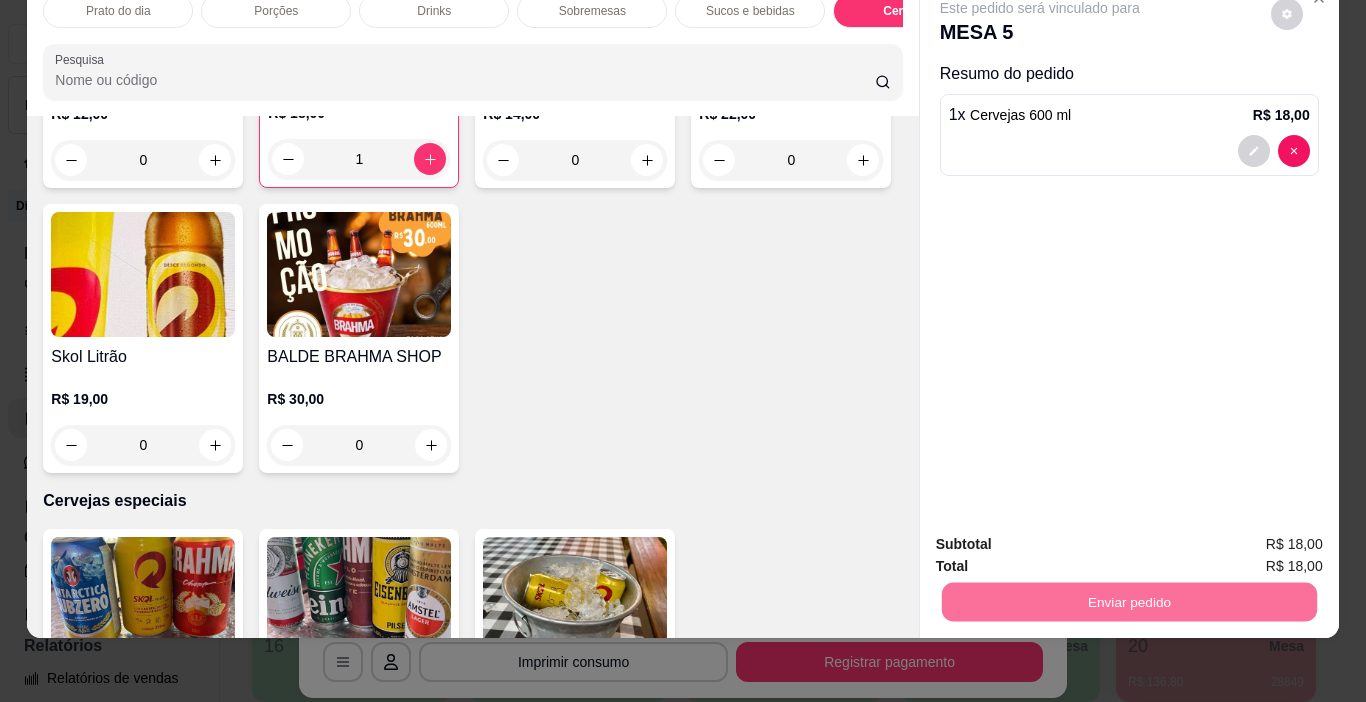 click on "Não registrar e enviar pedido" at bounding box center (1063, 537) 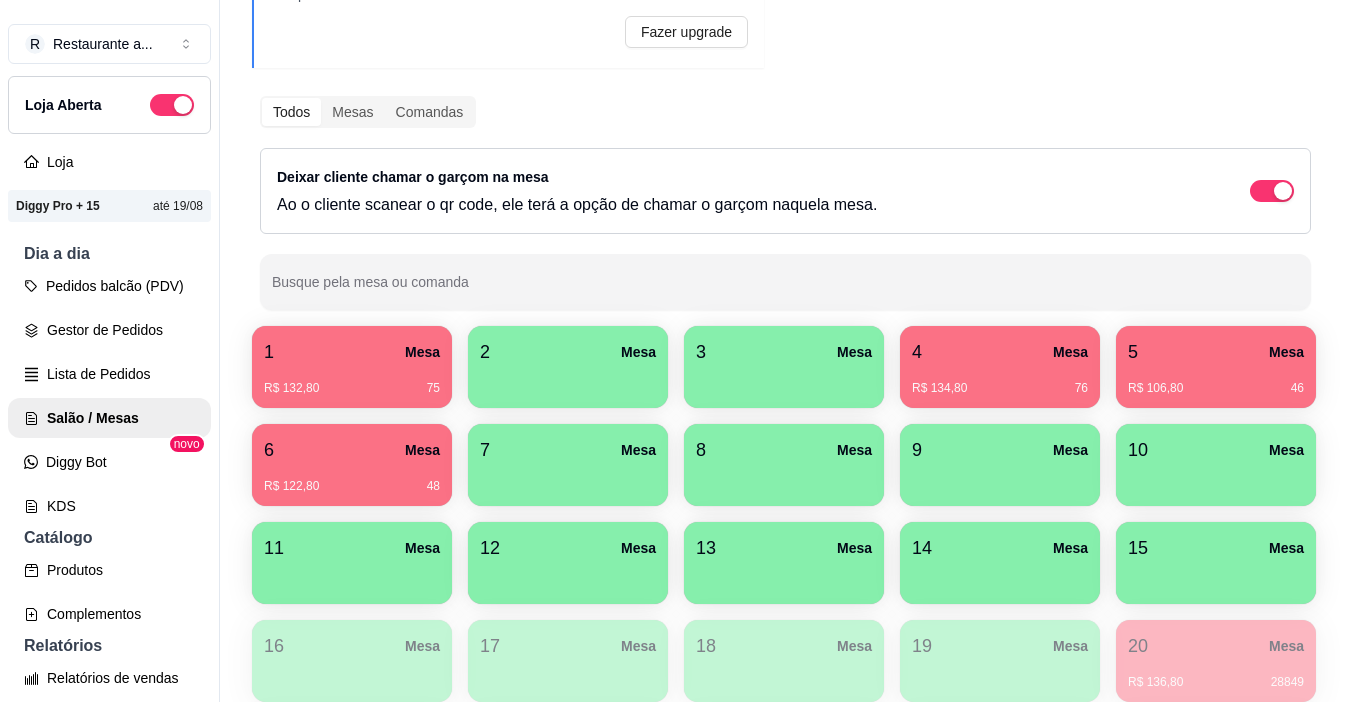 type 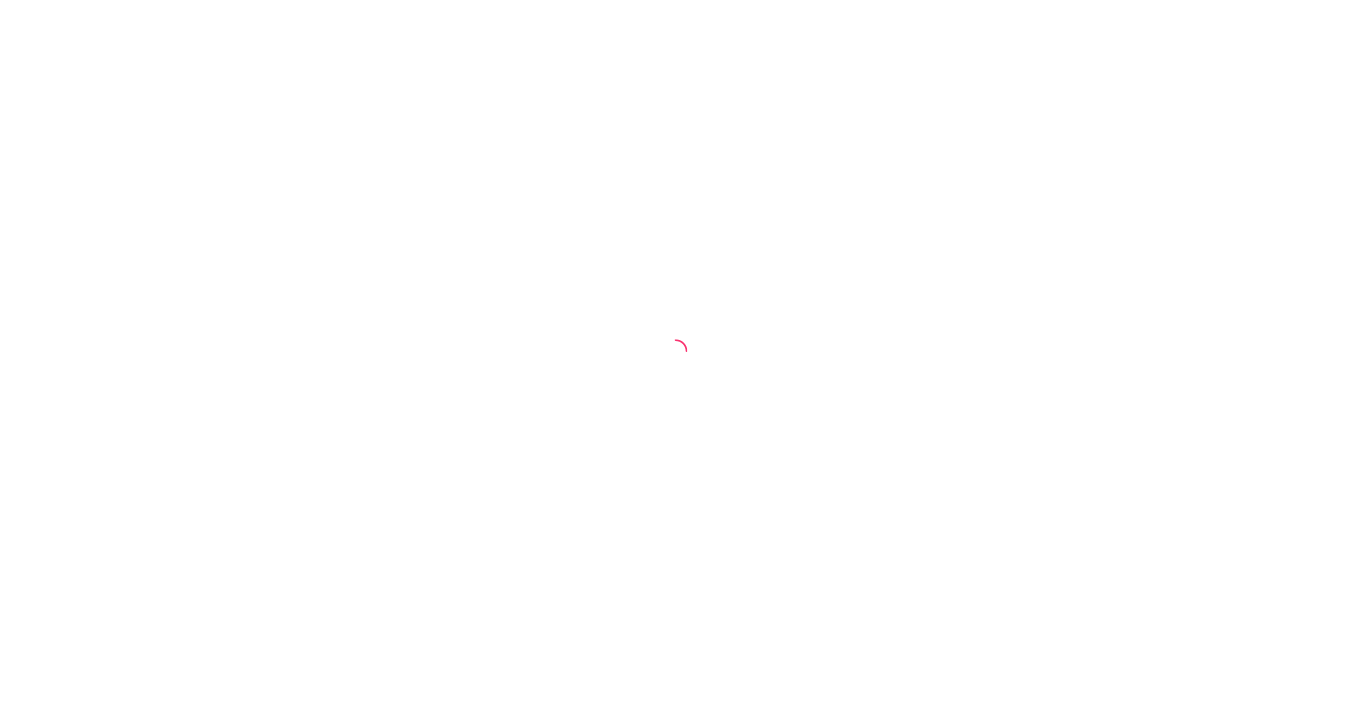 scroll, scrollTop: 0, scrollLeft: 0, axis: both 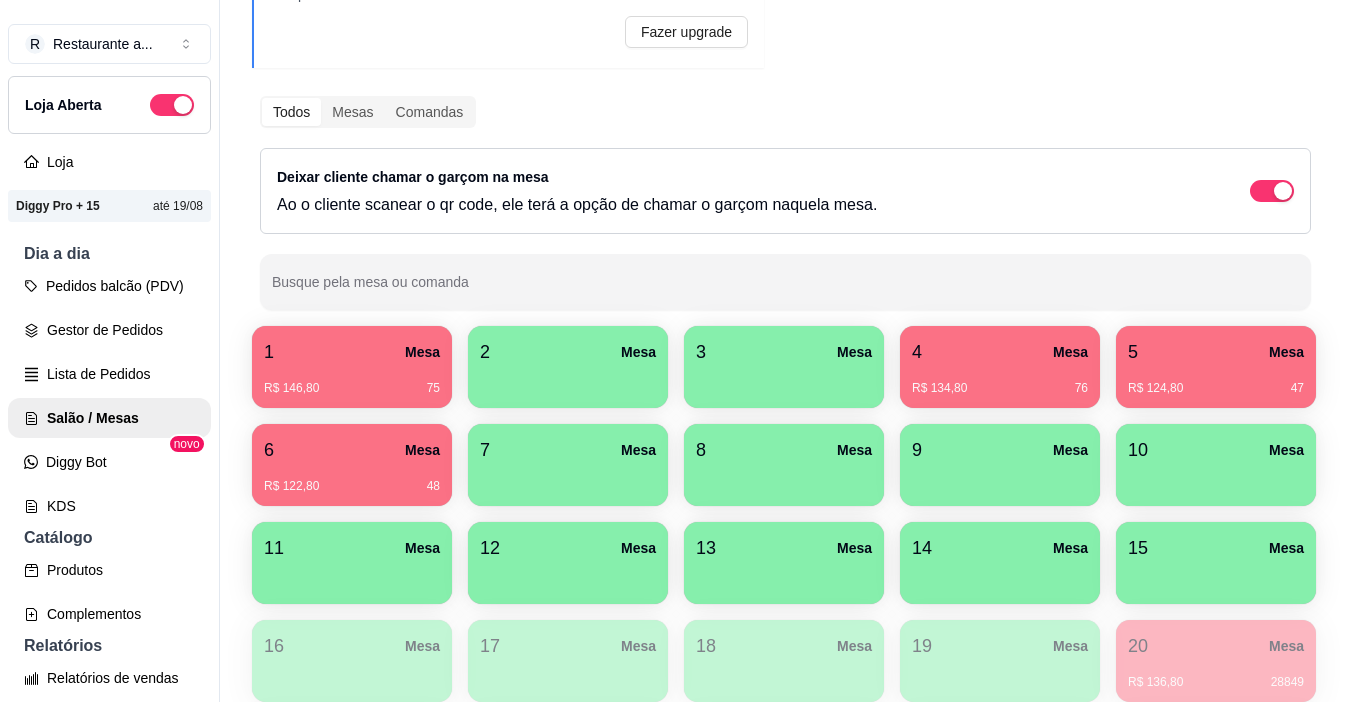 click on "5 Mesa" at bounding box center (1216, 352) 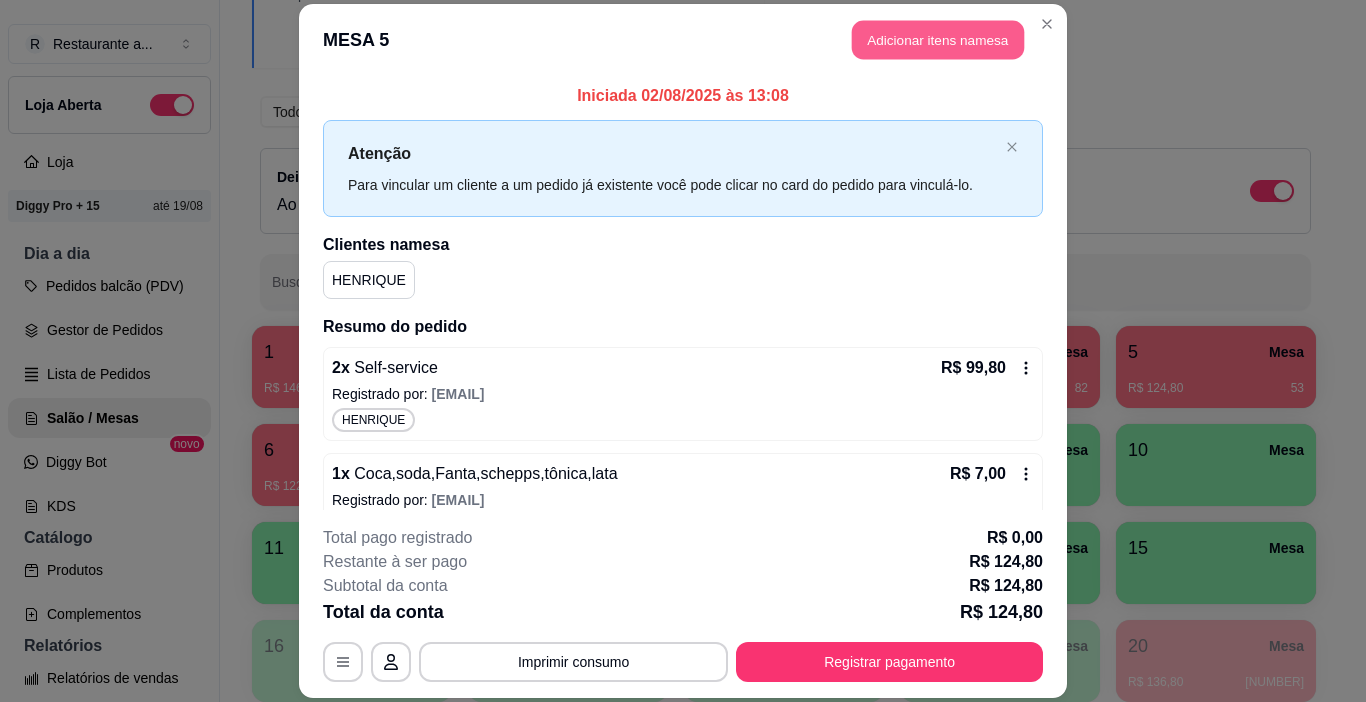 click on "Adicionar itens na  mesa" at bounding box center [938, 39] 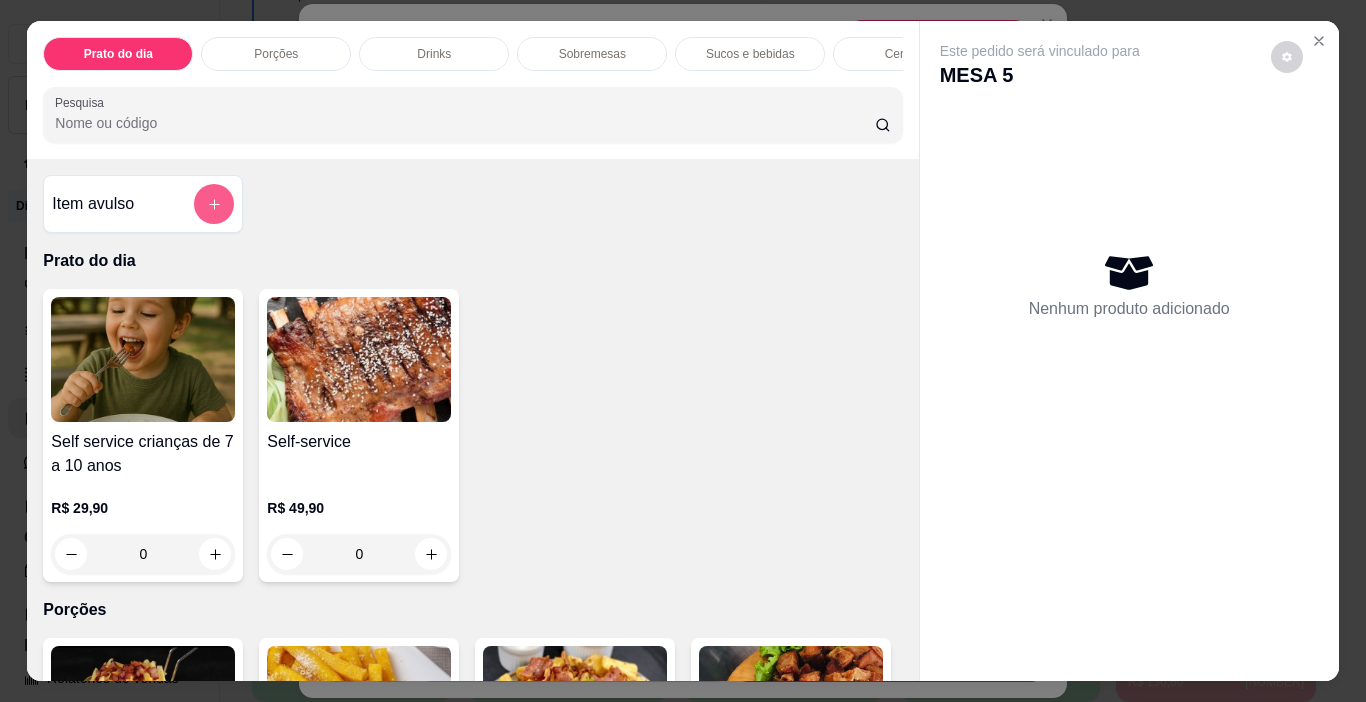 click at bounding box center (214, 204) 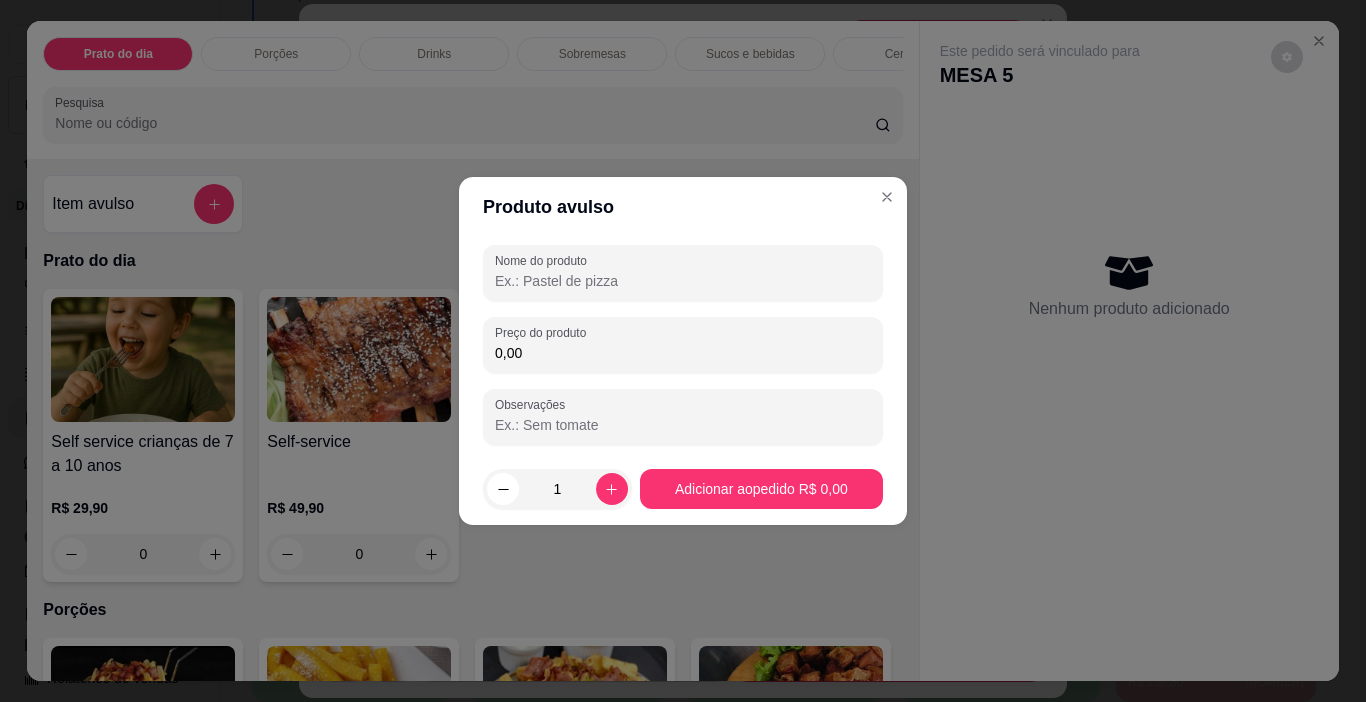 click on "Nome do produto" at bounding box center (683, 281) 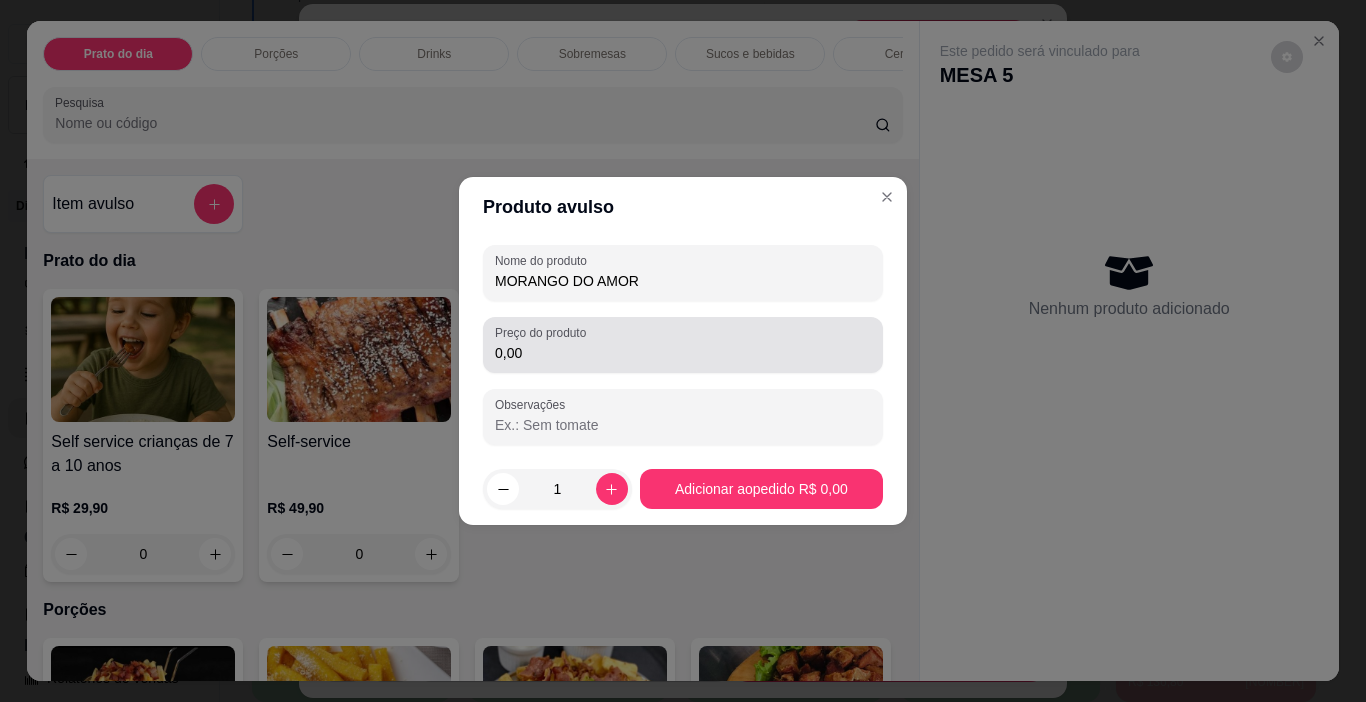 type on "MORANGO DO AMOR" 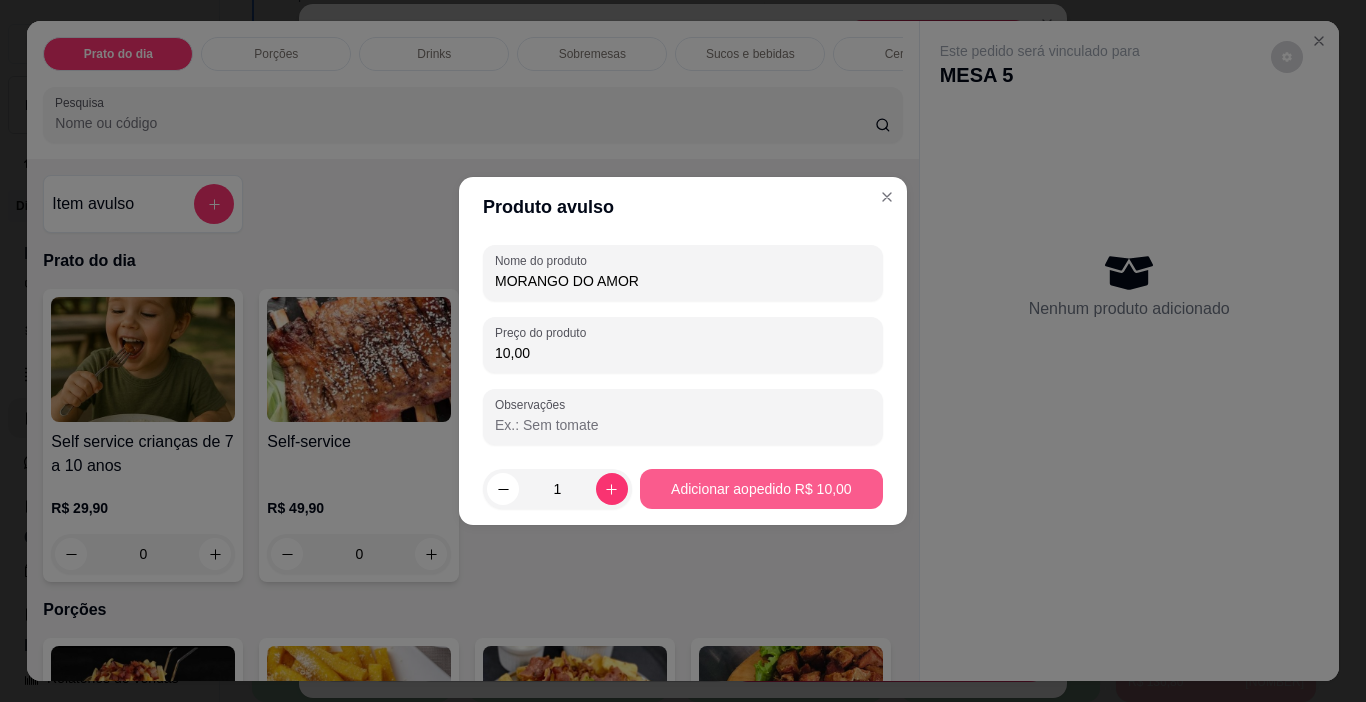 type on "10,00" 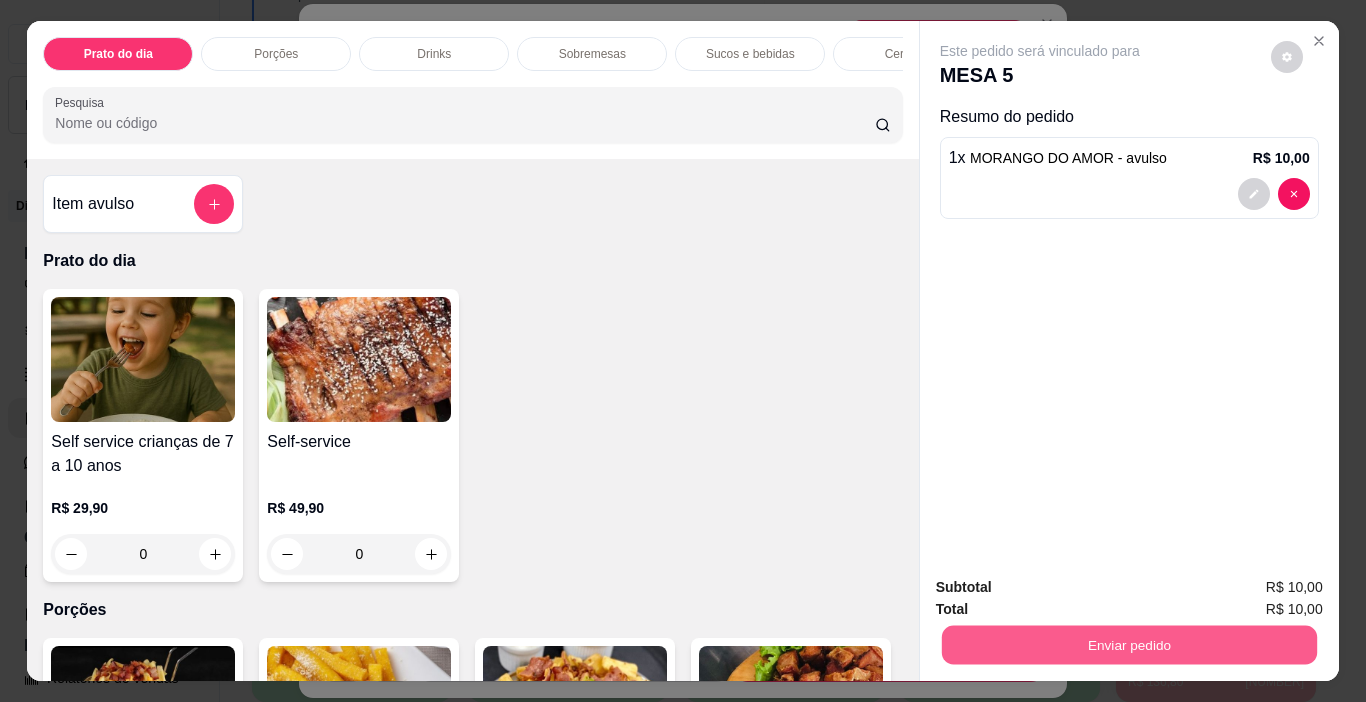 click on "Enviar pedido" at bounding box center [1128, 645] 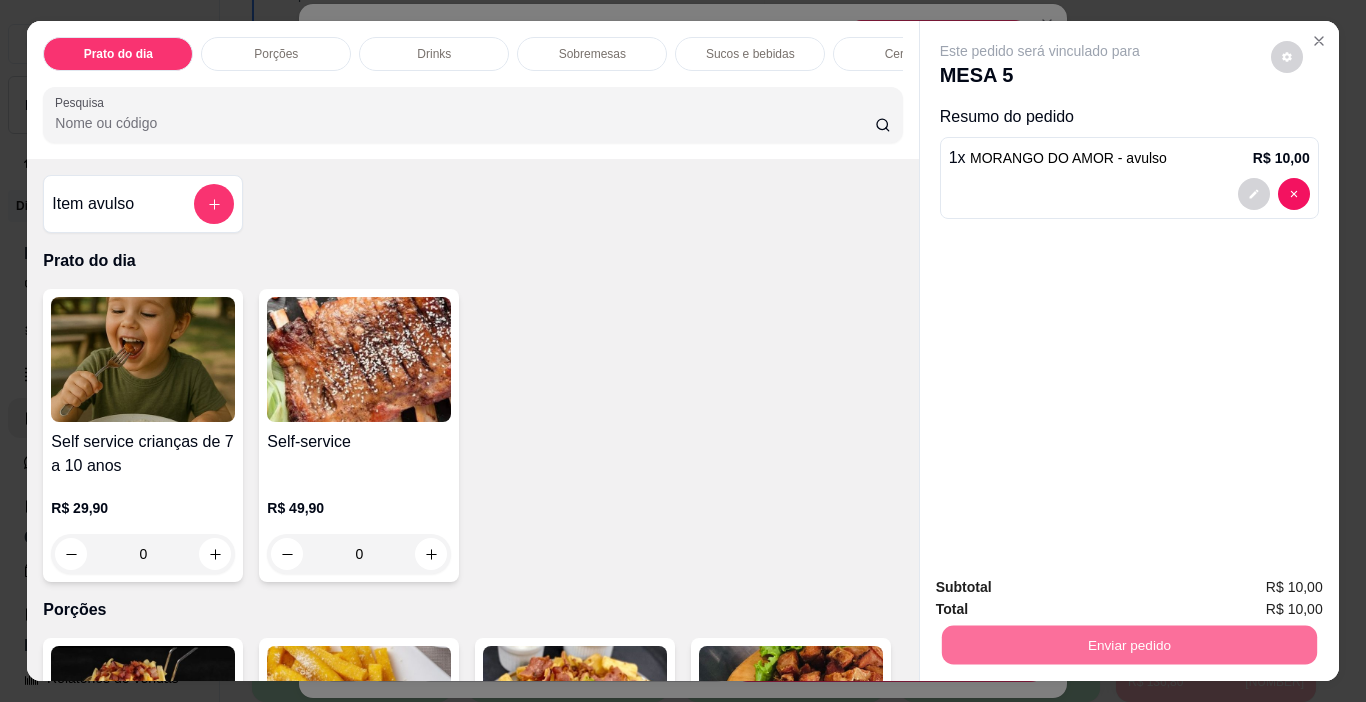 click on "Não registrar e enviar pedido" at bounding box center (1063, 587) 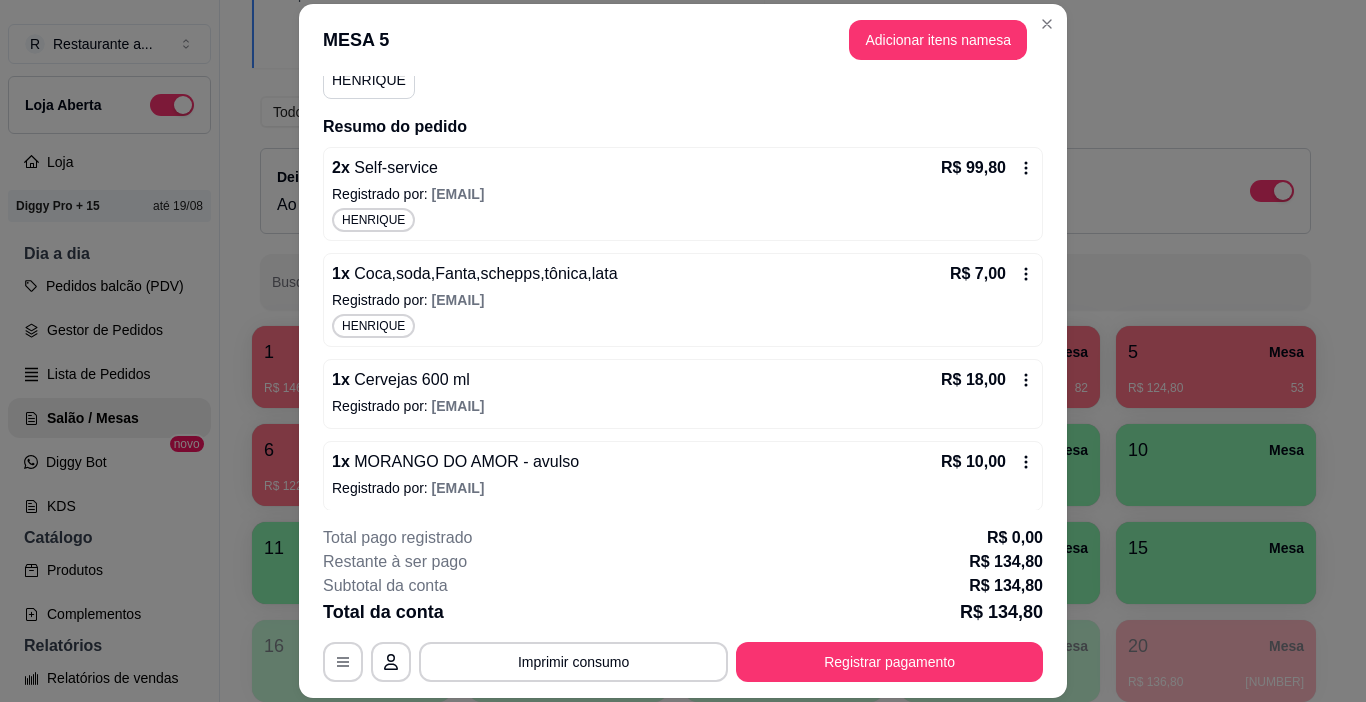 scroll, scrollTop: 208, scrollLeft: 0, axis: vertical 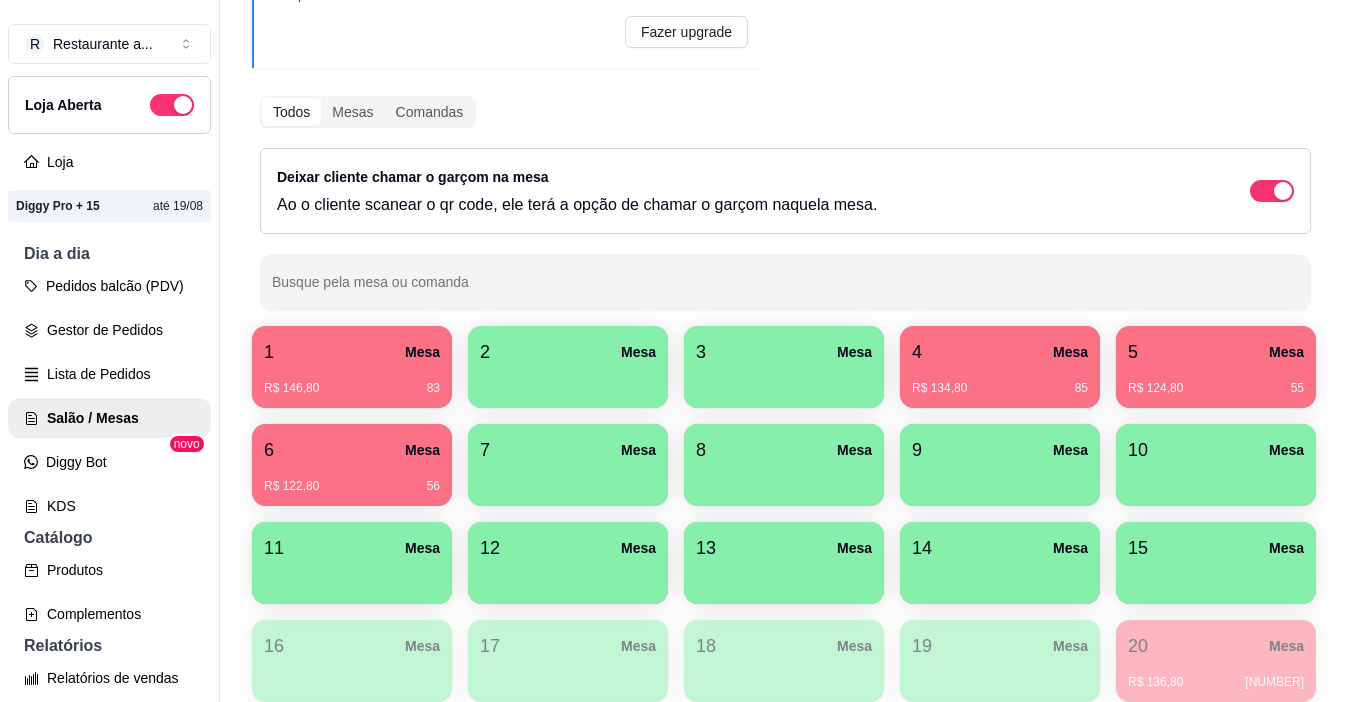 type 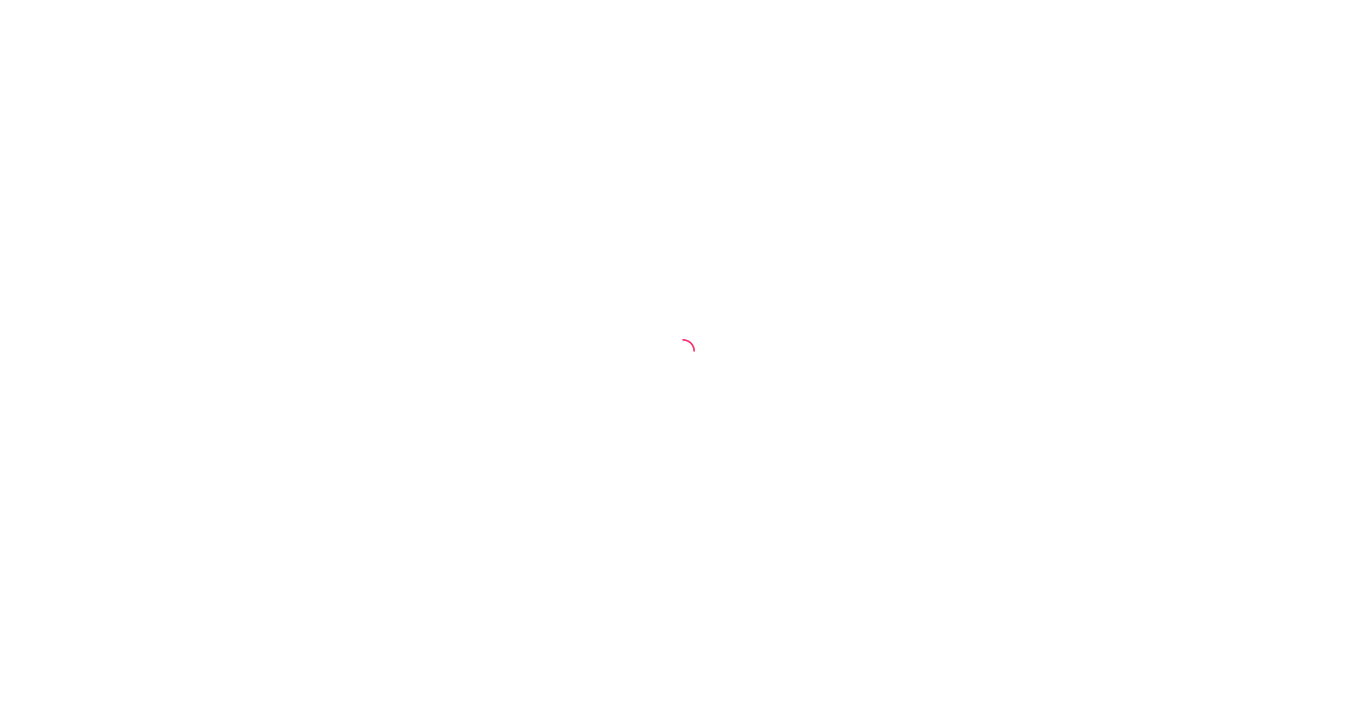 scroll, scrollTop: 0, scrollLeft: 0, axis: both 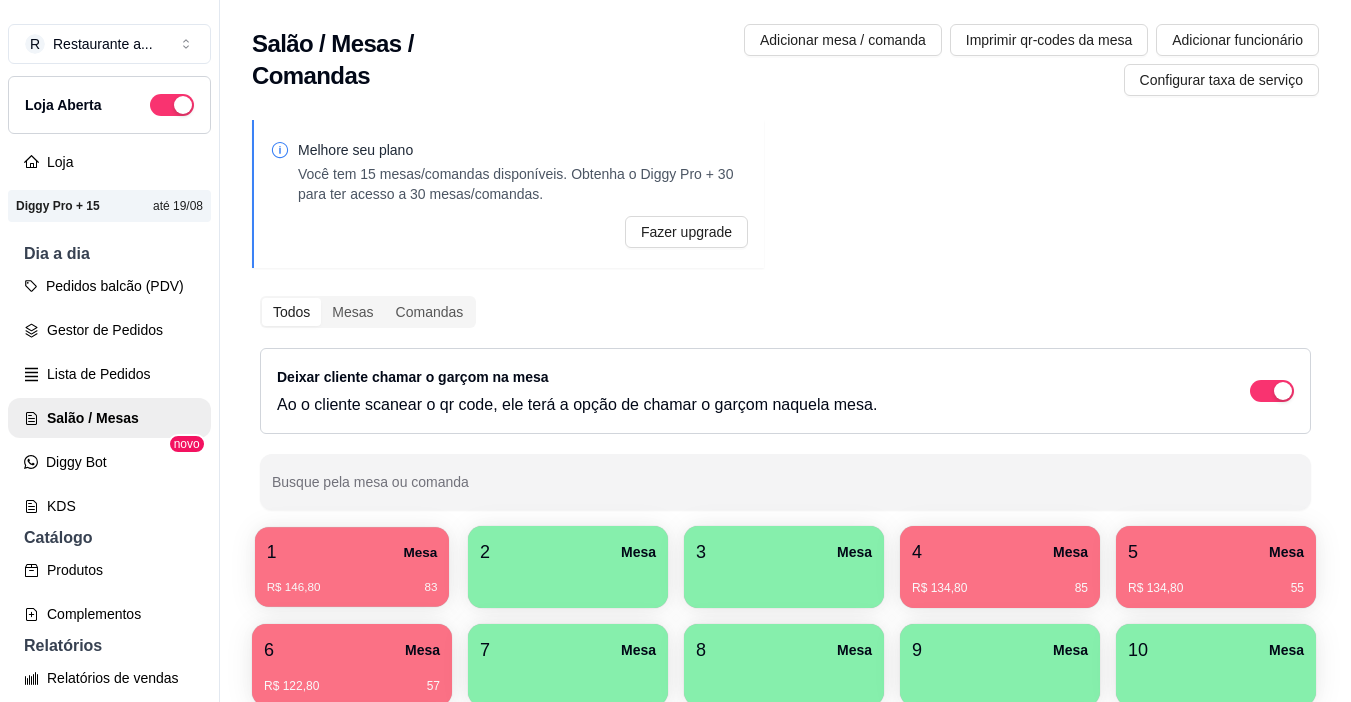click on "R$ 146,80 83" at bounding box center (352, 580) 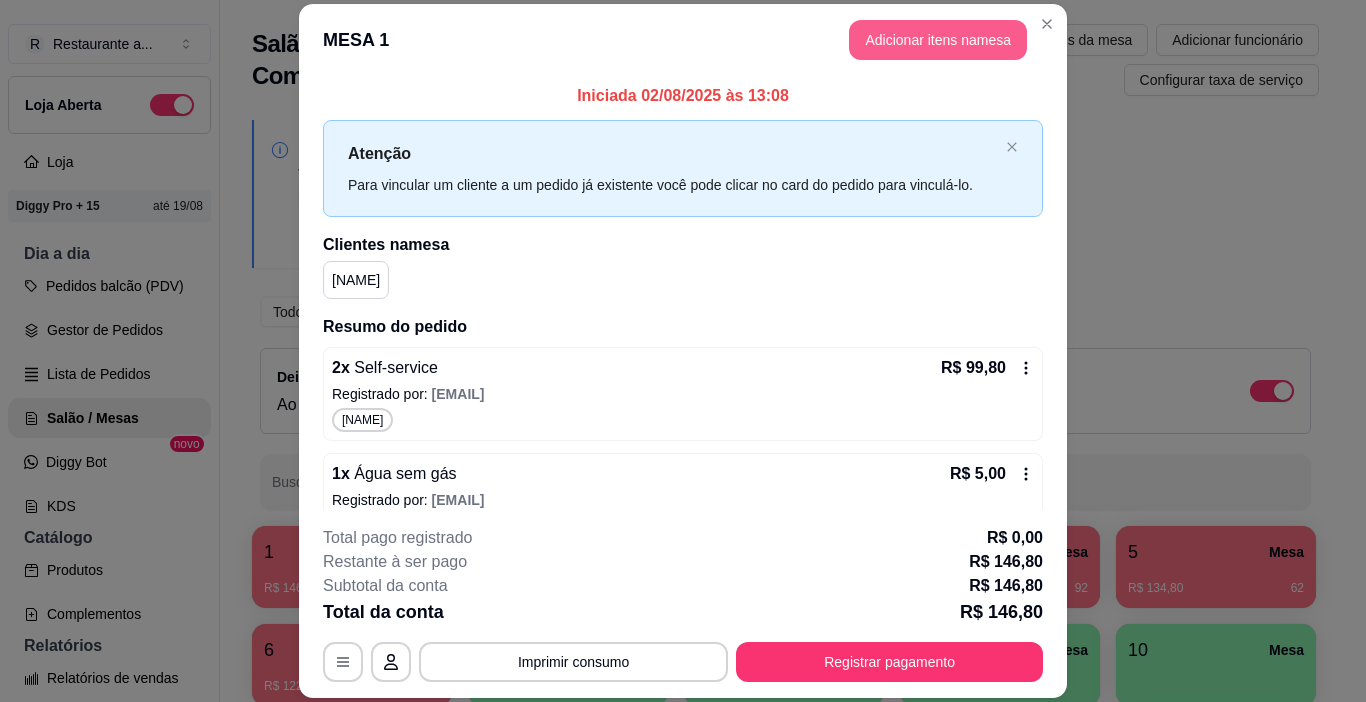 click on "Adicionar itens na  mesa" at bounding box center (938, 40) 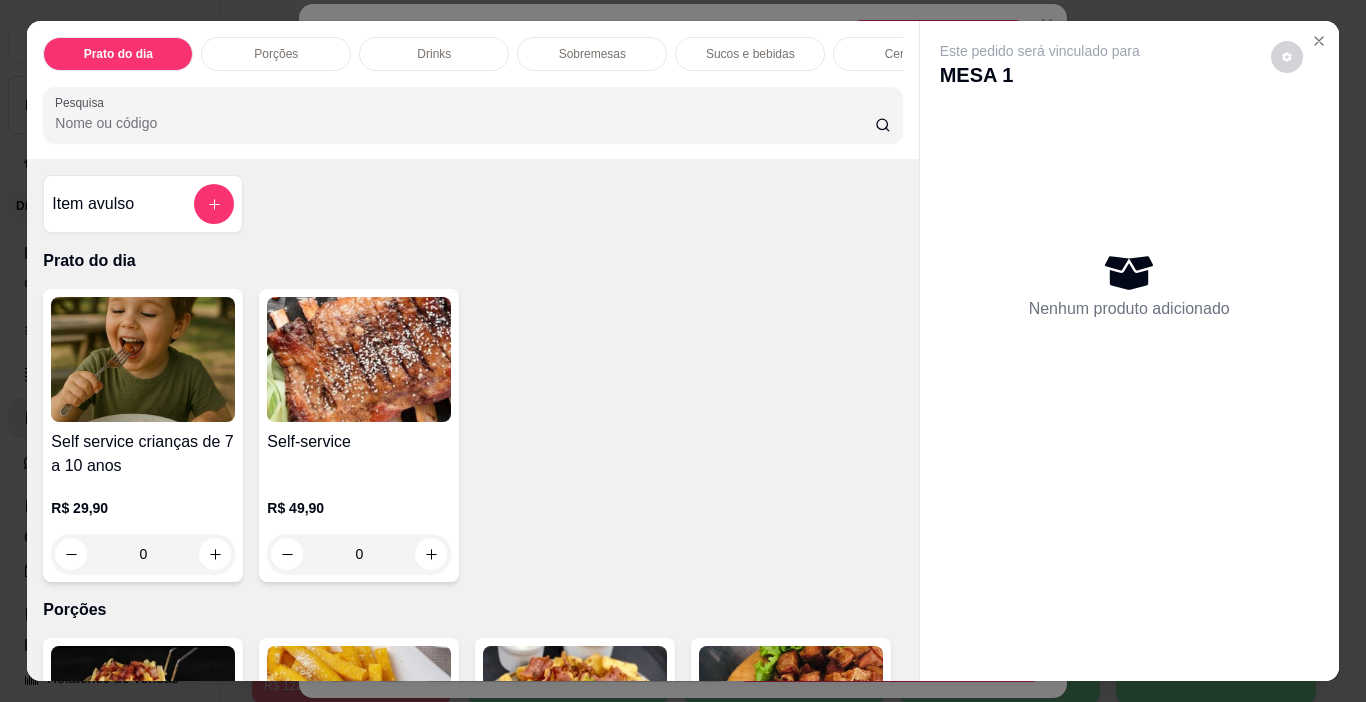 click on "Sobremesas" at bounding box center [592, 54] 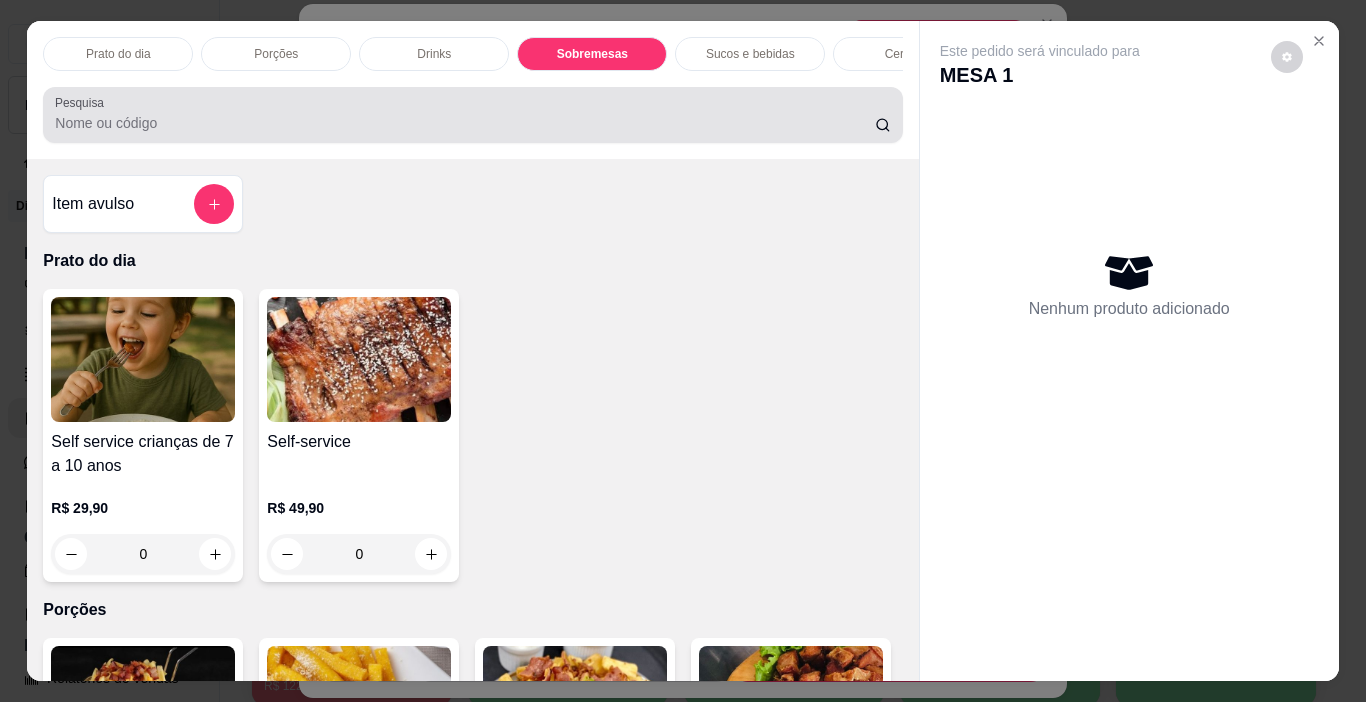 scroll, scrollTop: 1683, scrollLeft: 0, axis: vertical 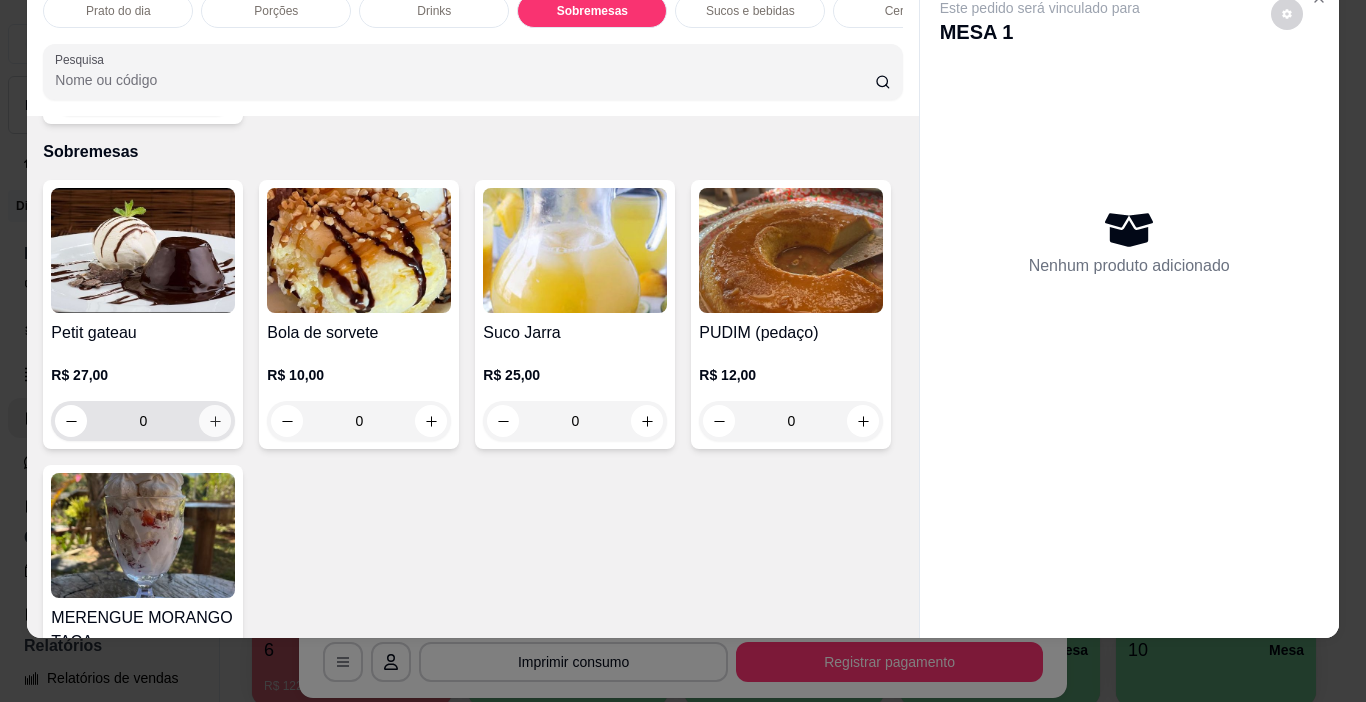 click 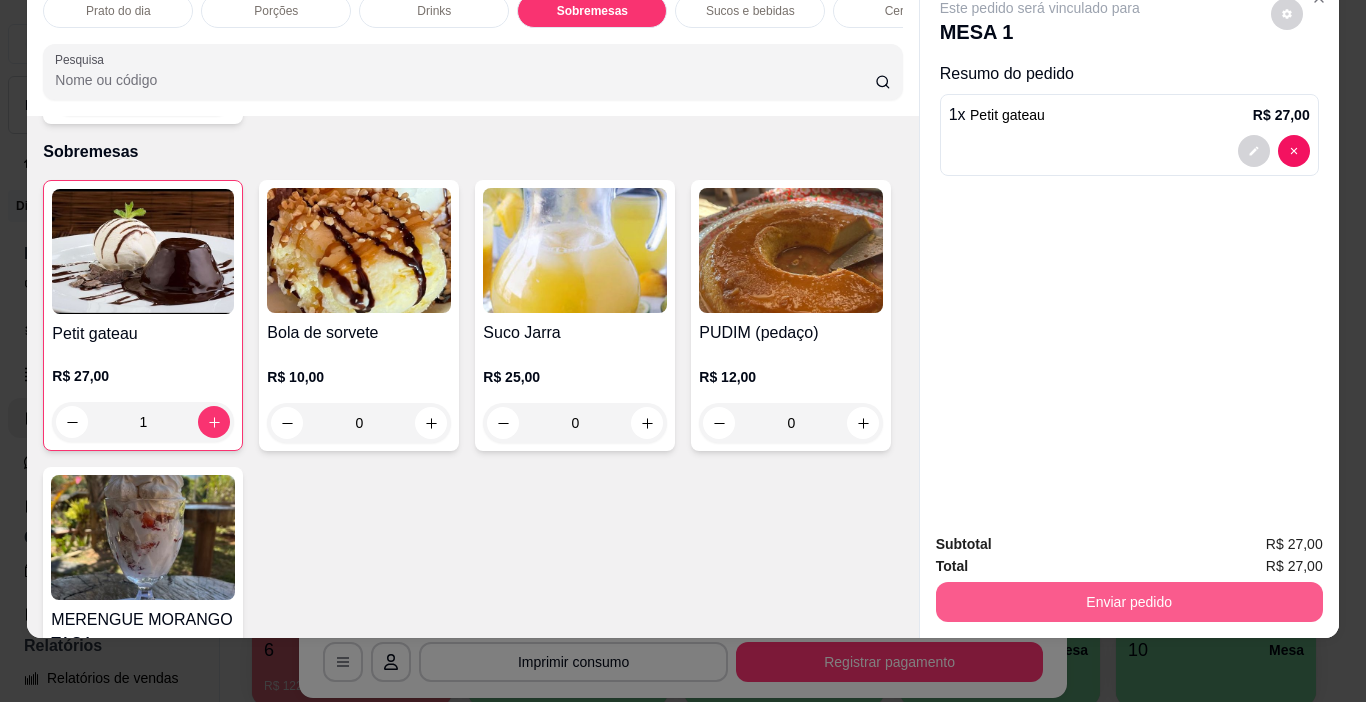 click on "Enviar pedido" at bounding box center (1129, 602) 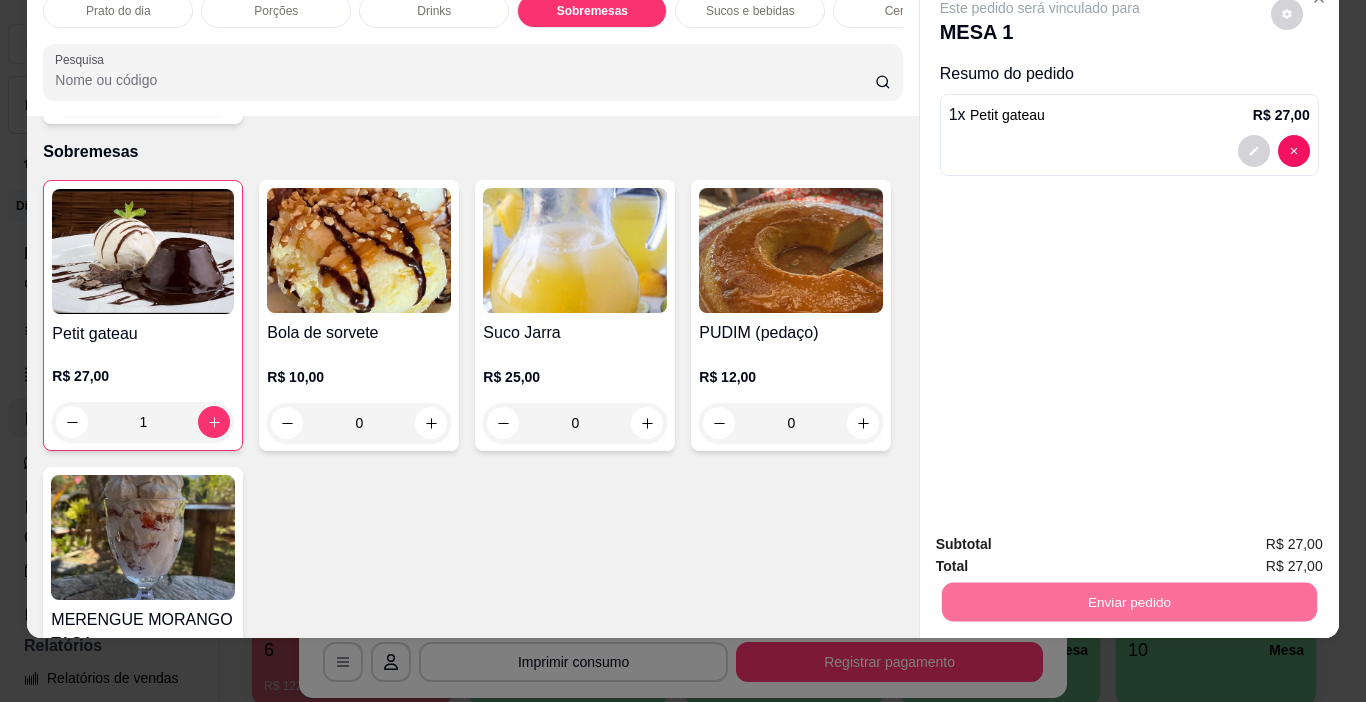 click on "Não registrar e enviar pedido" at bounding box center [1063, 538] 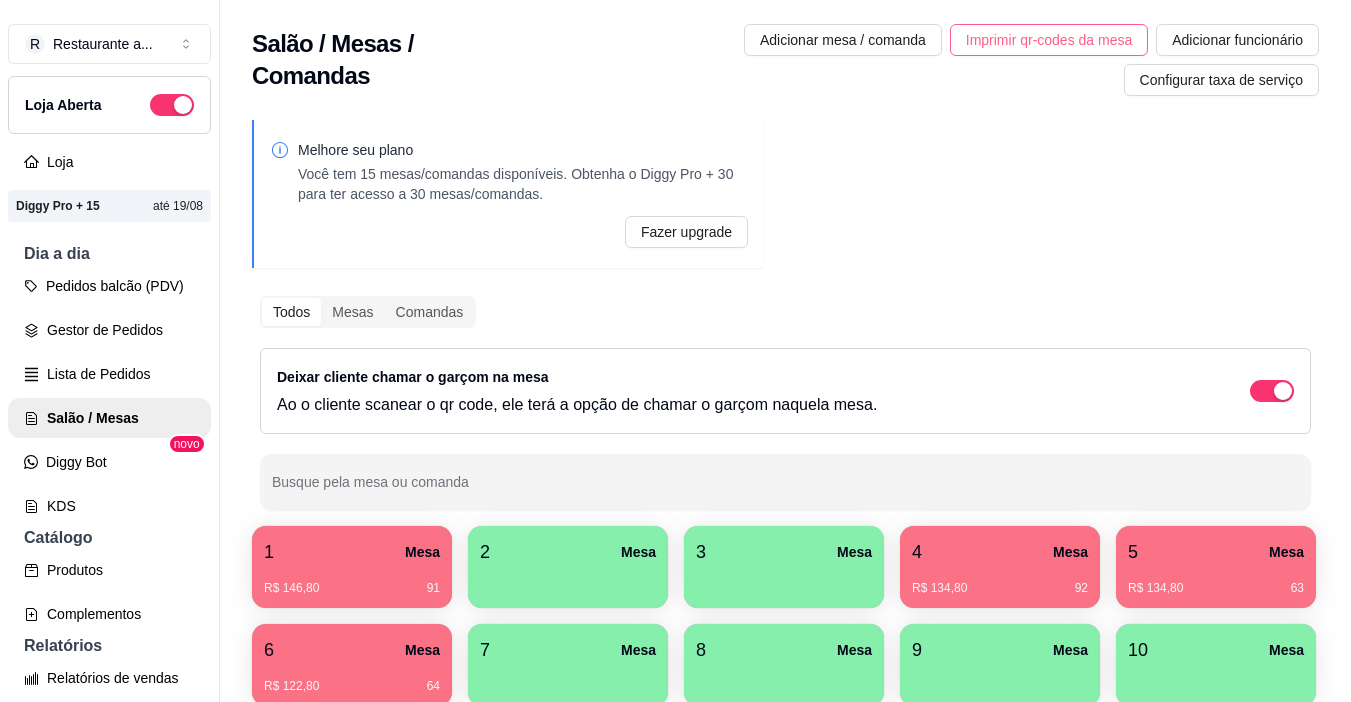 type 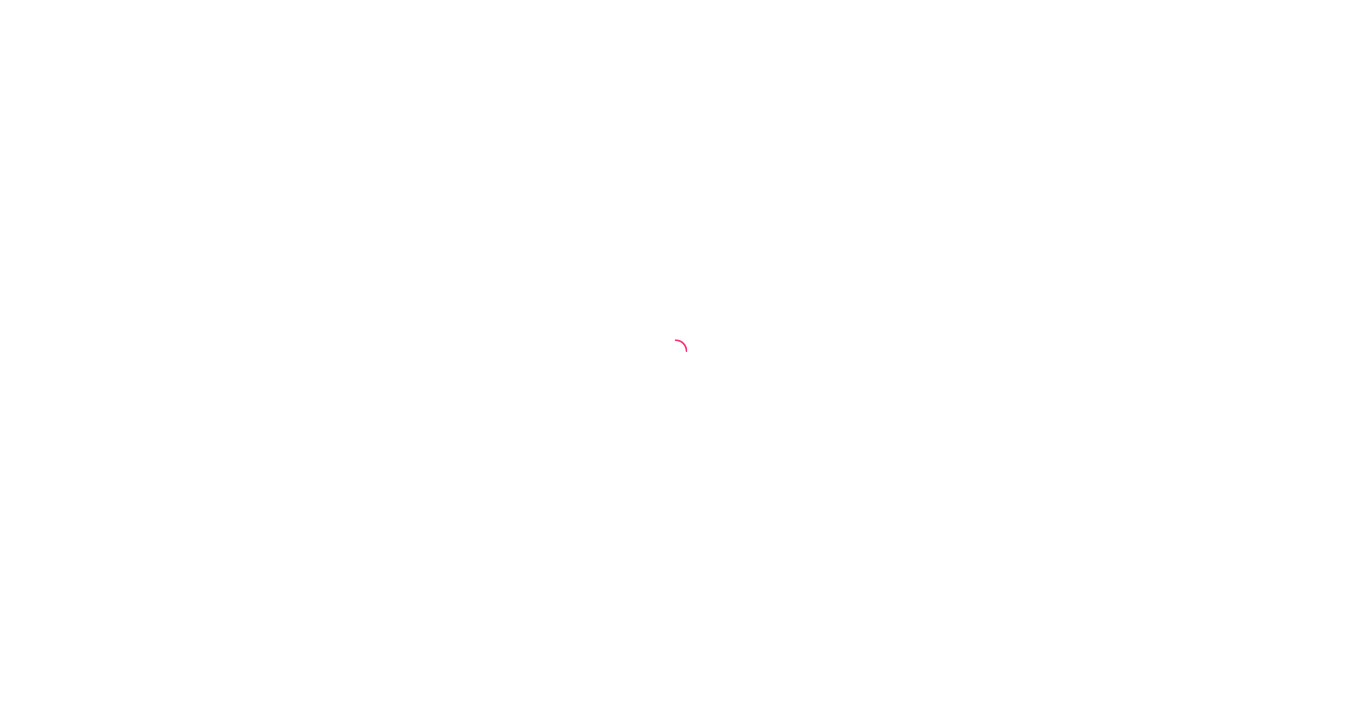 scroll, scrollTop: 0, scrollLeft: 0, axis: both 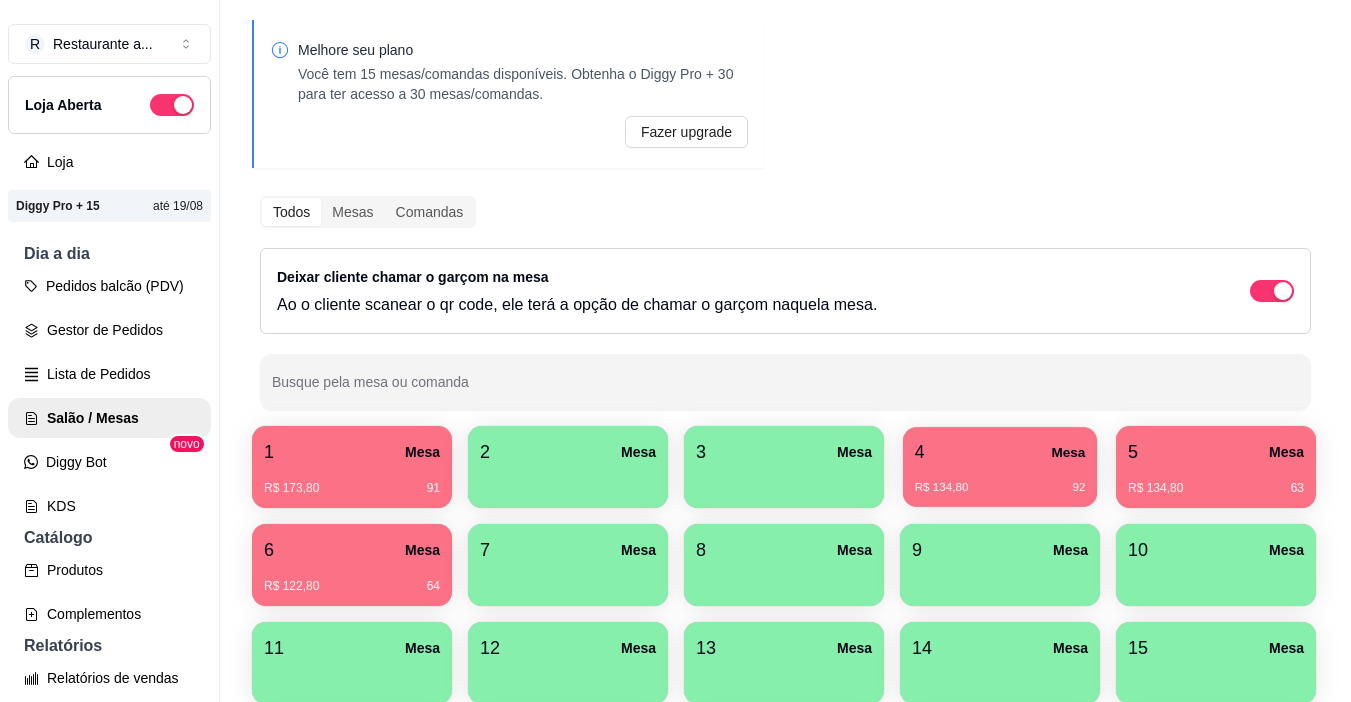 click on "R$ 134,80 92" at bounding box center (1000, 480) 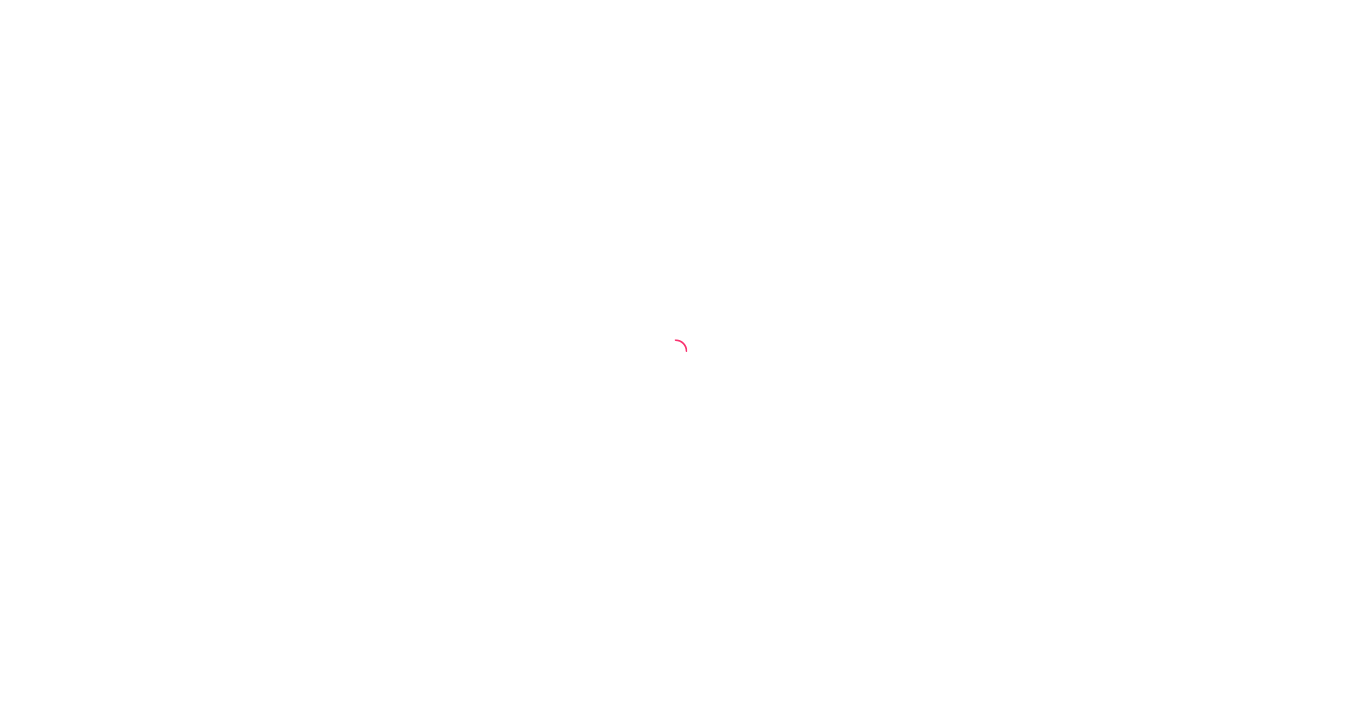 scroll, scrollTop: 0, scrollLeft: 0, axis: both 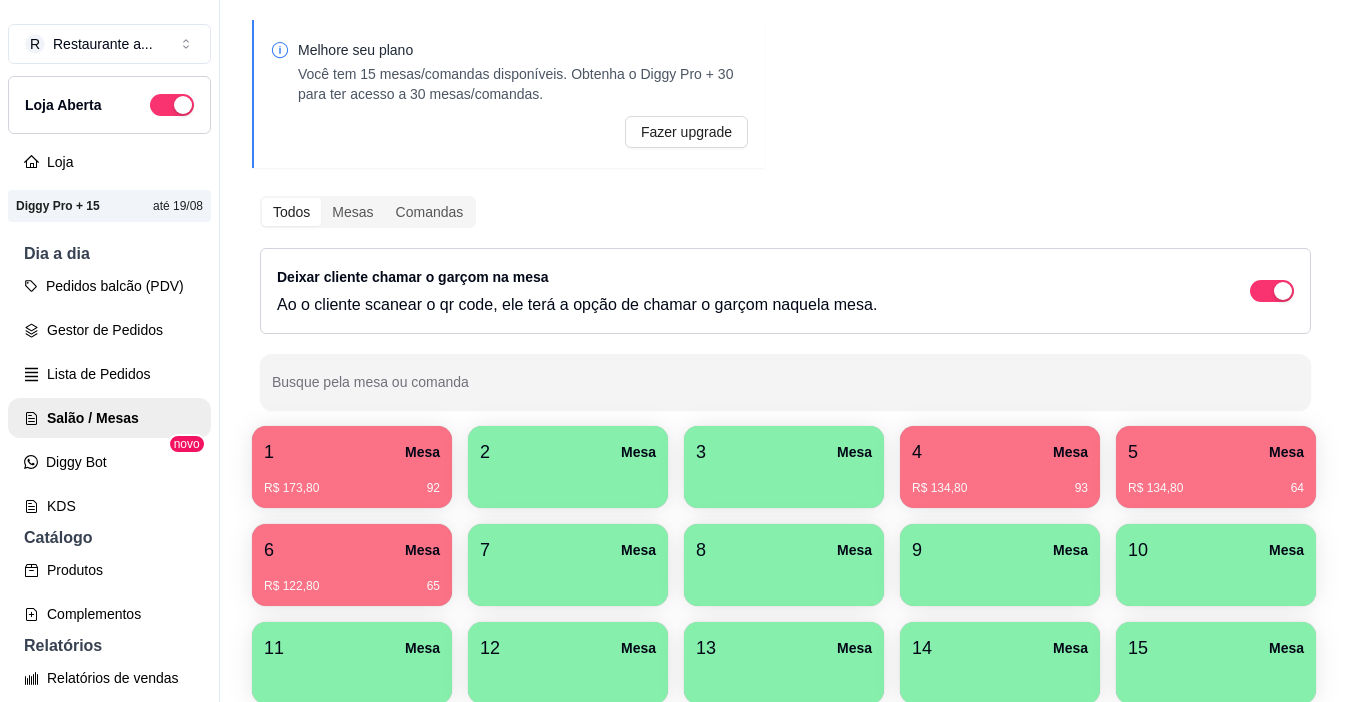 click on "R$ 134,80 93" at bounding box center [1000, 481] 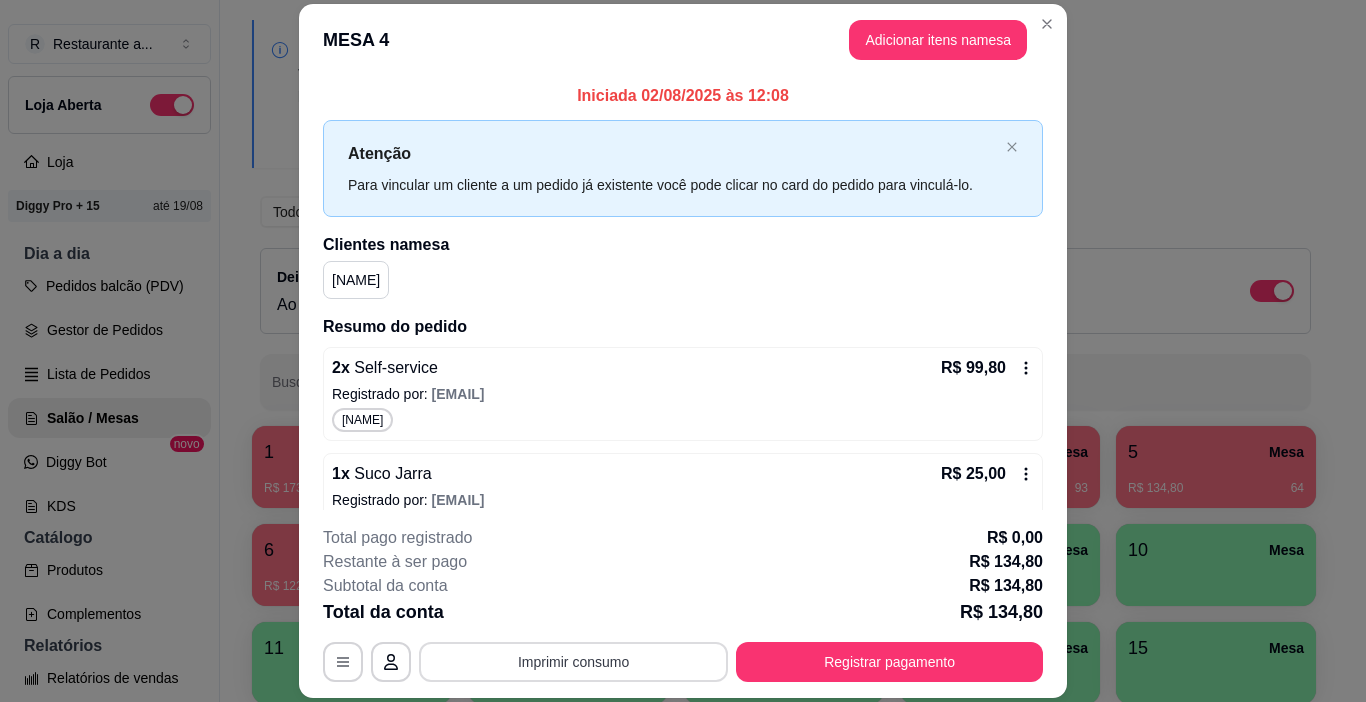 click on "Imprimir consumo" at bounding box center (573, 662) 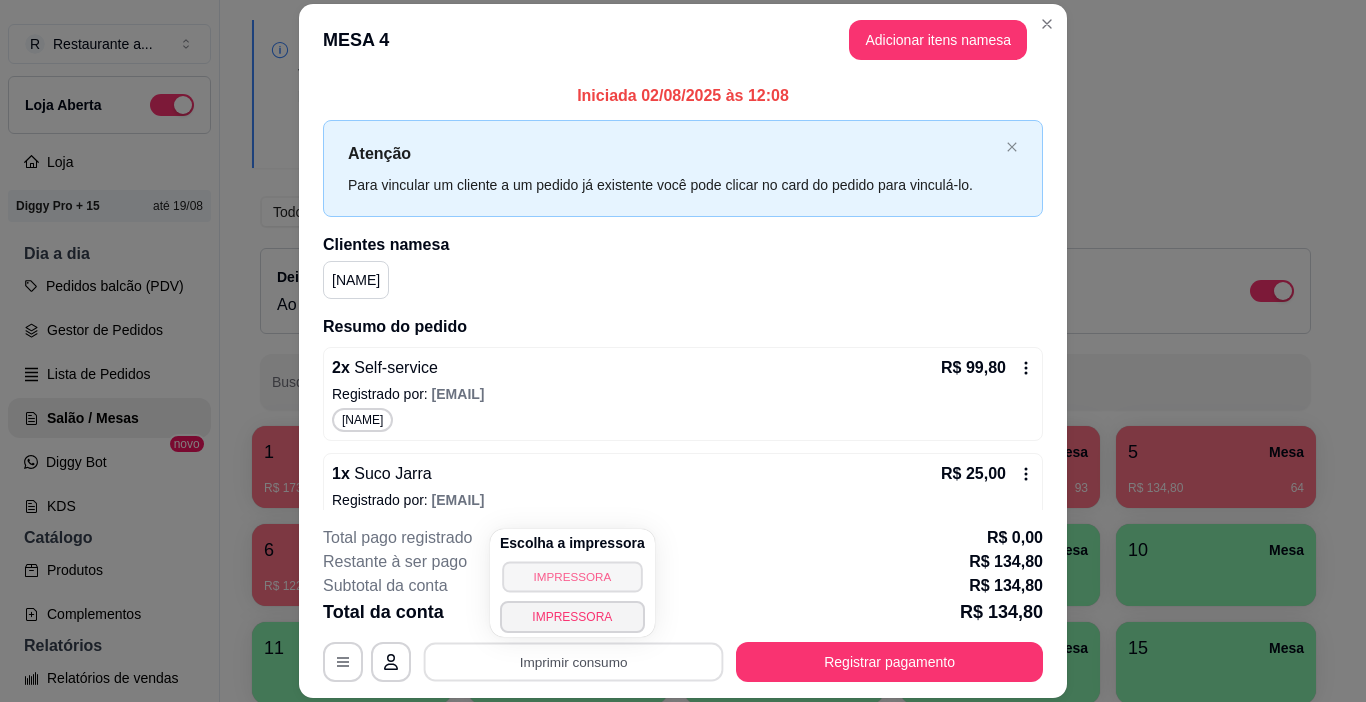 click on "IMPRESSORA" at bounding box center (572, 576) 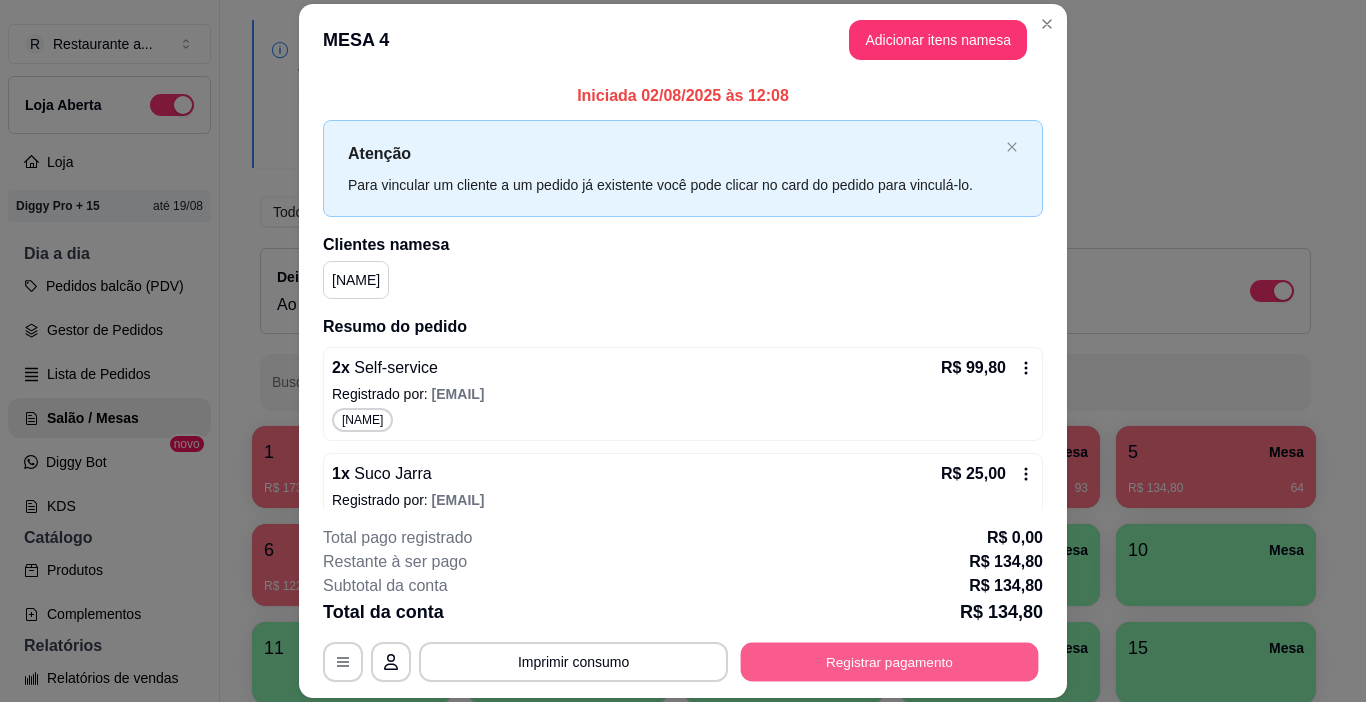click on "Registrar pagamento" at bounding box center [890, 662] 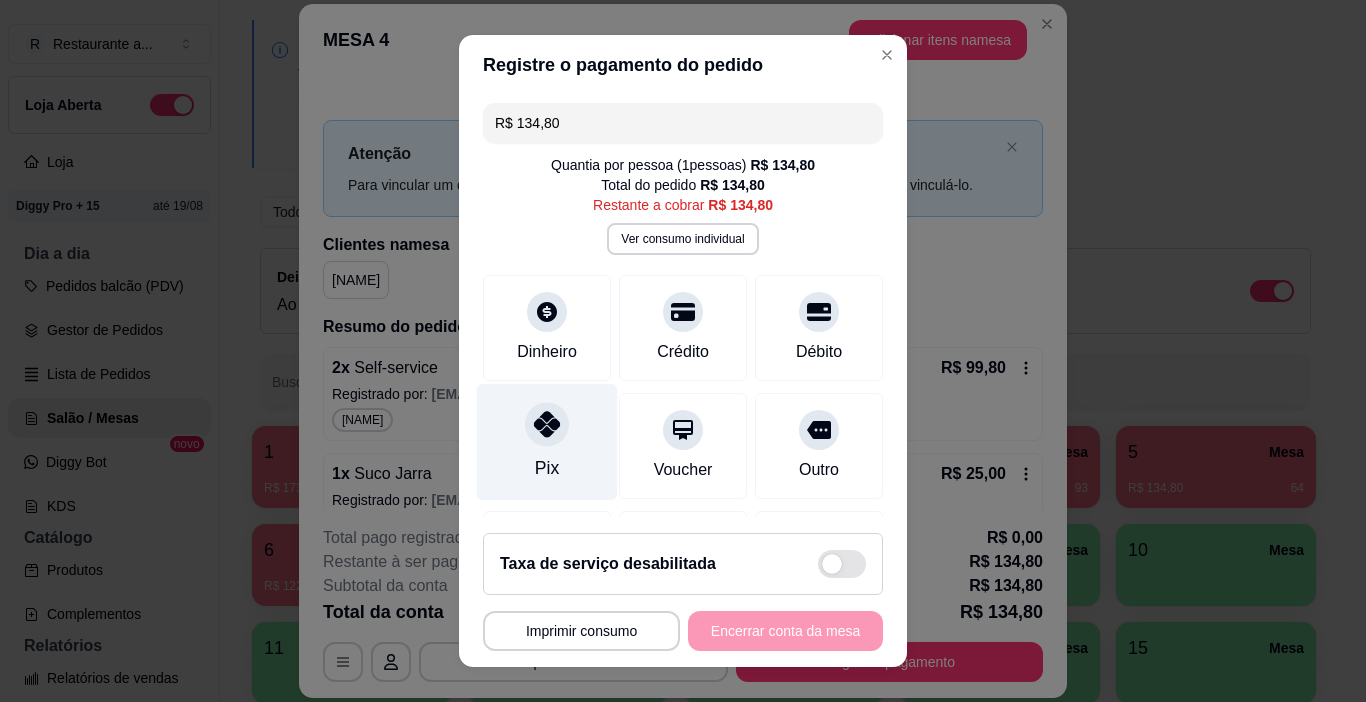 click 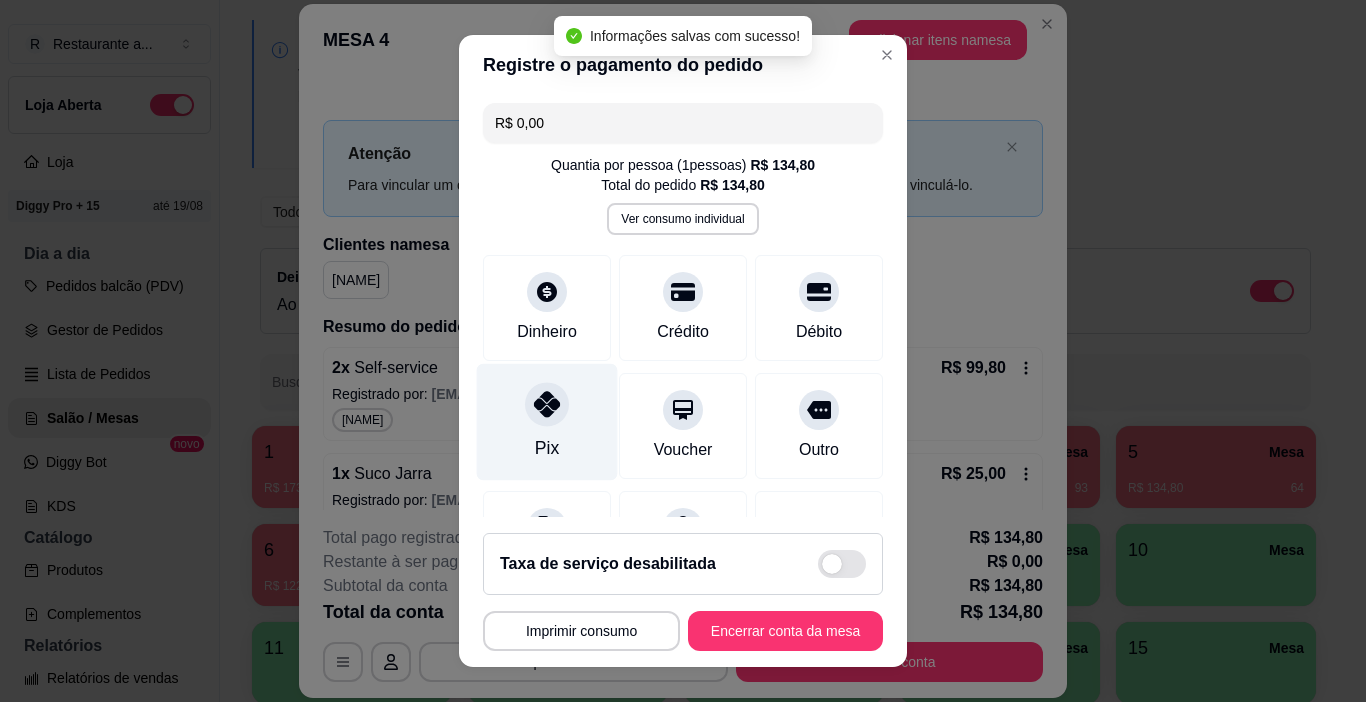 type on "R$ 0,00" 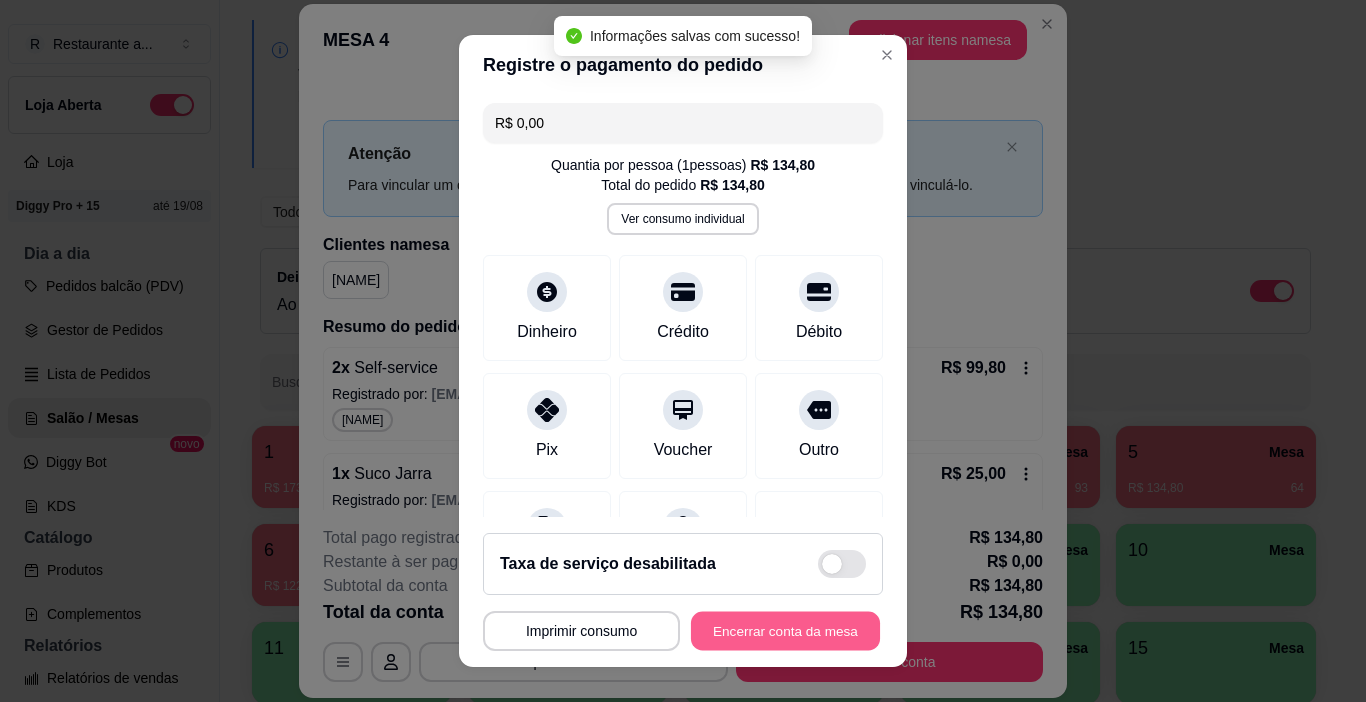 click on "Encerrar conta da mesa" at bounding box center (785, 631) 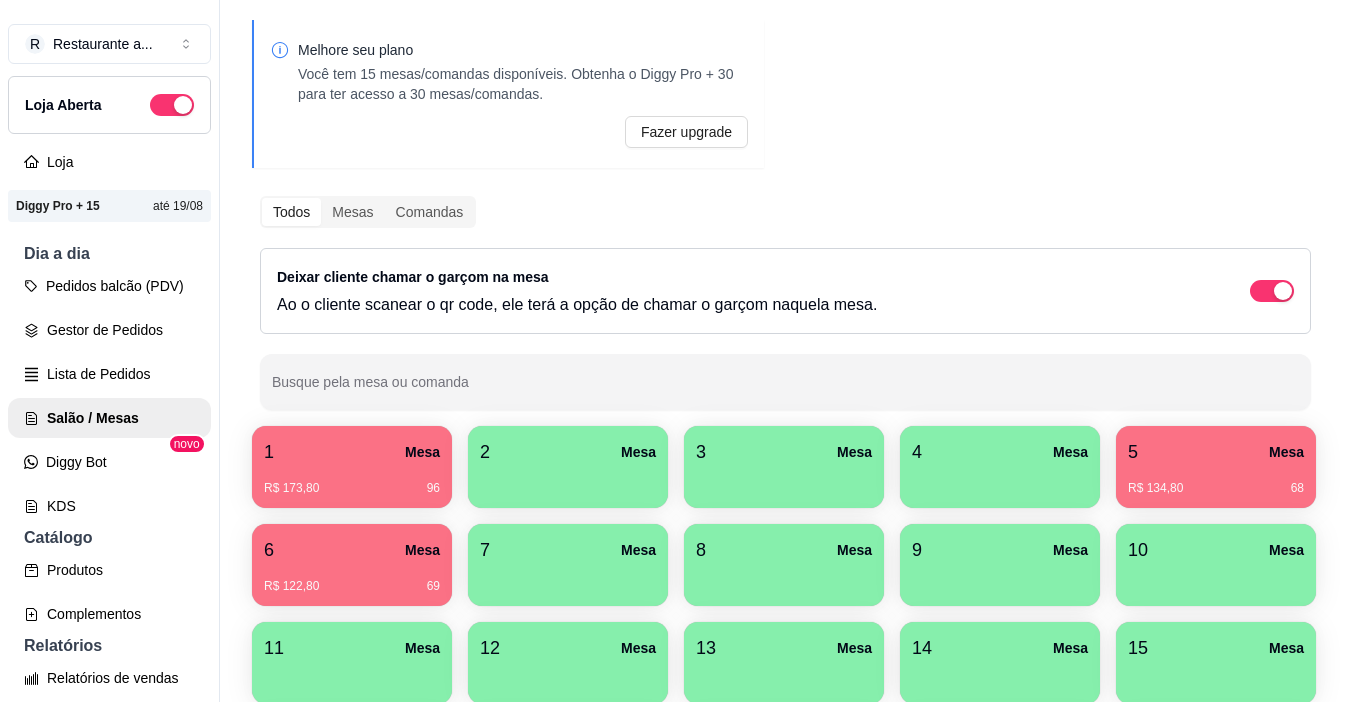 type 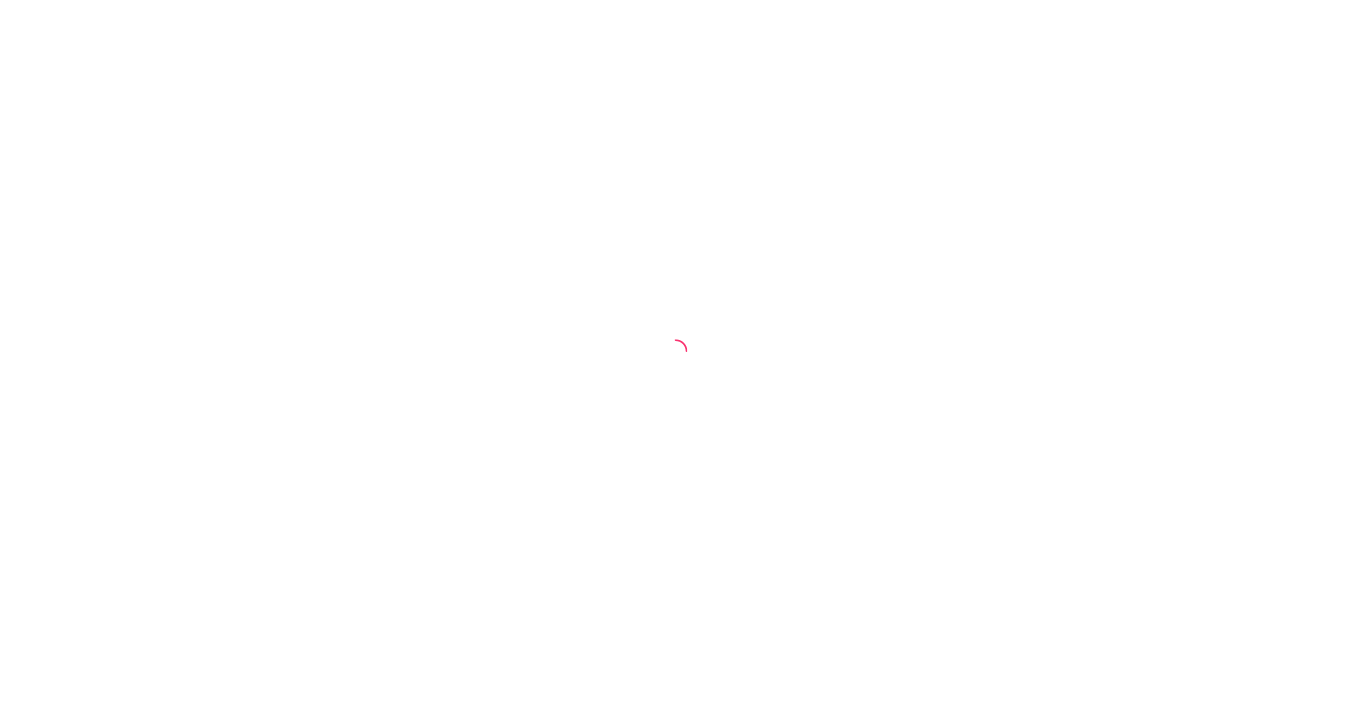 scroll, scrollTop: 0, scrollLeft: 0, axis: both 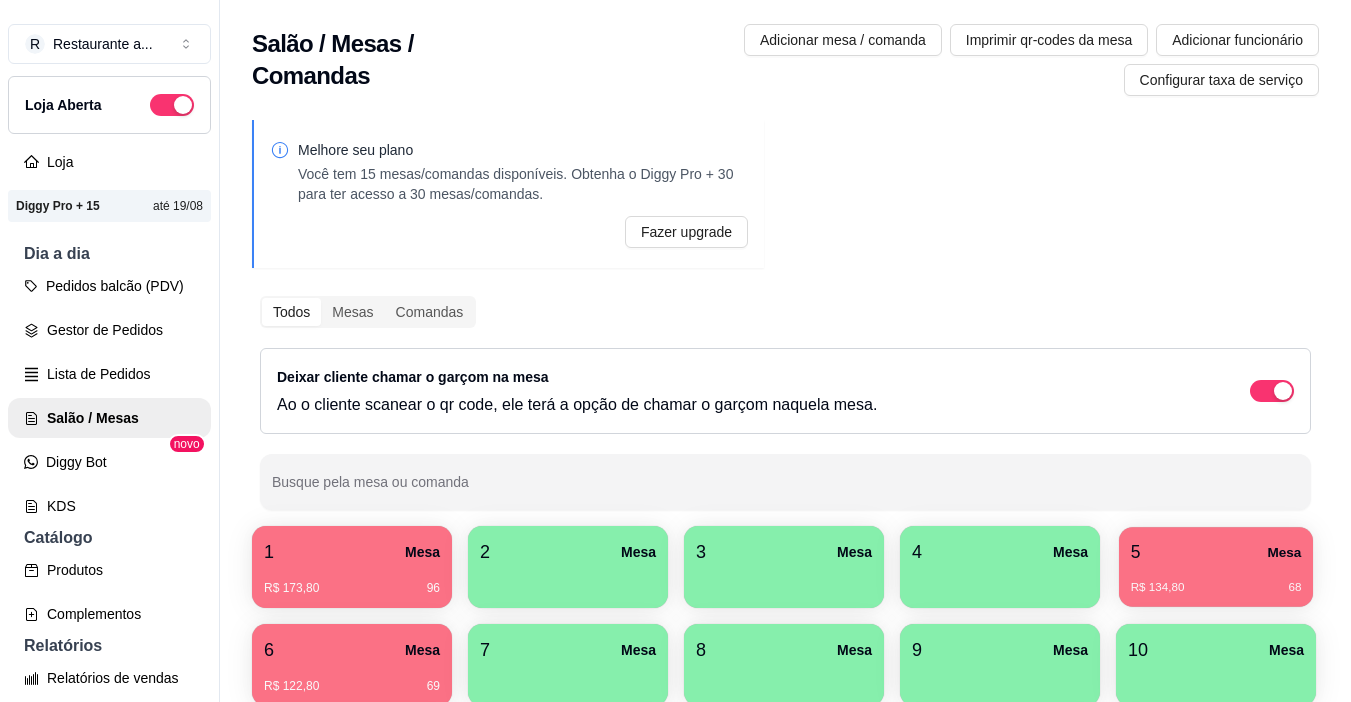click on "5 Mesa" at bounding box center (1216, 552) 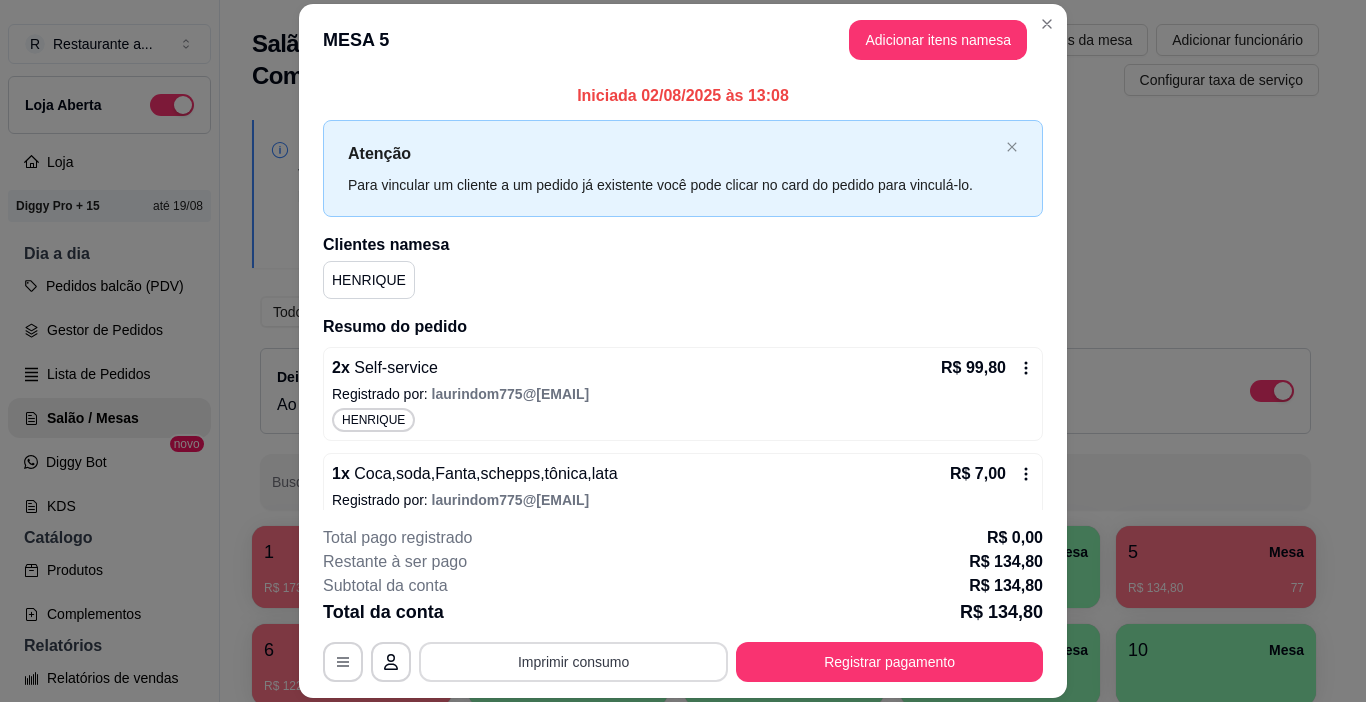 click on "Imprimir consumo" at bounding box center [573, 662] 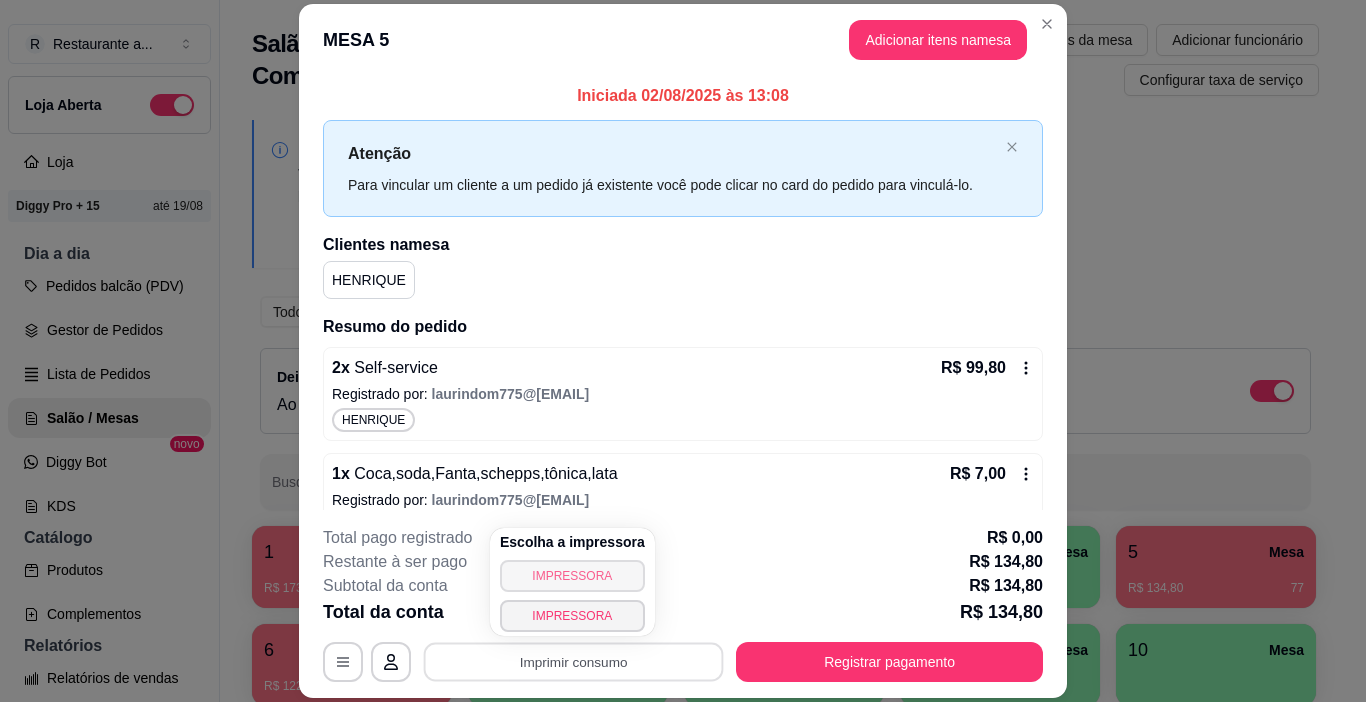 click on "IMPRESSORA" at bounding box center (572, 576) 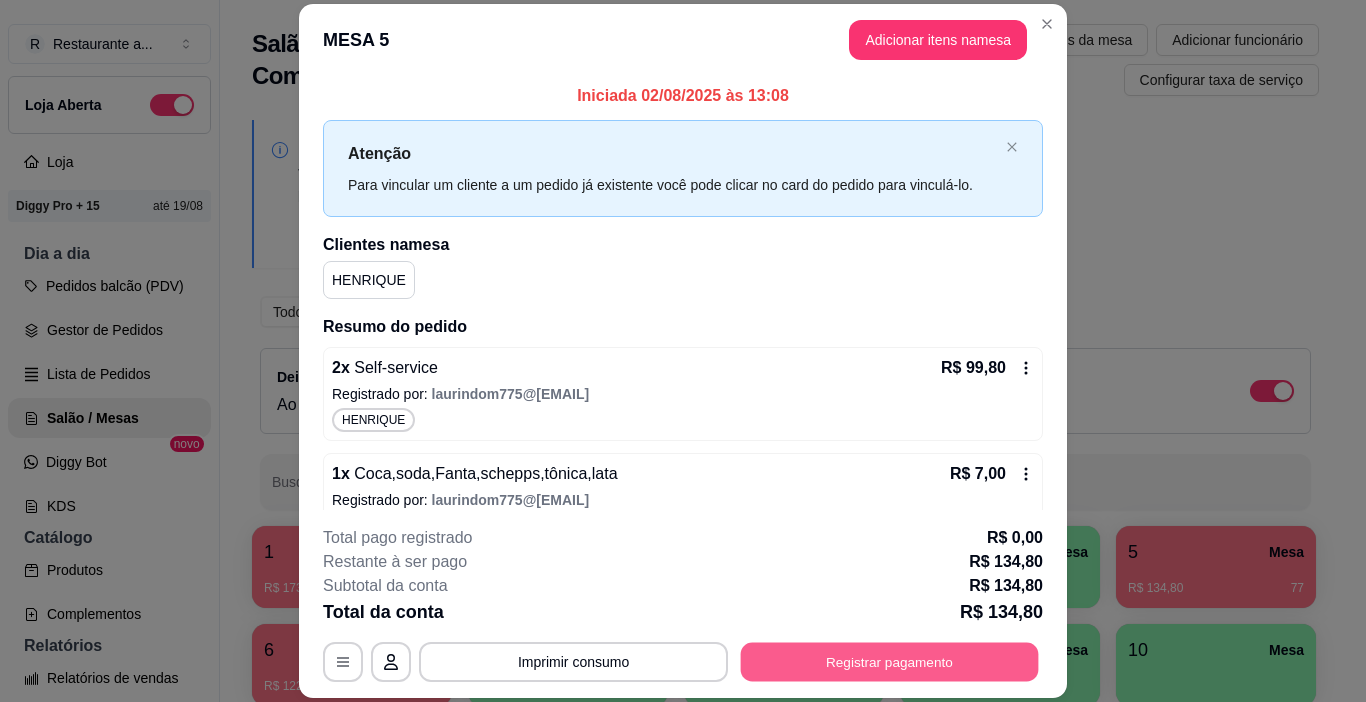 click on "Registrar pagamento" at bounding box center [890, 662] 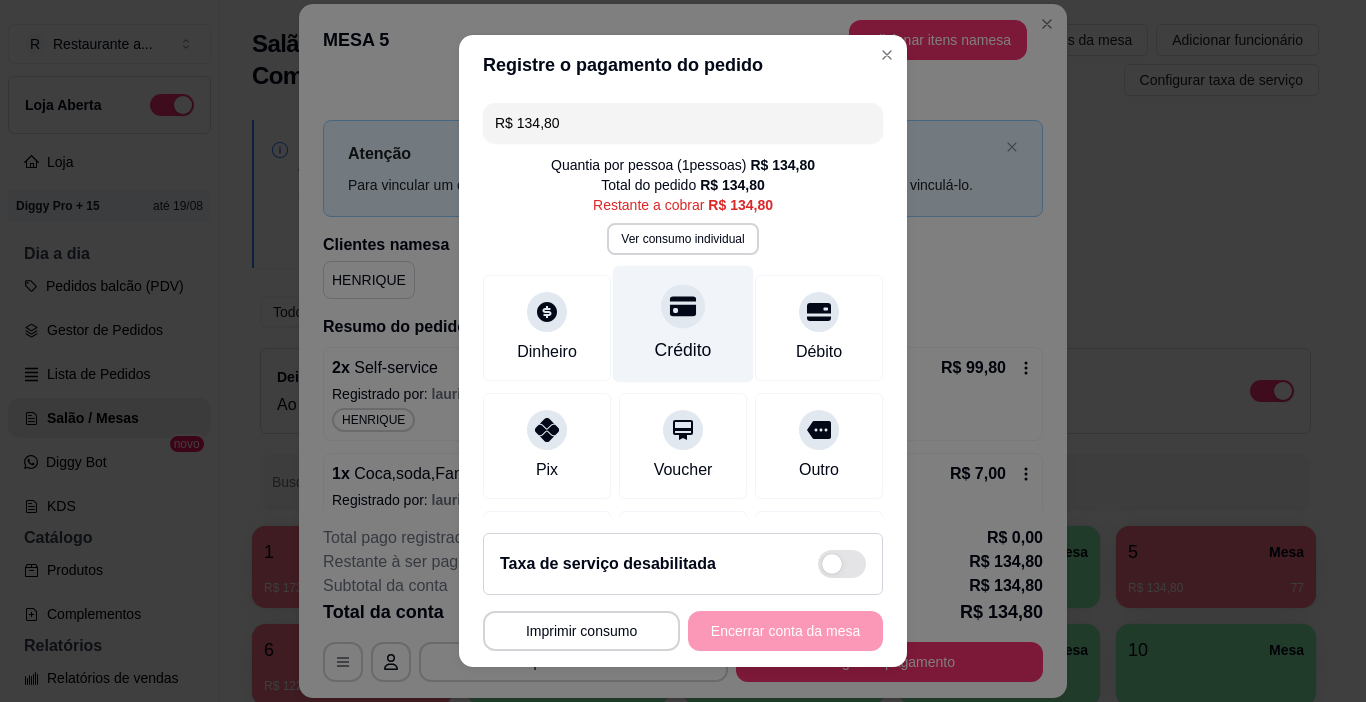 click at bounding box center (683, 307) 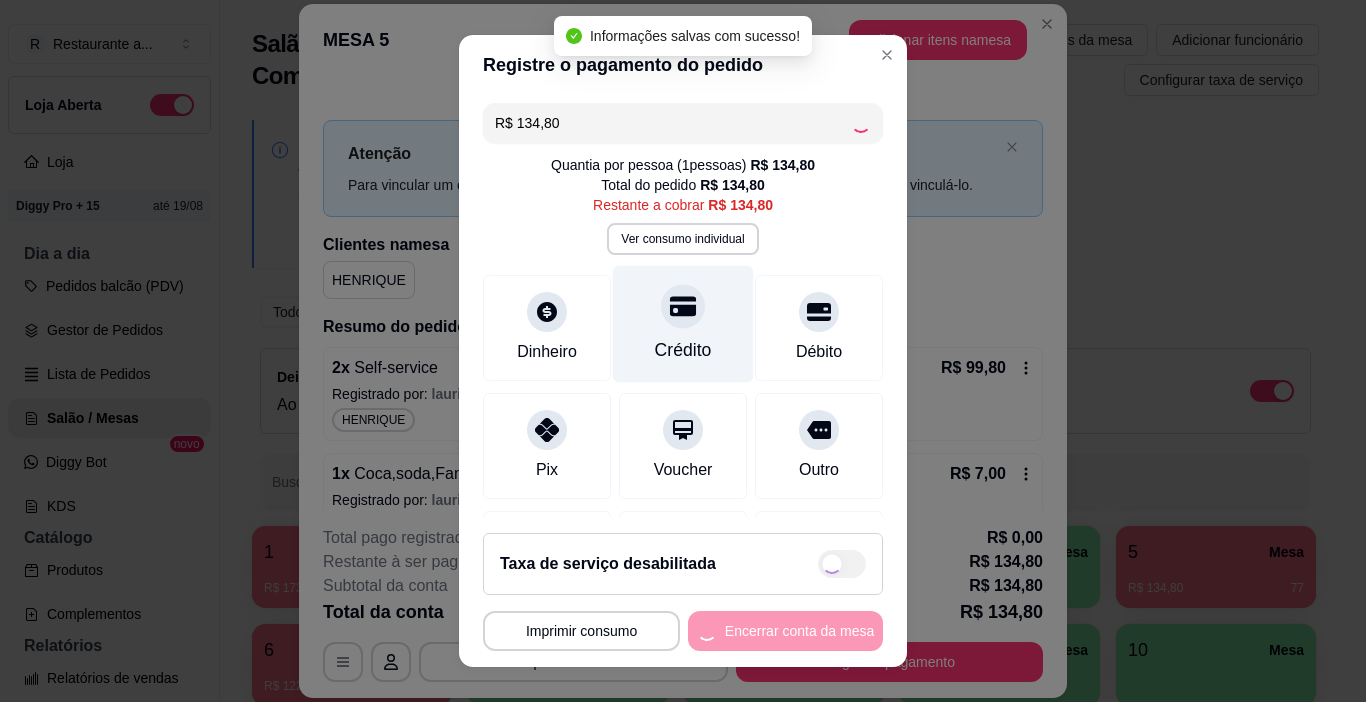 type on "R$ 0,00" 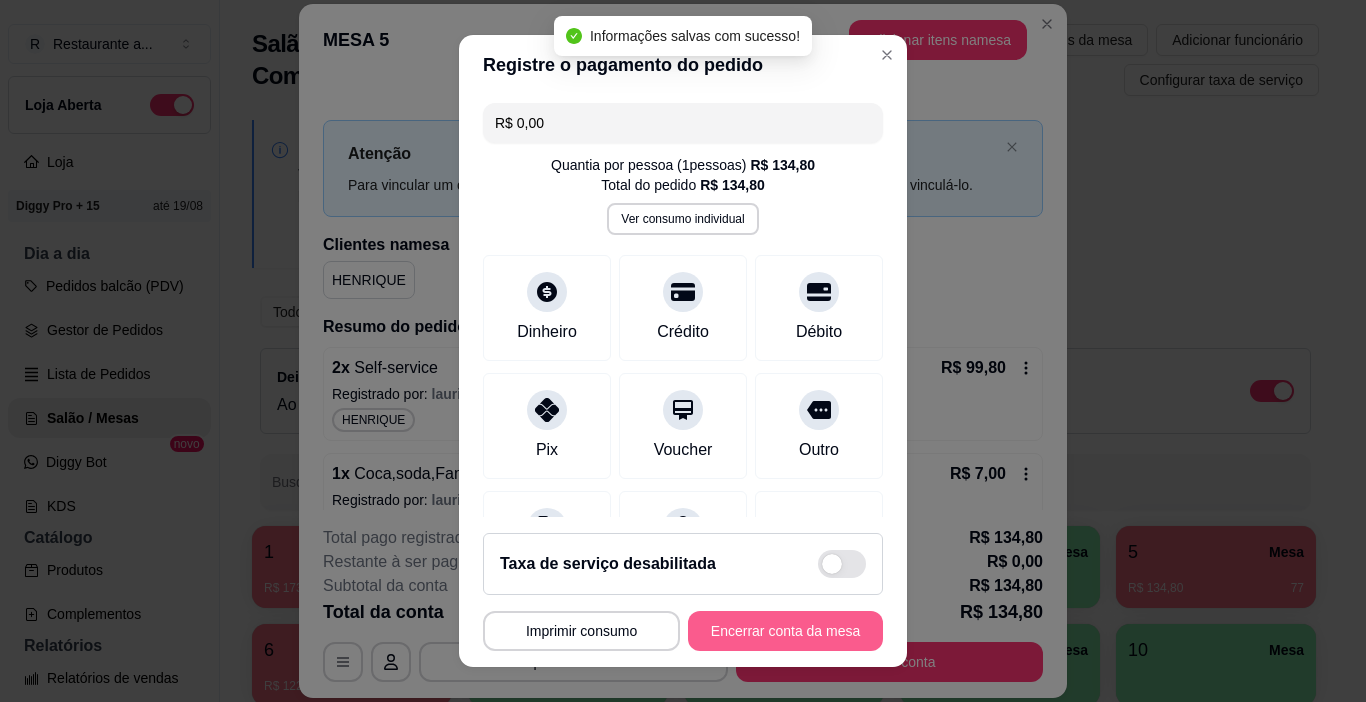 click on "Encerrar conta da mesa" at bounding box center [785, 631] 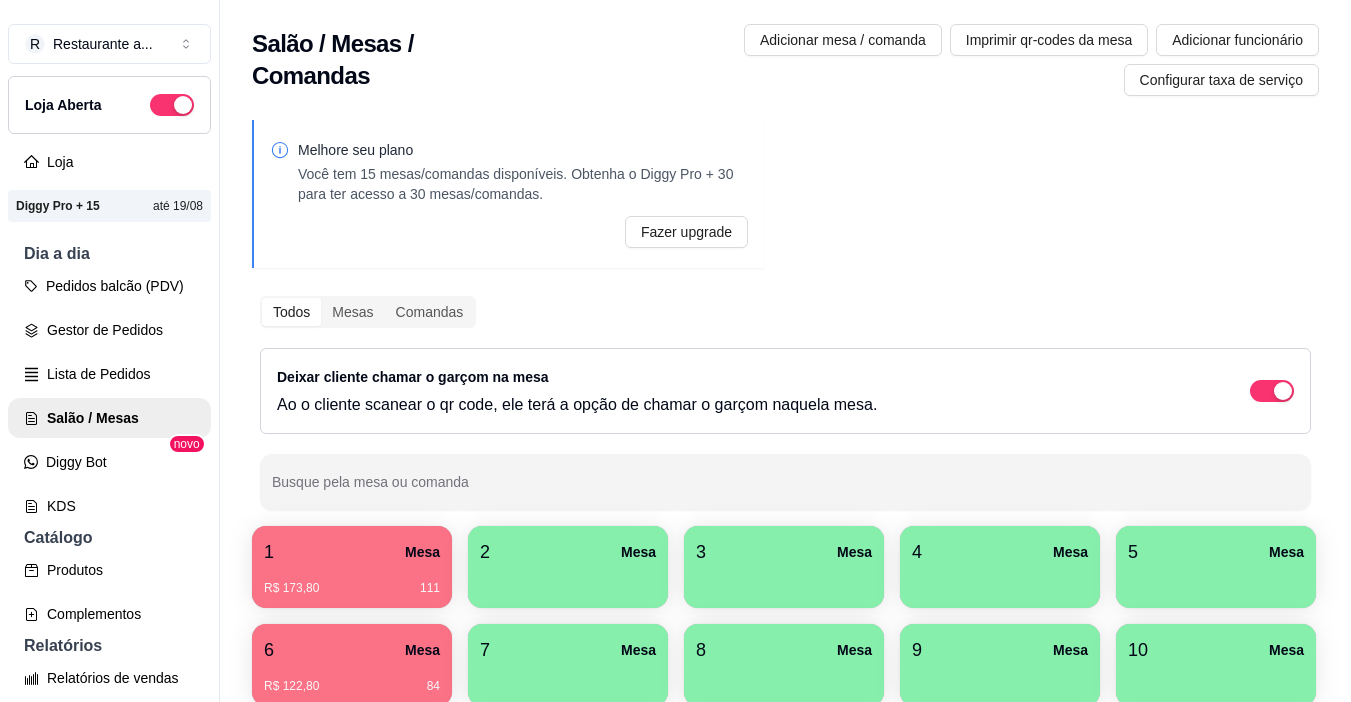 scroll, scrollTop: 100, scrollLeft: 0, axis: vertical 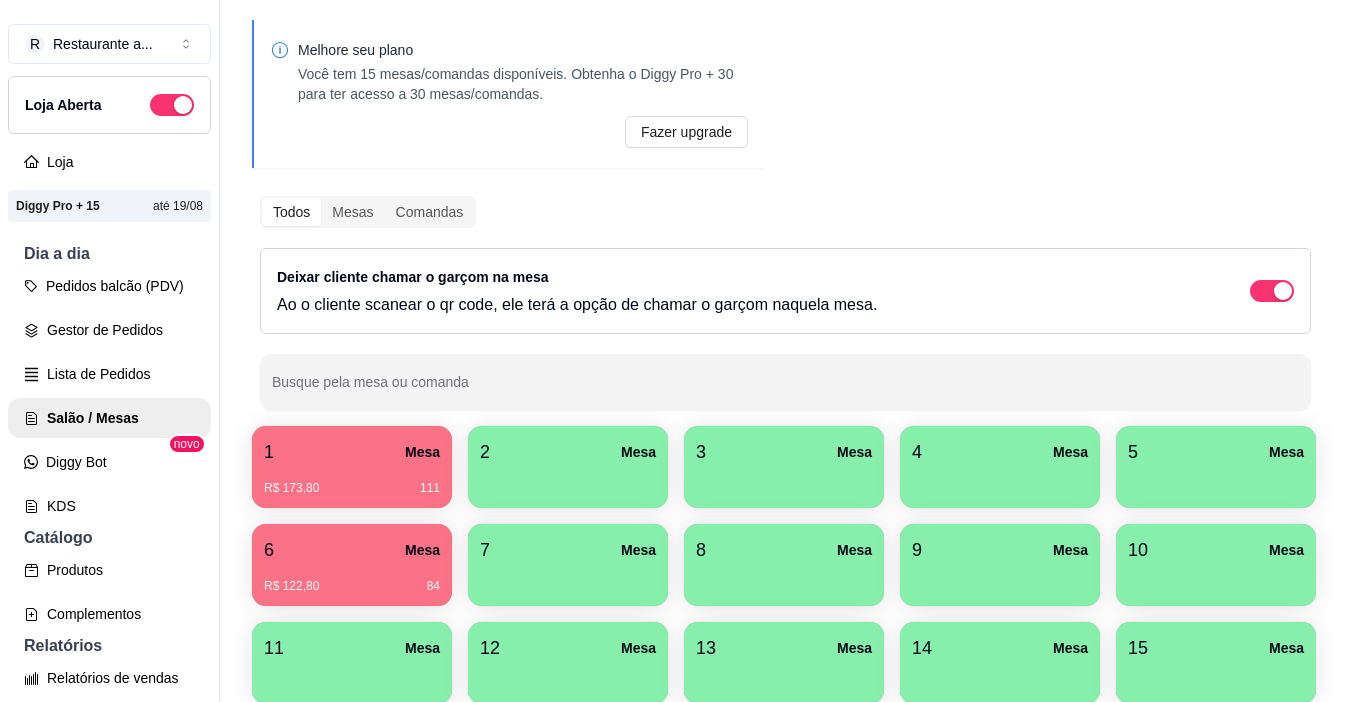 type 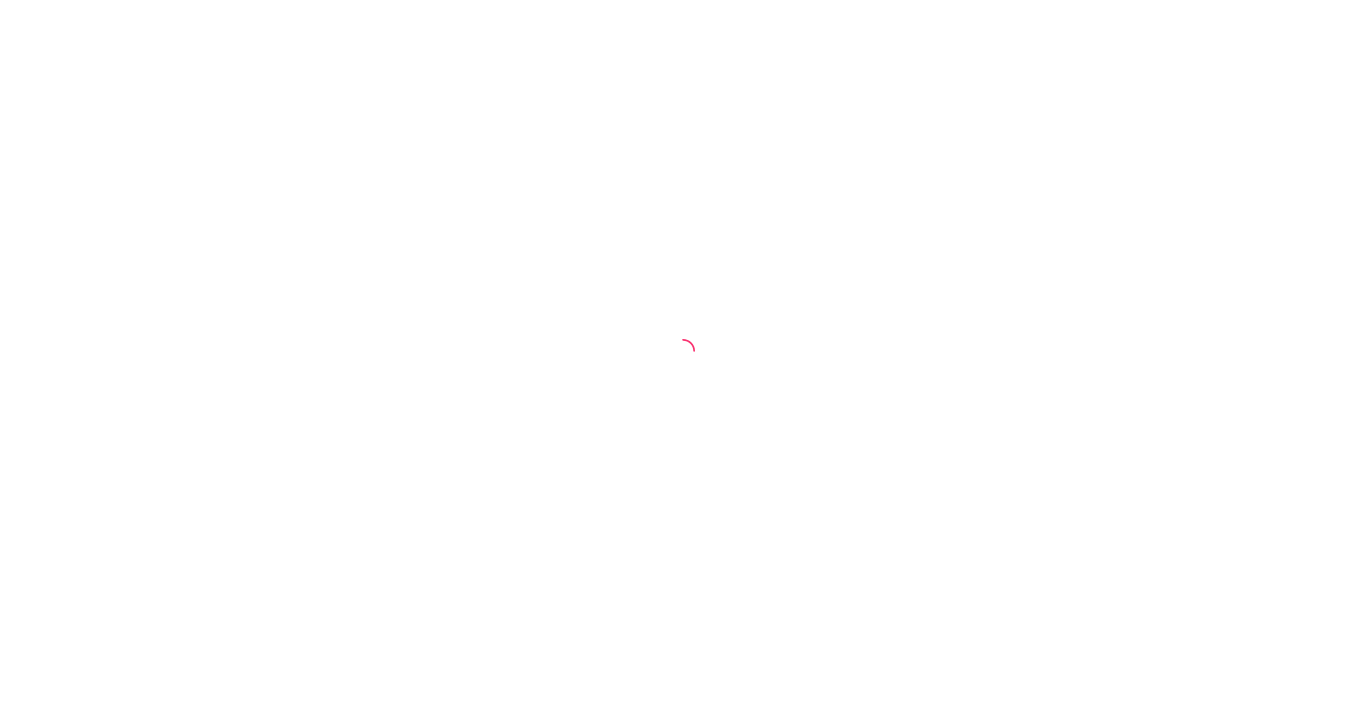 scroll, scrollTop: 0, scrollLeft: 0, axis: both 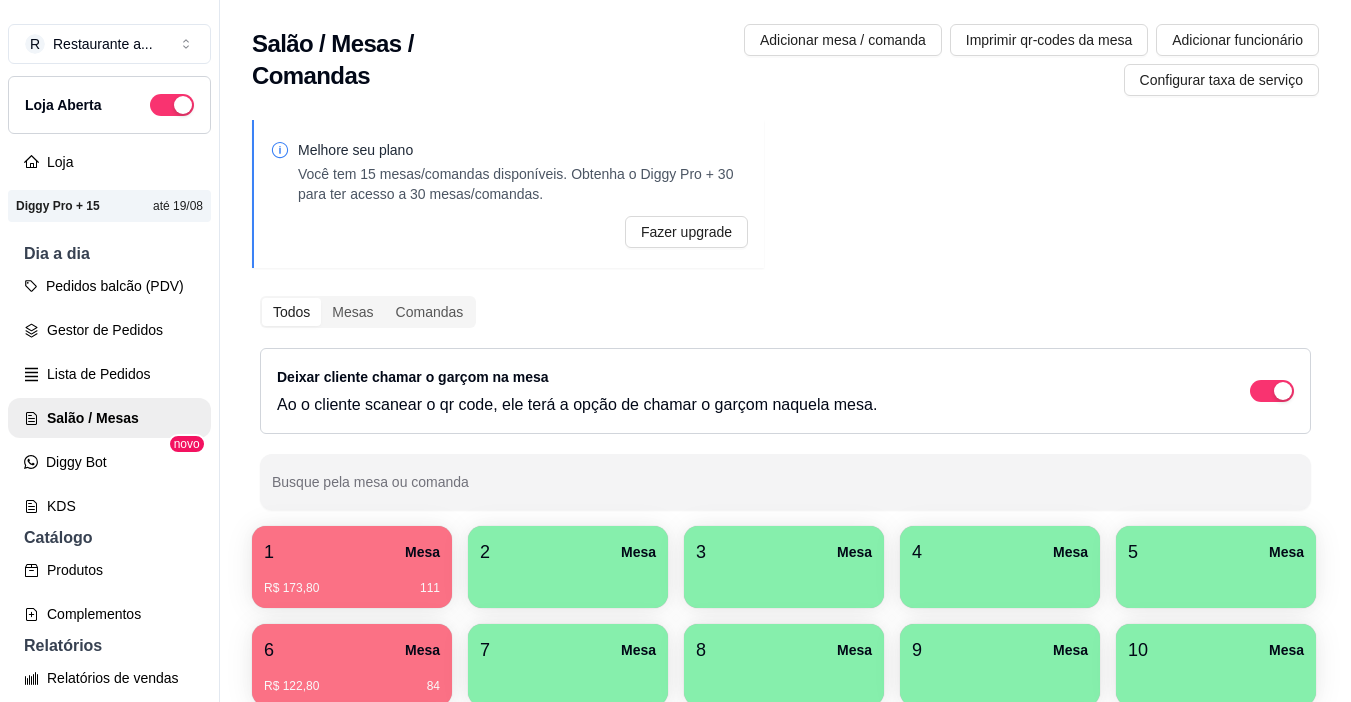 click on "6 Mesa" at bounding box center (352, 650) 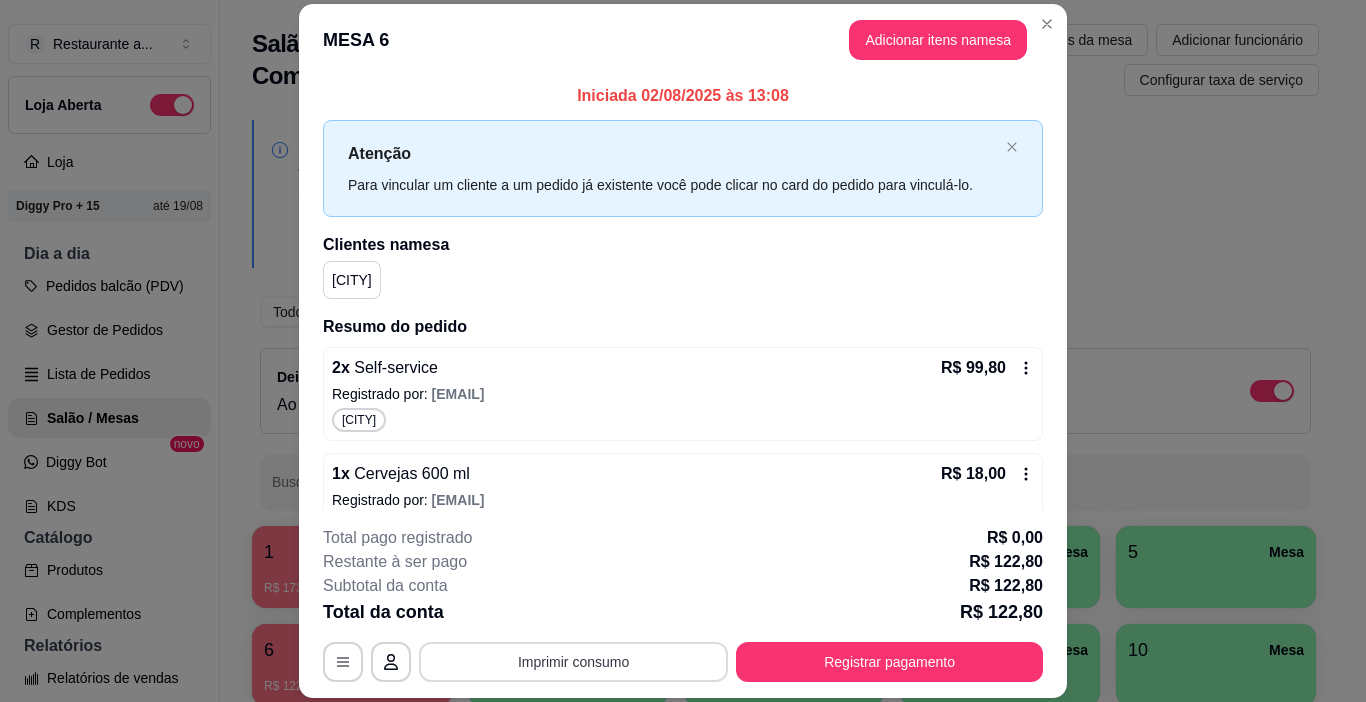click on "Imprimir consumo" at bounding box center [573, 662] 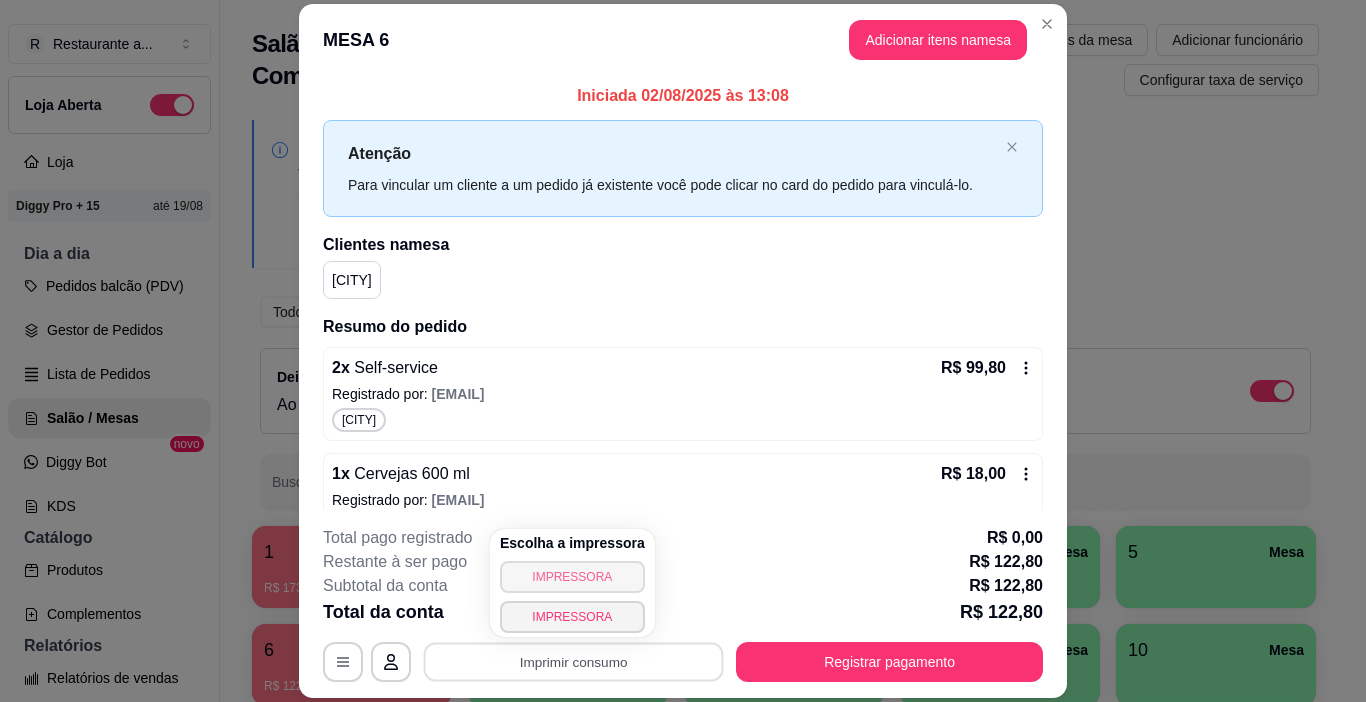 click on "IMPRESSORA" at bounding box center [572, 577] 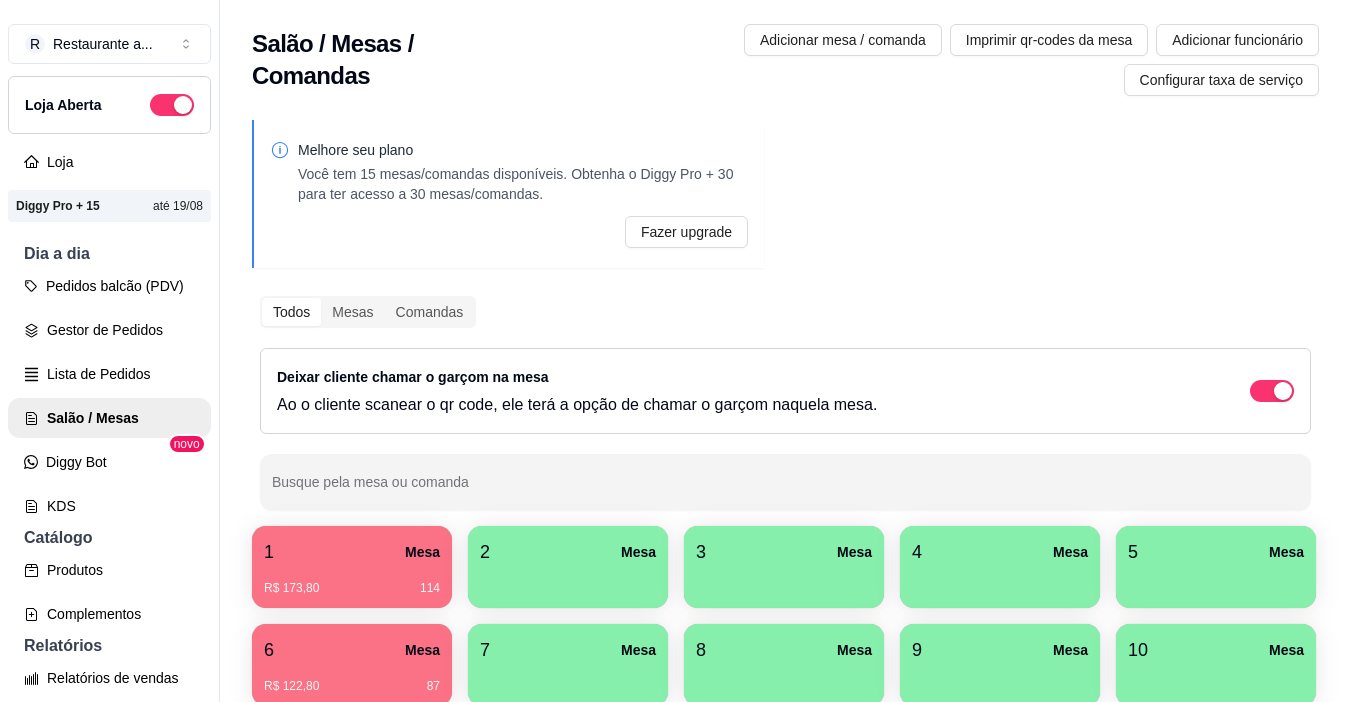 click on "R$ 122,80 87" at bounding box center (352, 679) 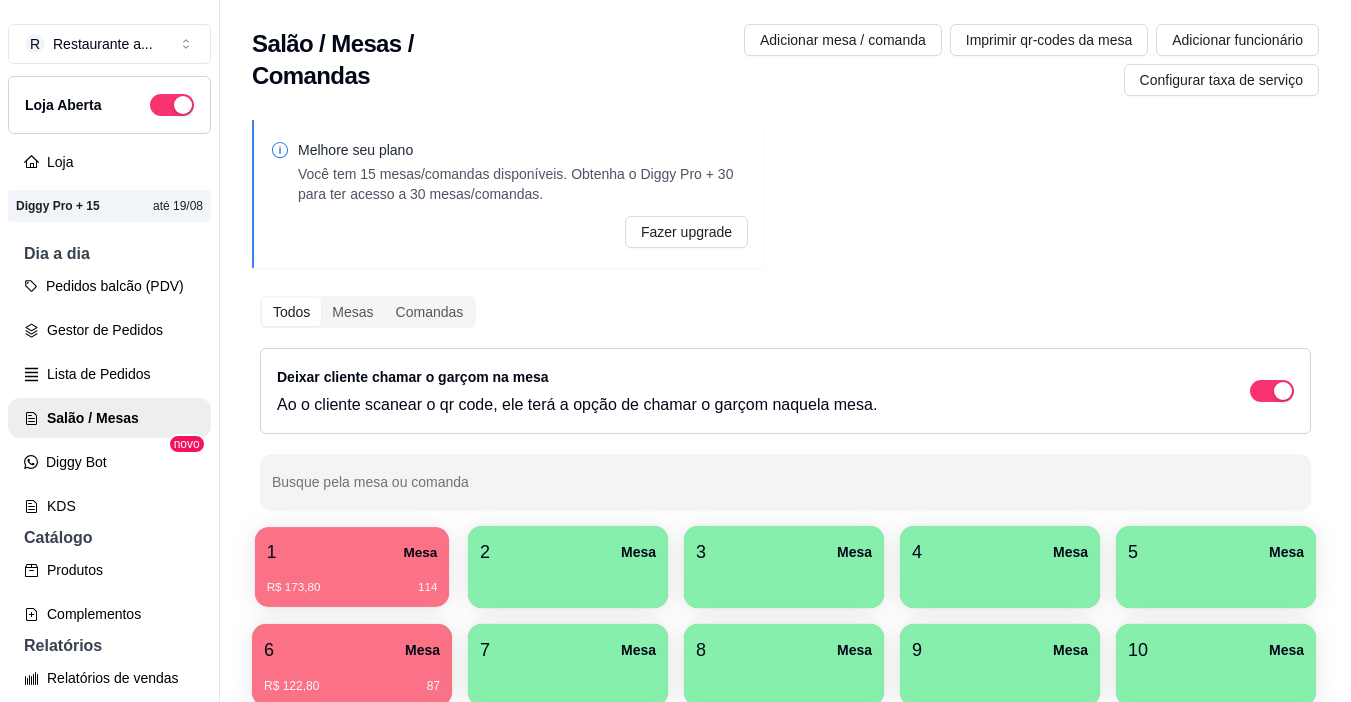 click on "R$ 173,80 114" at bounding box center (352, 580) 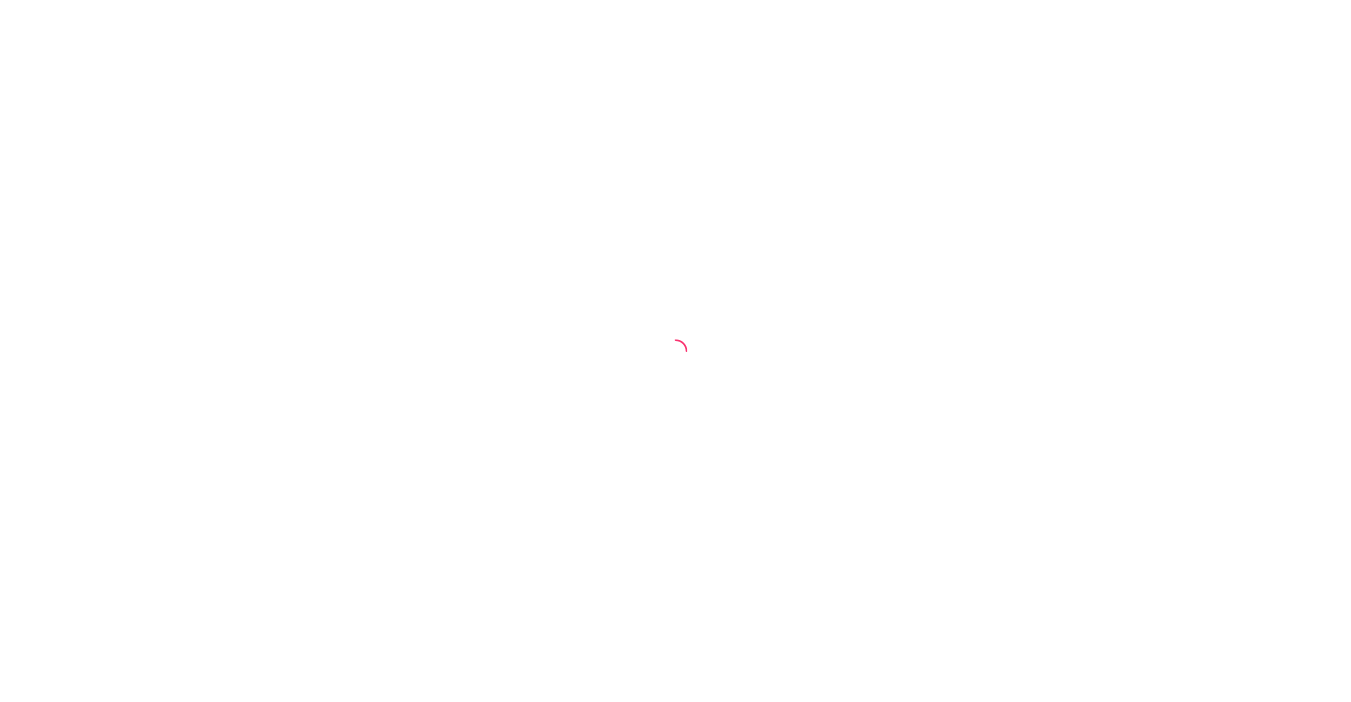 scroll, scrollTop: 0, scrollLeft: 0, axis: both 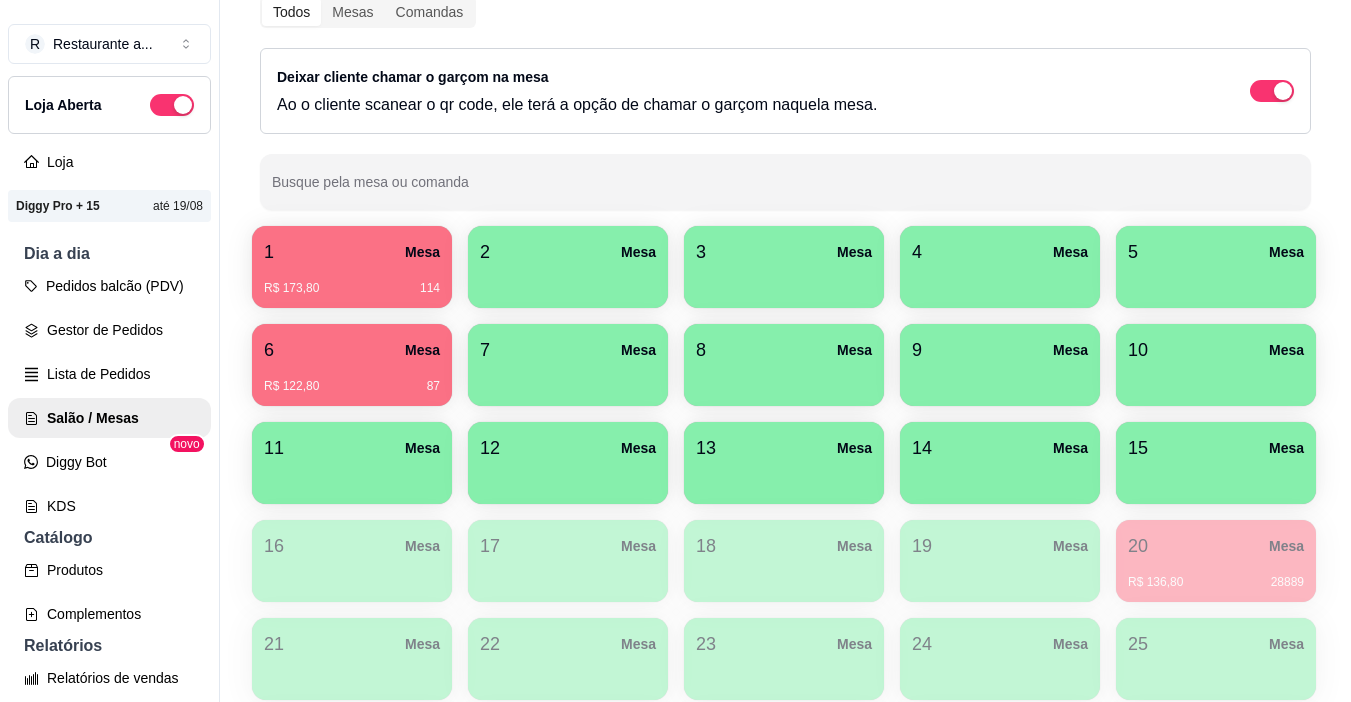 click on "R$ 173,80 114" at bounding box center [352, 281] 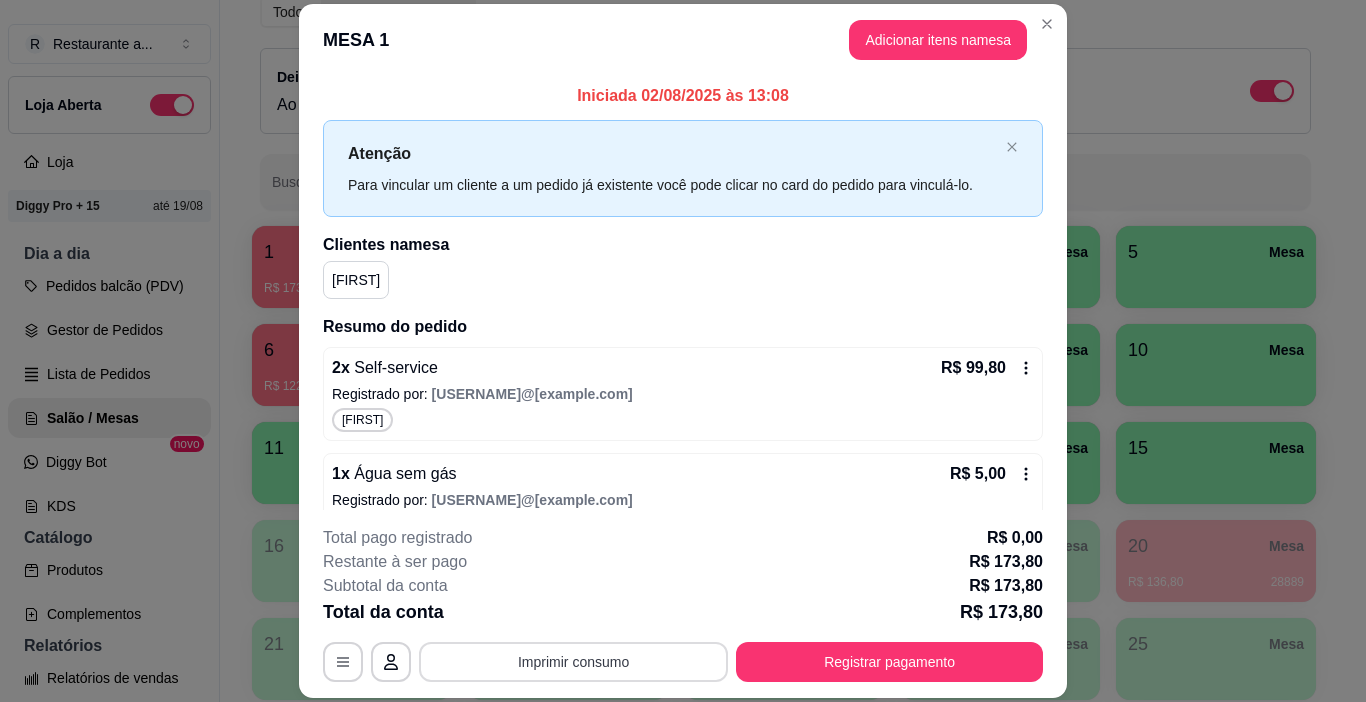 click on "Imprimir consumo" at bounding box center (573, 662) 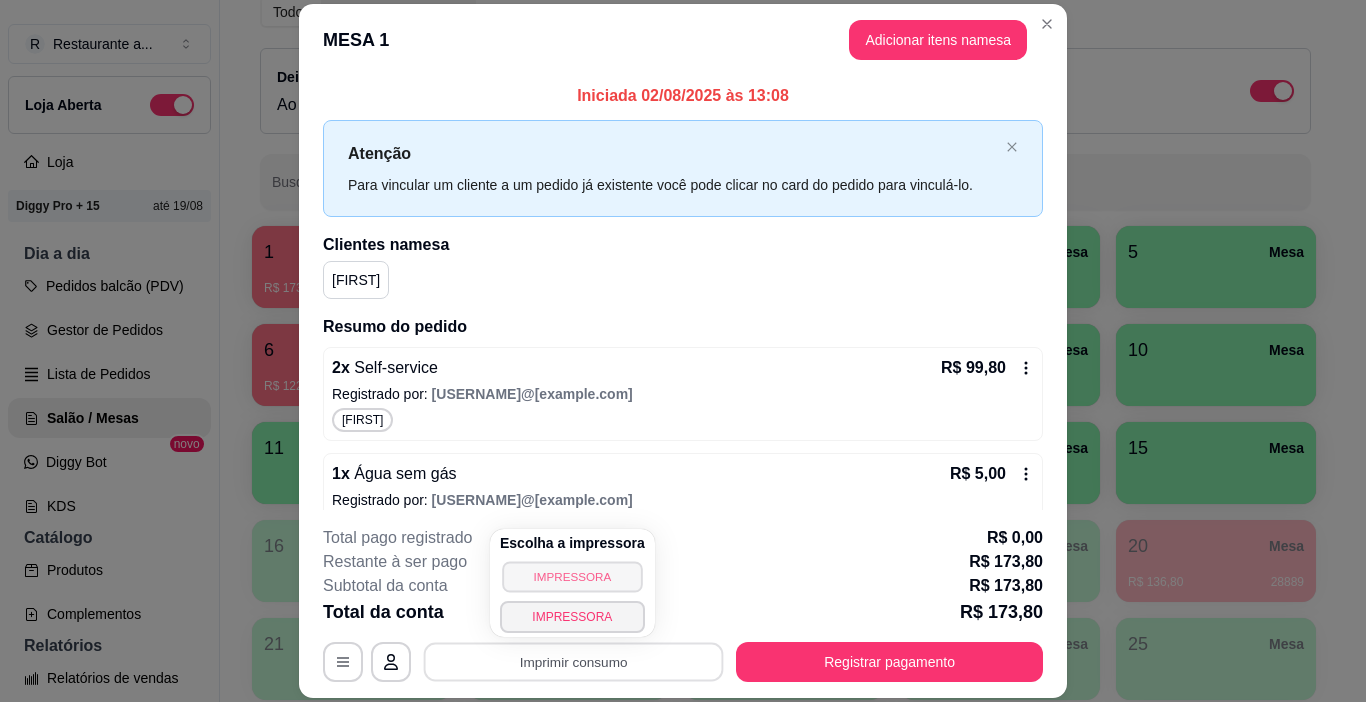 click on "IMPRESSORA" at bounding box center [572, 576] 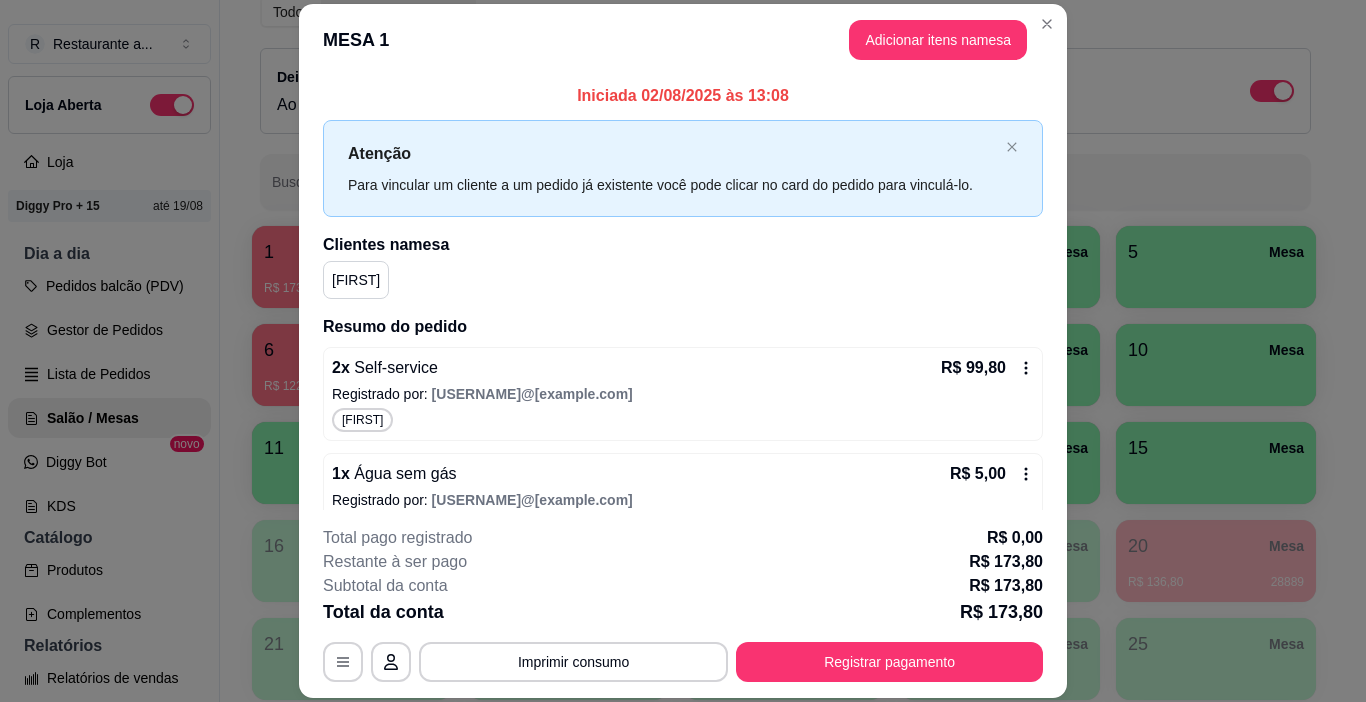 type 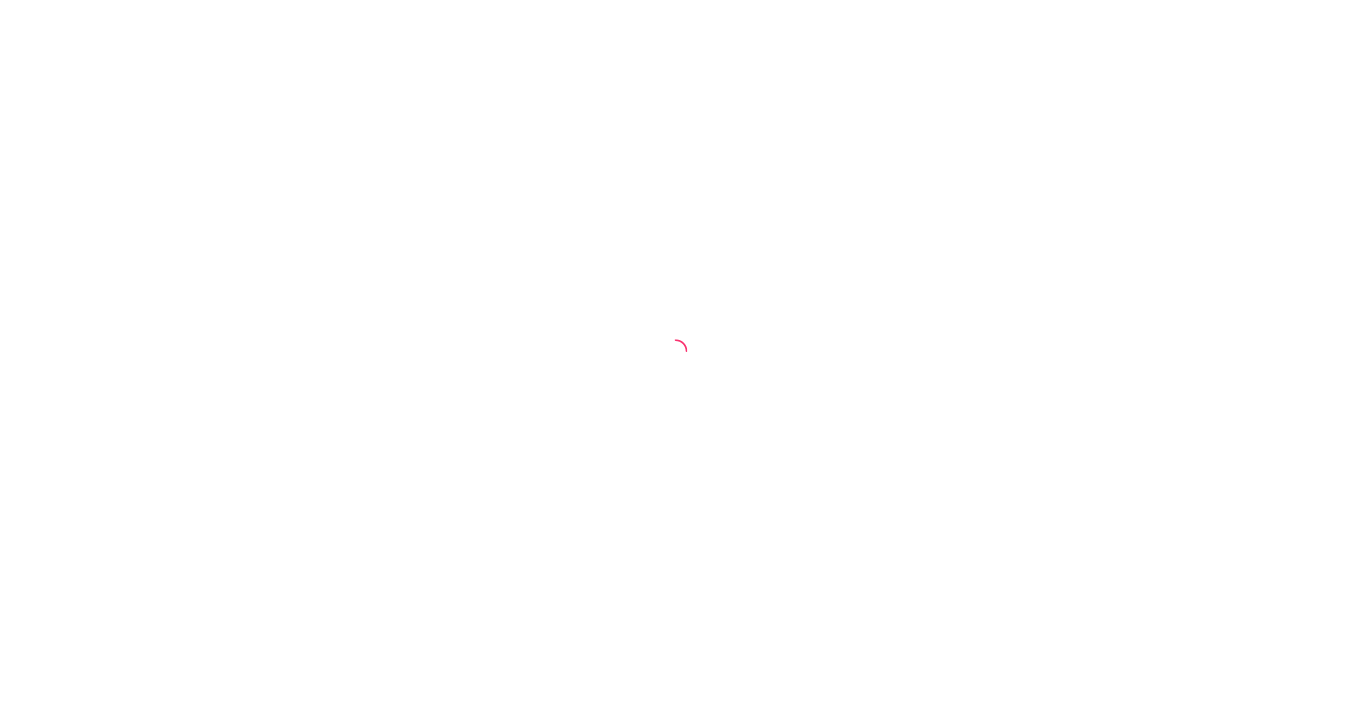 scroll, scrollTop: 0, scrollLeft: 0, axis: both 